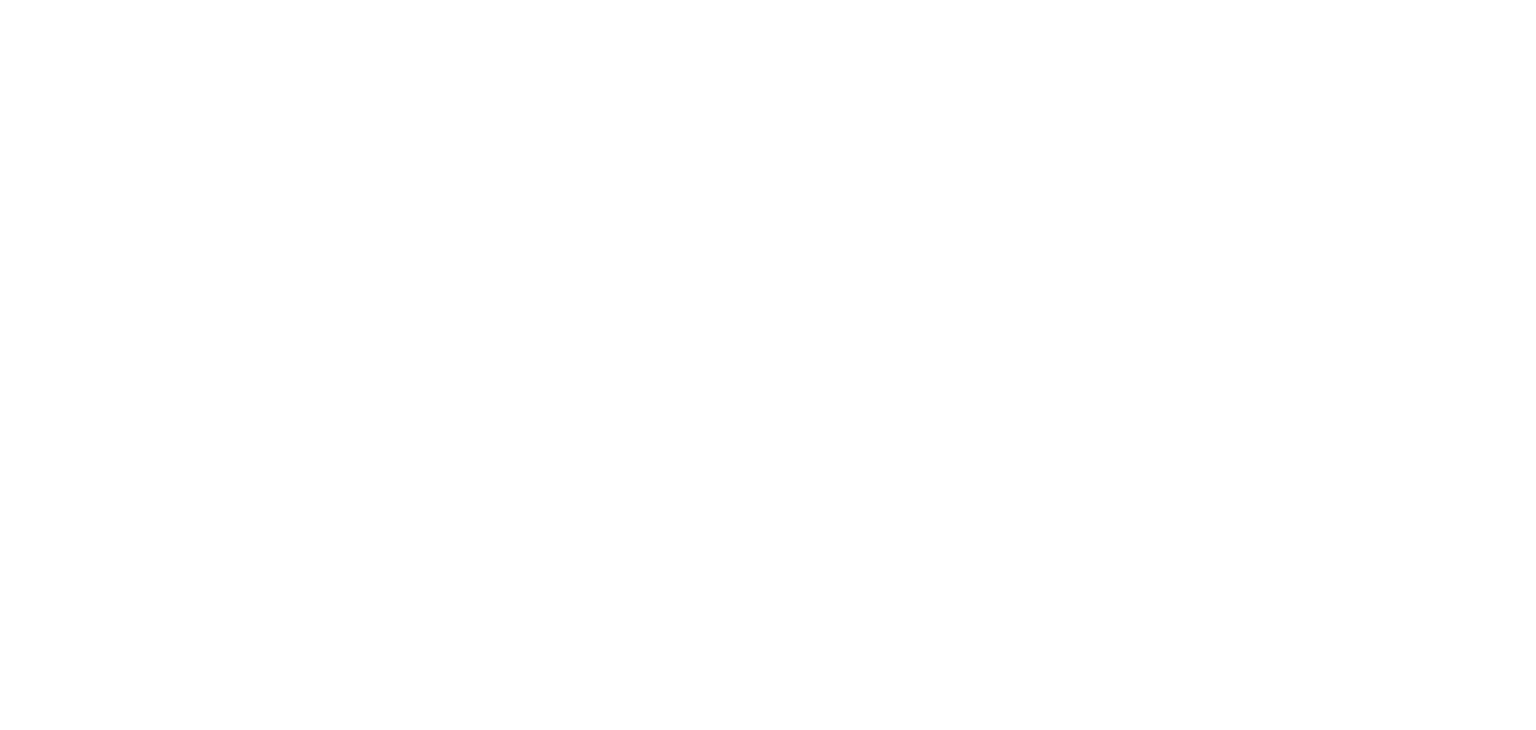 scroll, scrollTop: 0, scrollLeft: 0, axis: both 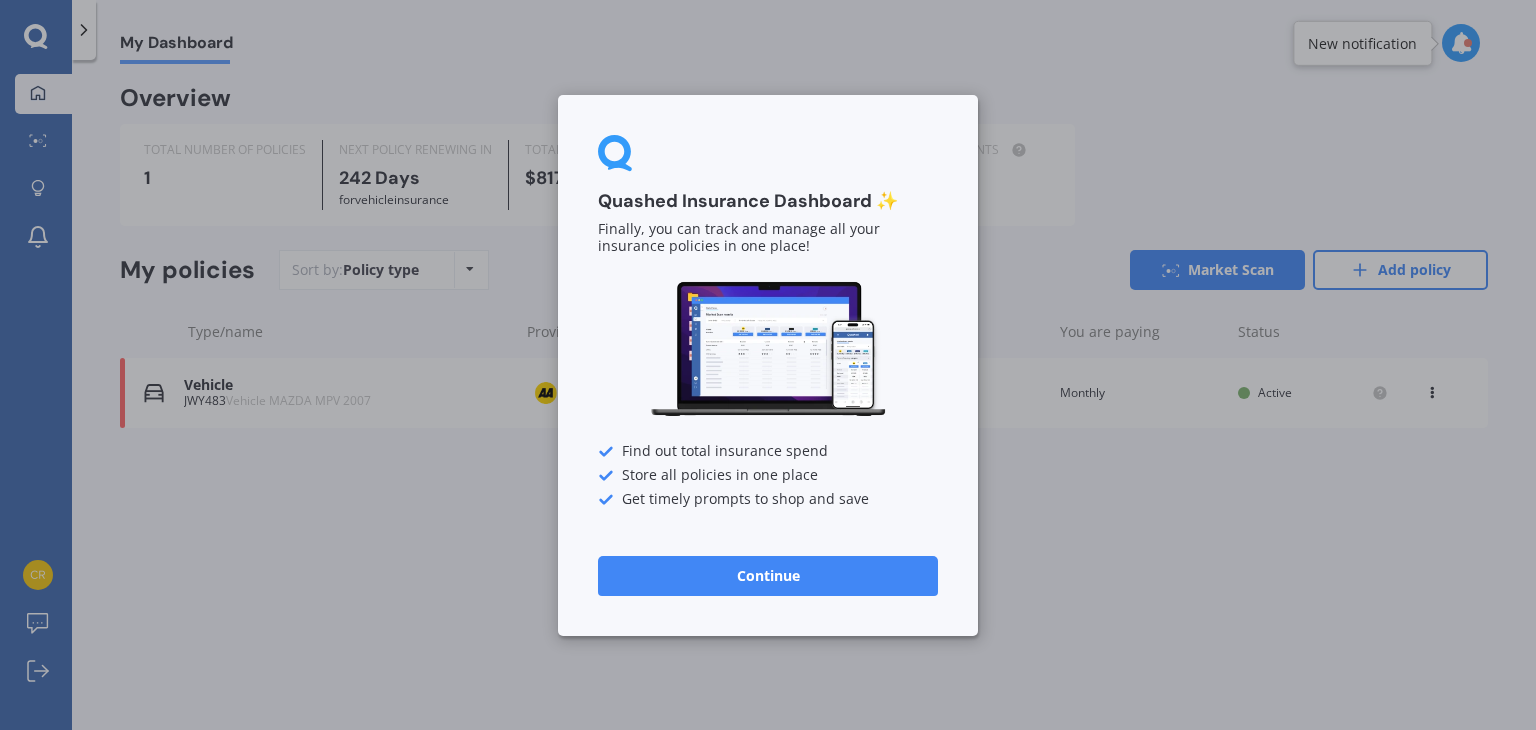 click on "Continue" at bounding box center [768, 575] 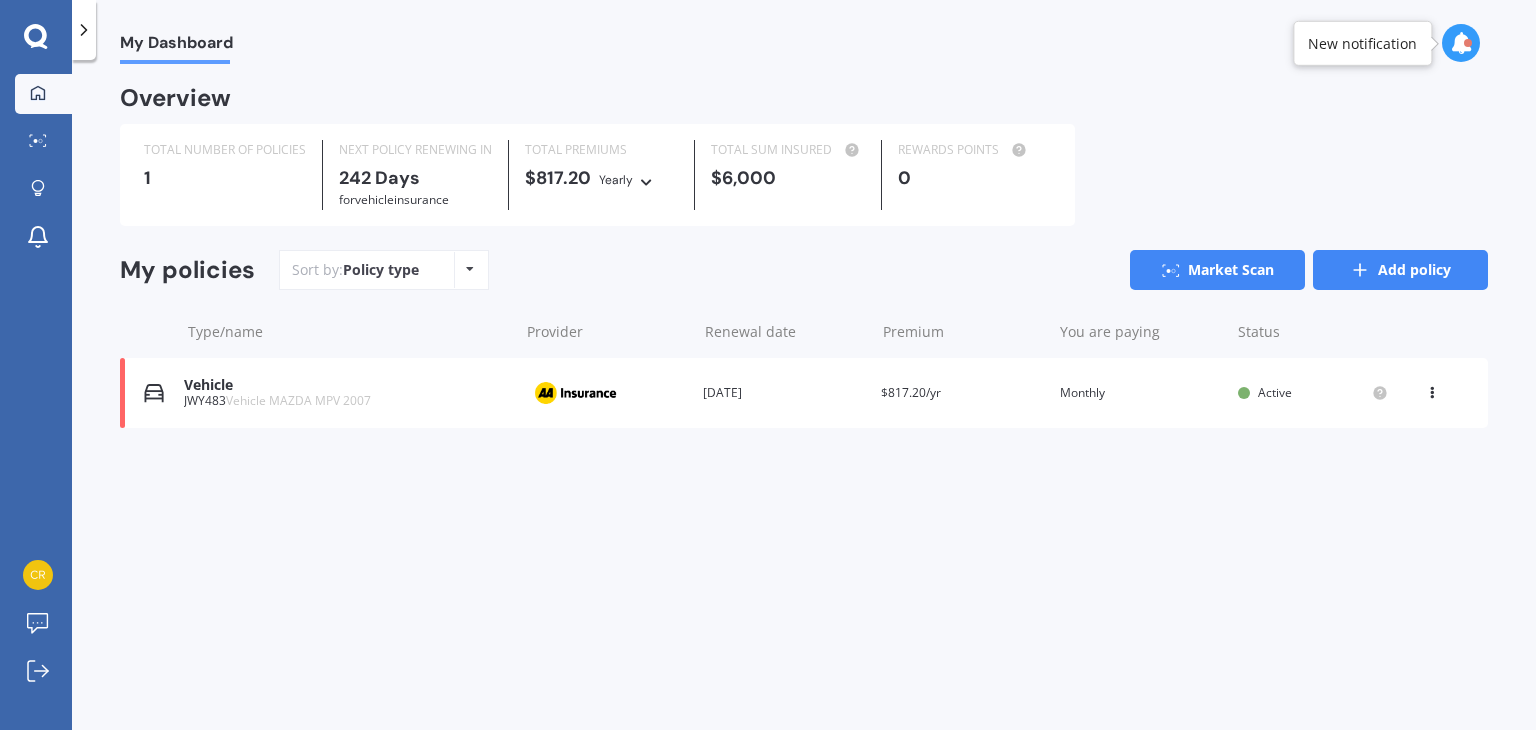 click on "Add policy" at bounding box center [1400, 270] 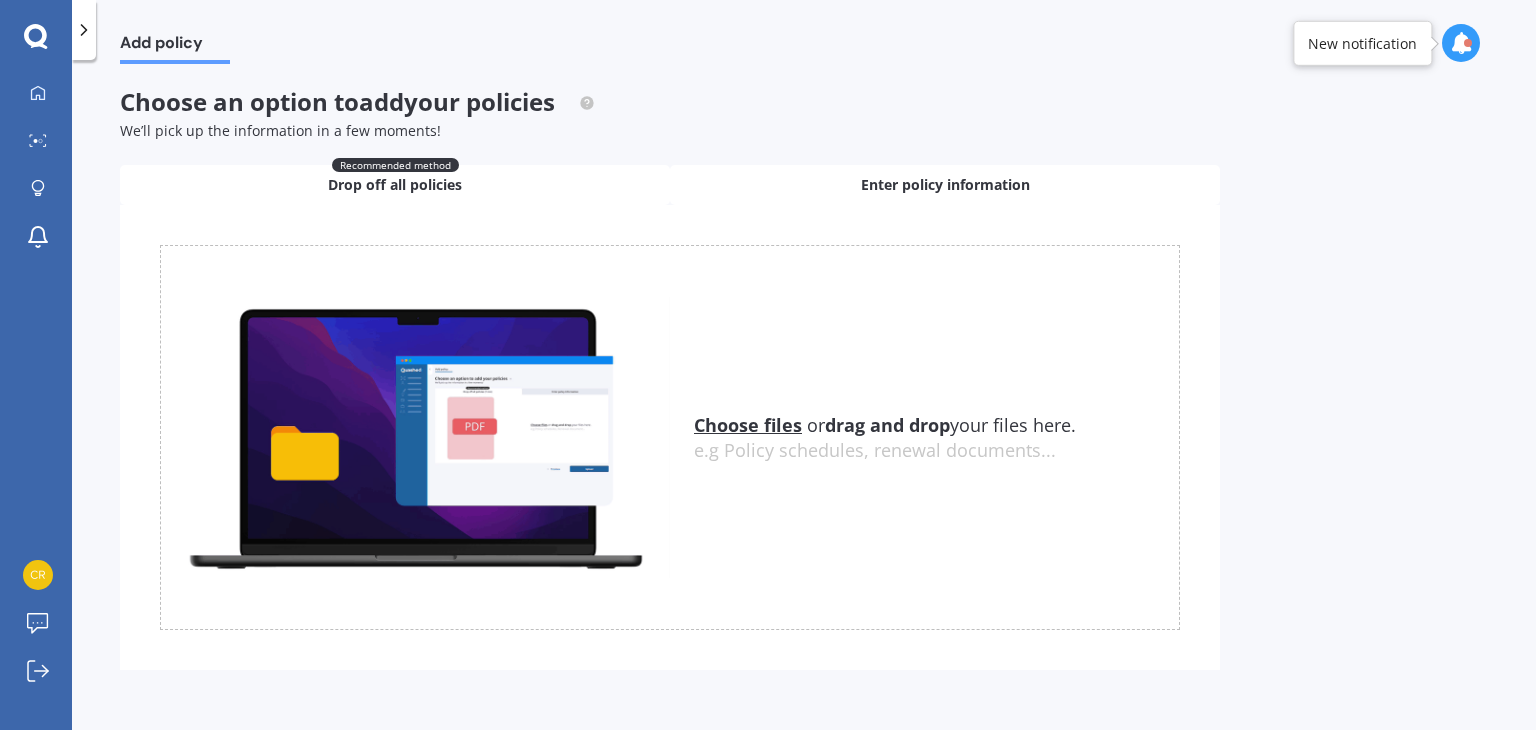 click on "Enter policy information" at bounding box center [945, 185] 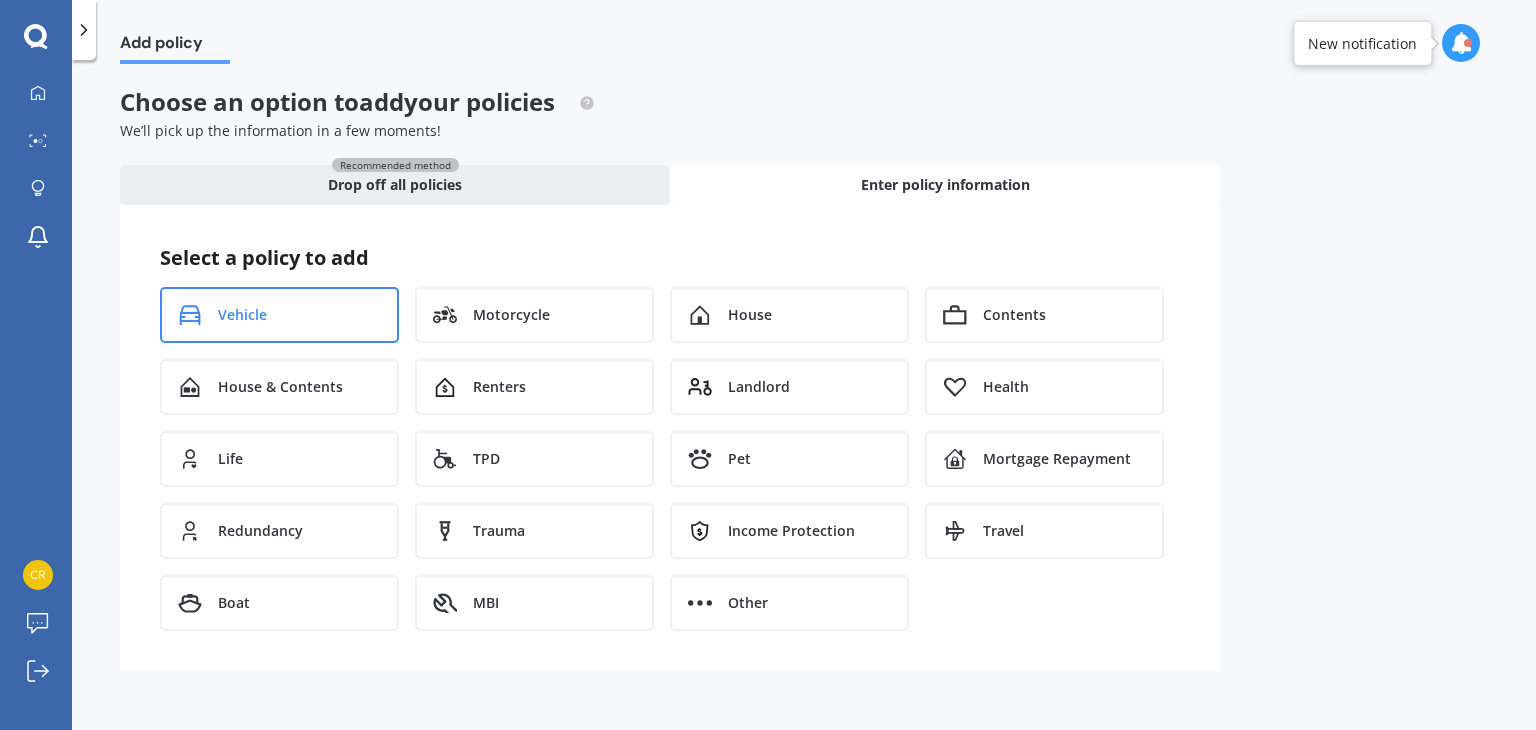 click on "Vehicle" at bounding box center (279, 315) 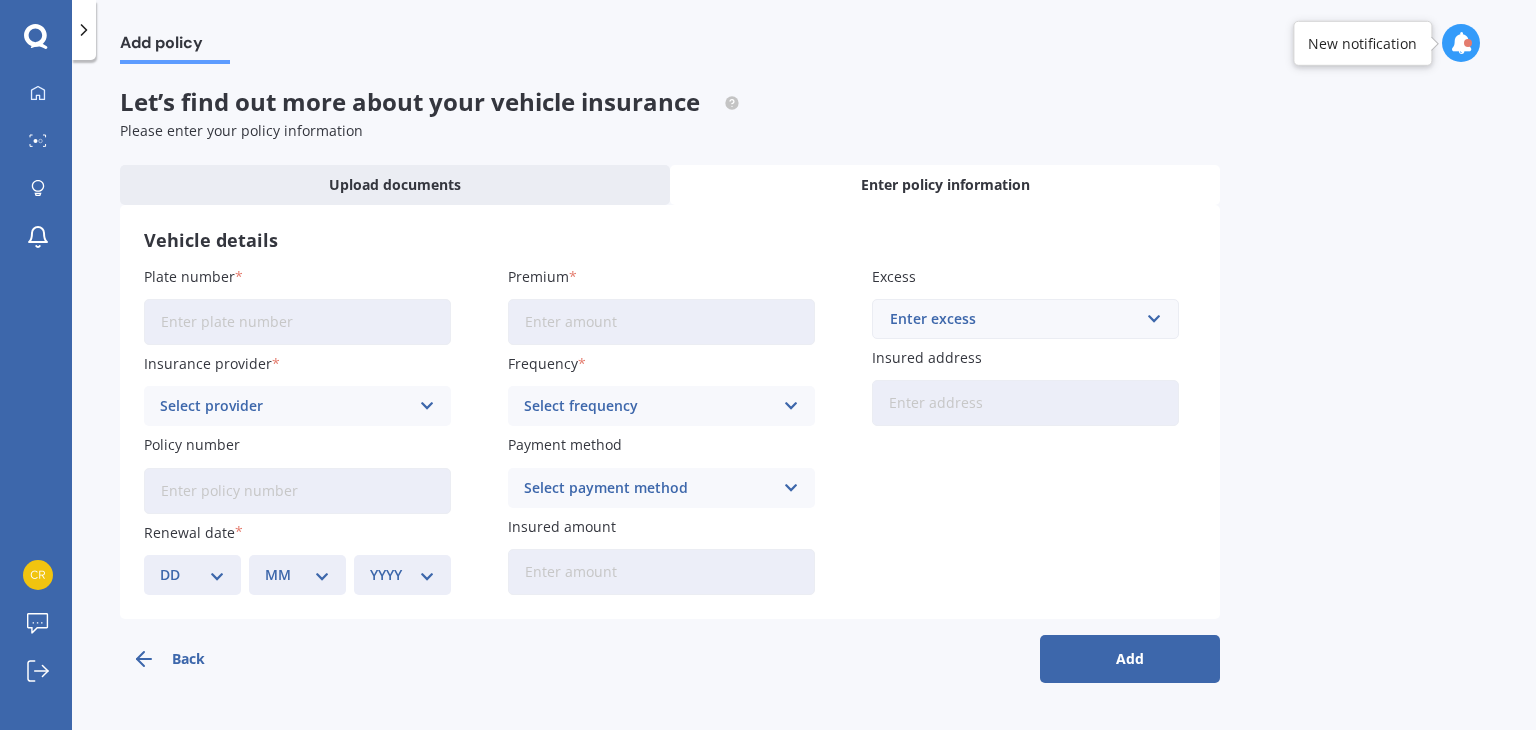 click on "Plate number" at bounding box center [297, 322] 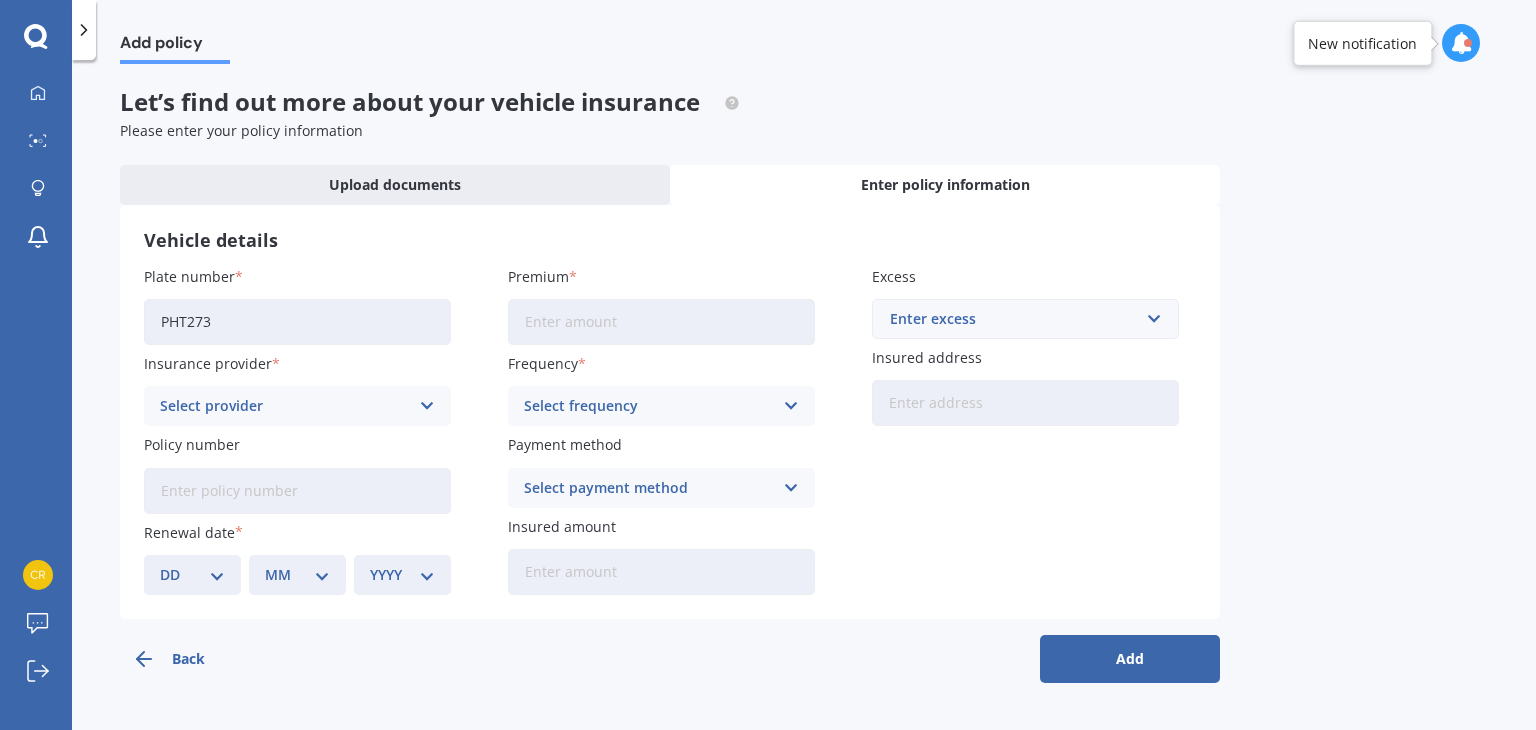 type on "PHT273" 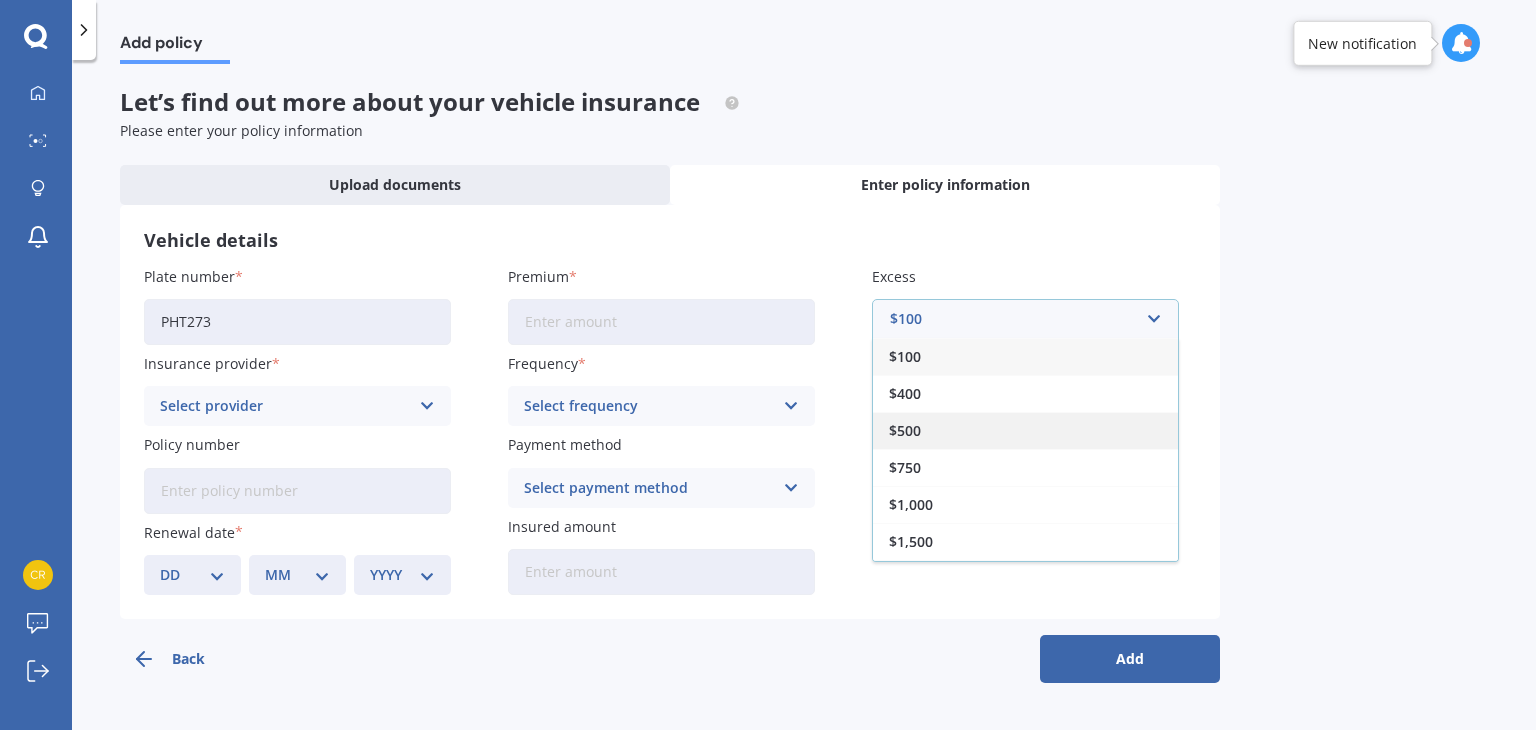 click on "$500" at bounding box center [1025, 430] 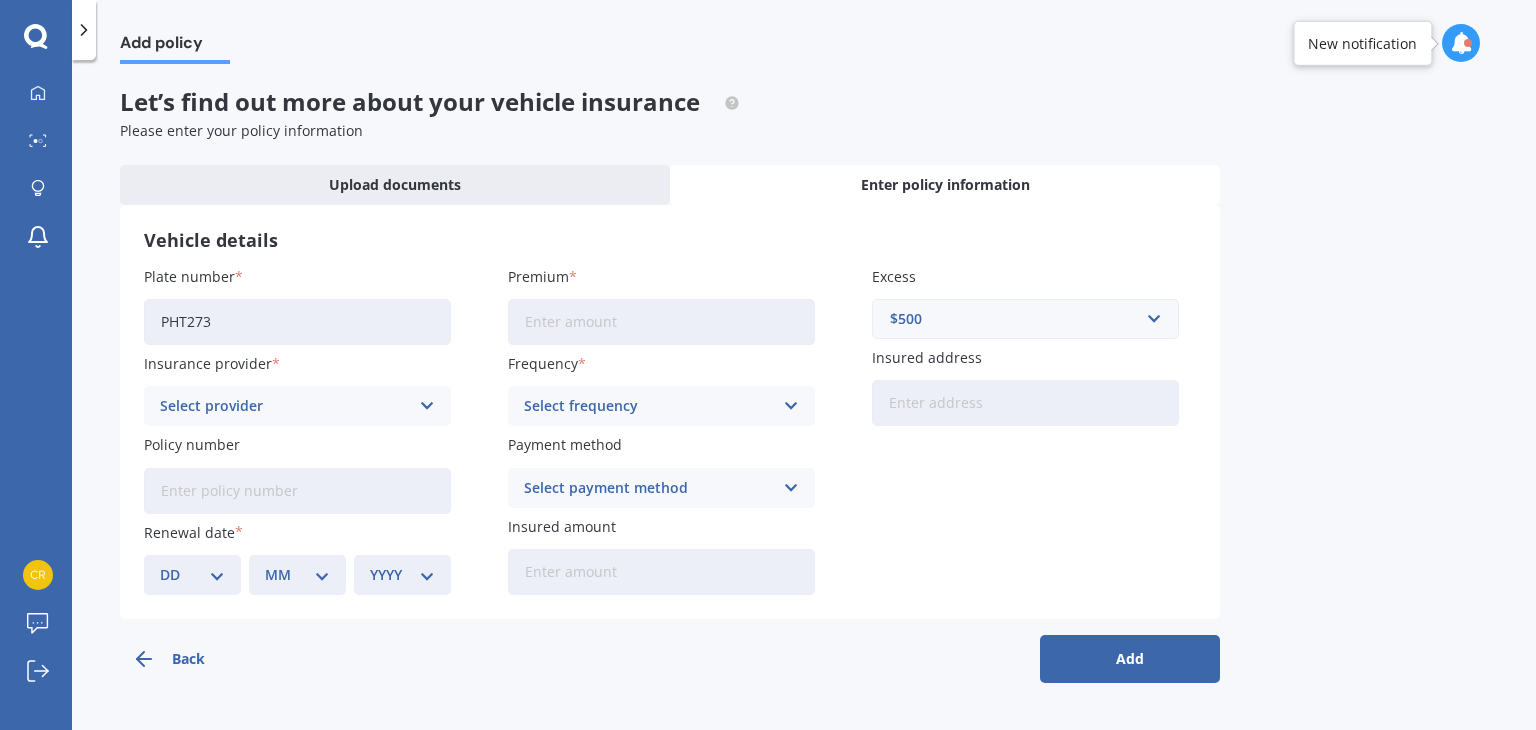 click on "Frequency Select frequency Yearly Six-Monthly Quarterly Monthly Fortnightly Weekly" at bounding box center (661, 389) 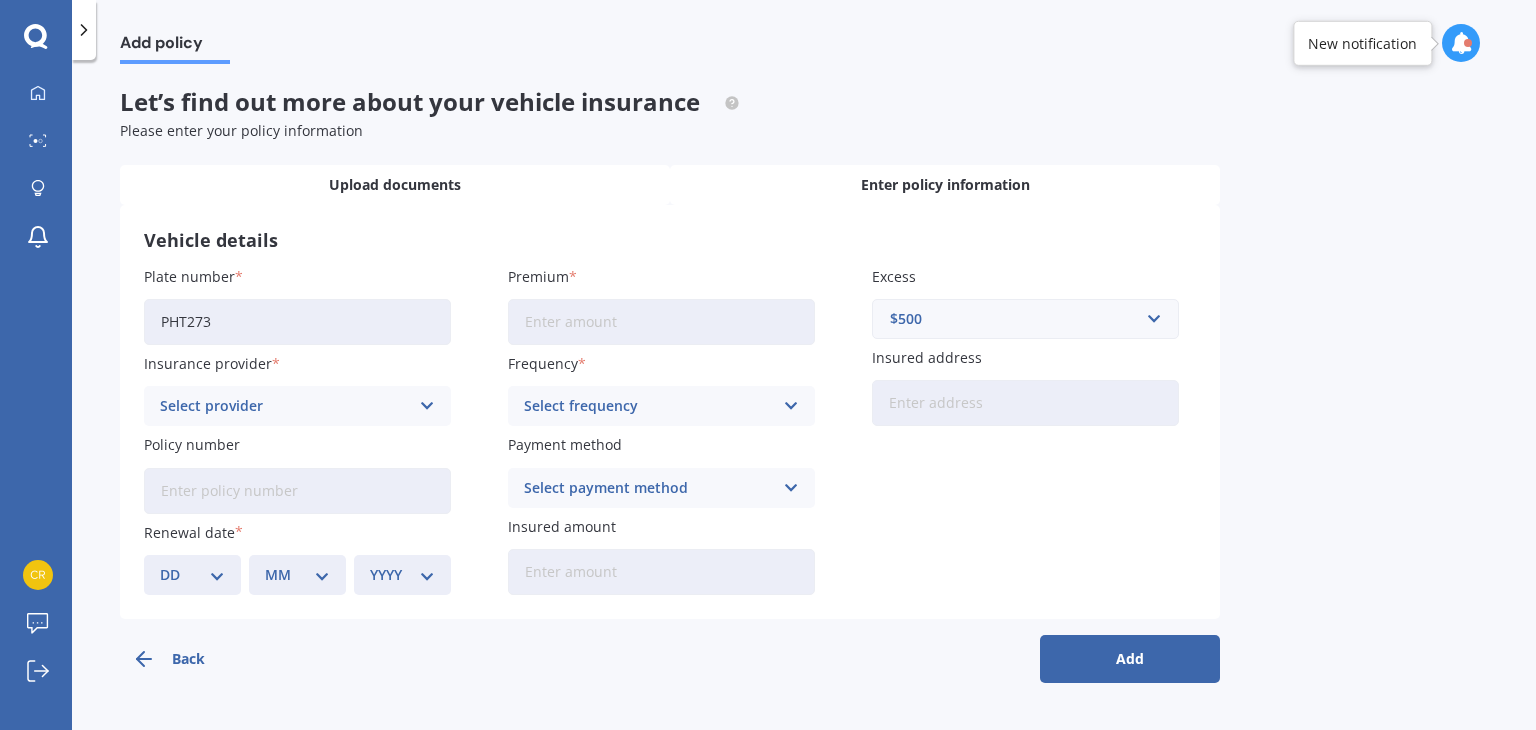 click on "Upload documents" at bounding box center [395, 185] 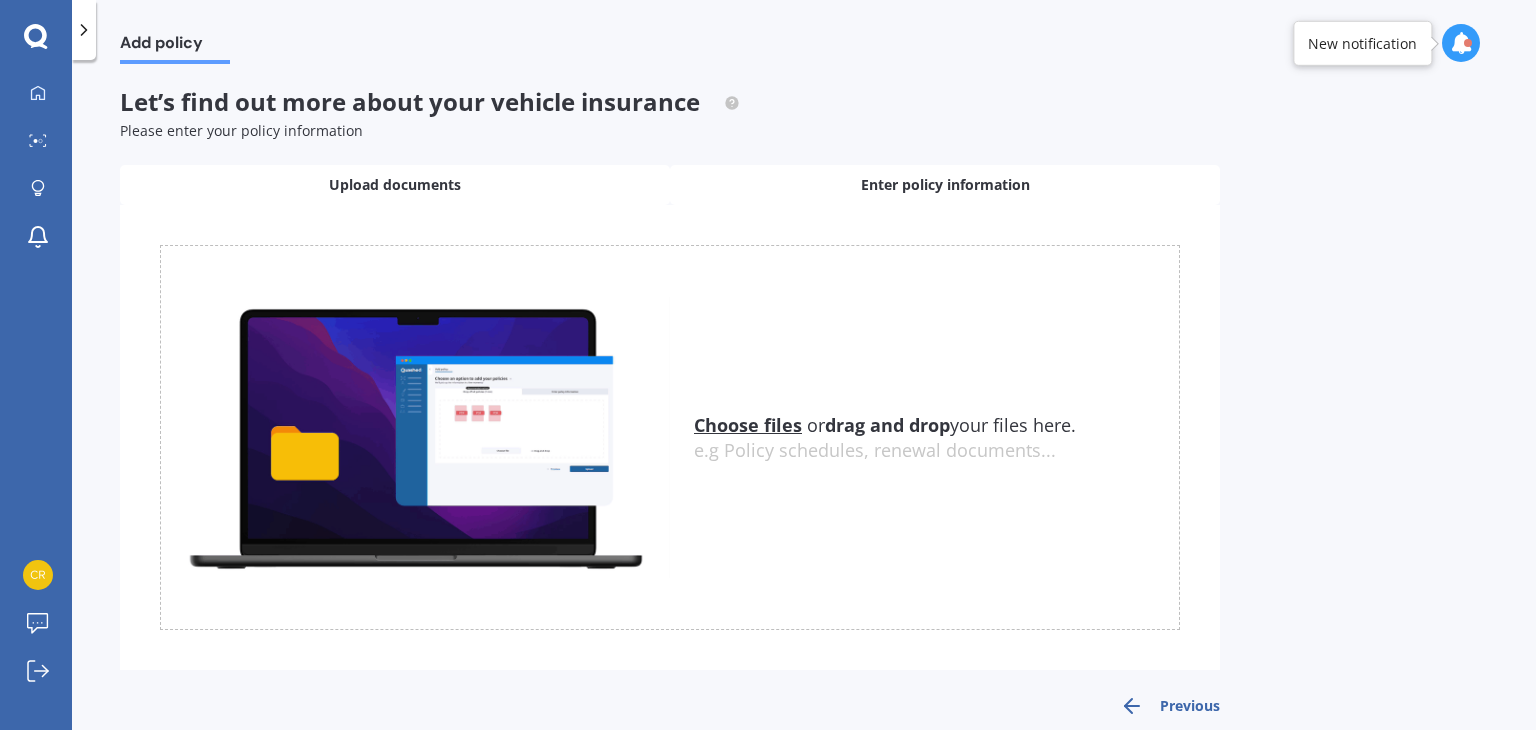 click on "Enter policy information" at bounding box center (945, 185) 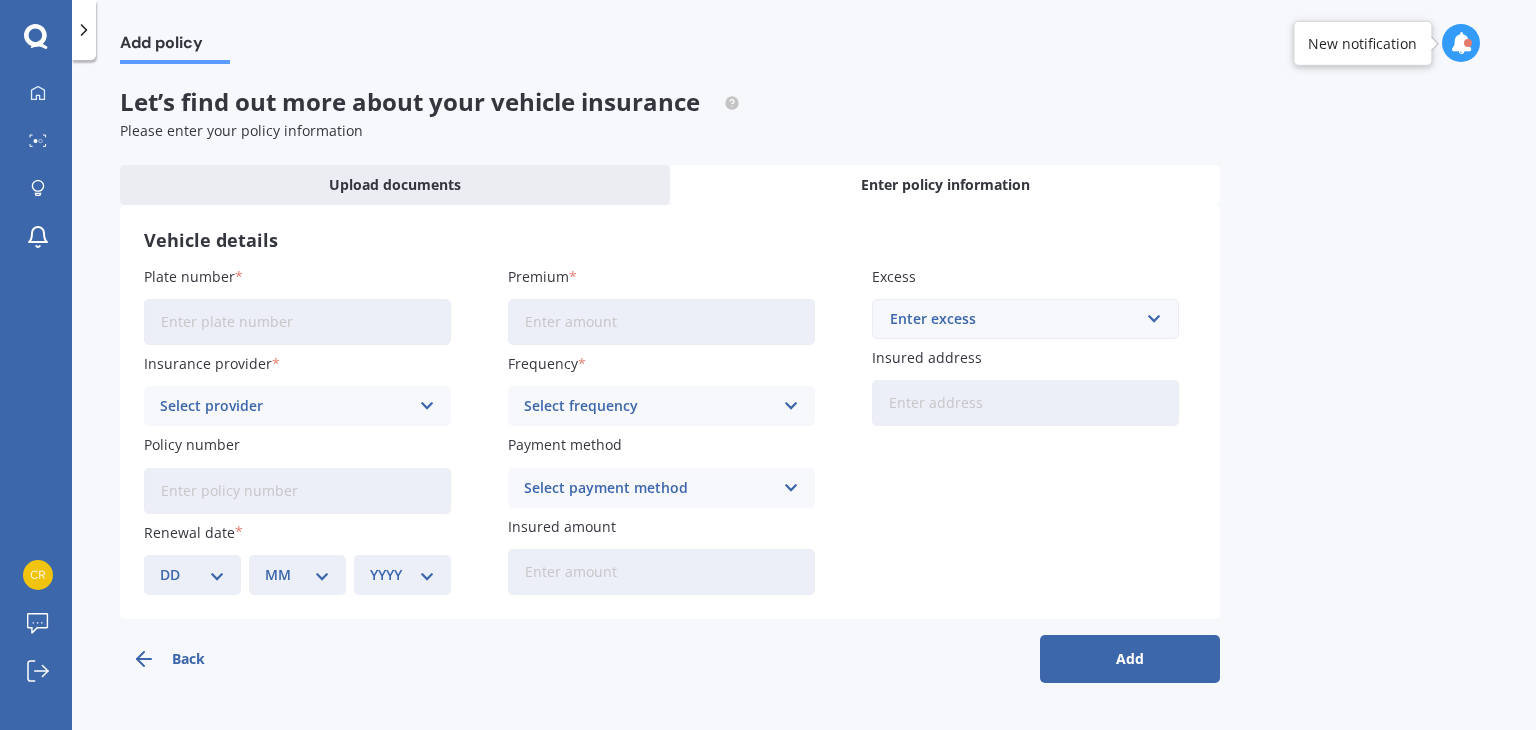 click on "Plate number" at bounding box center (297, 322) 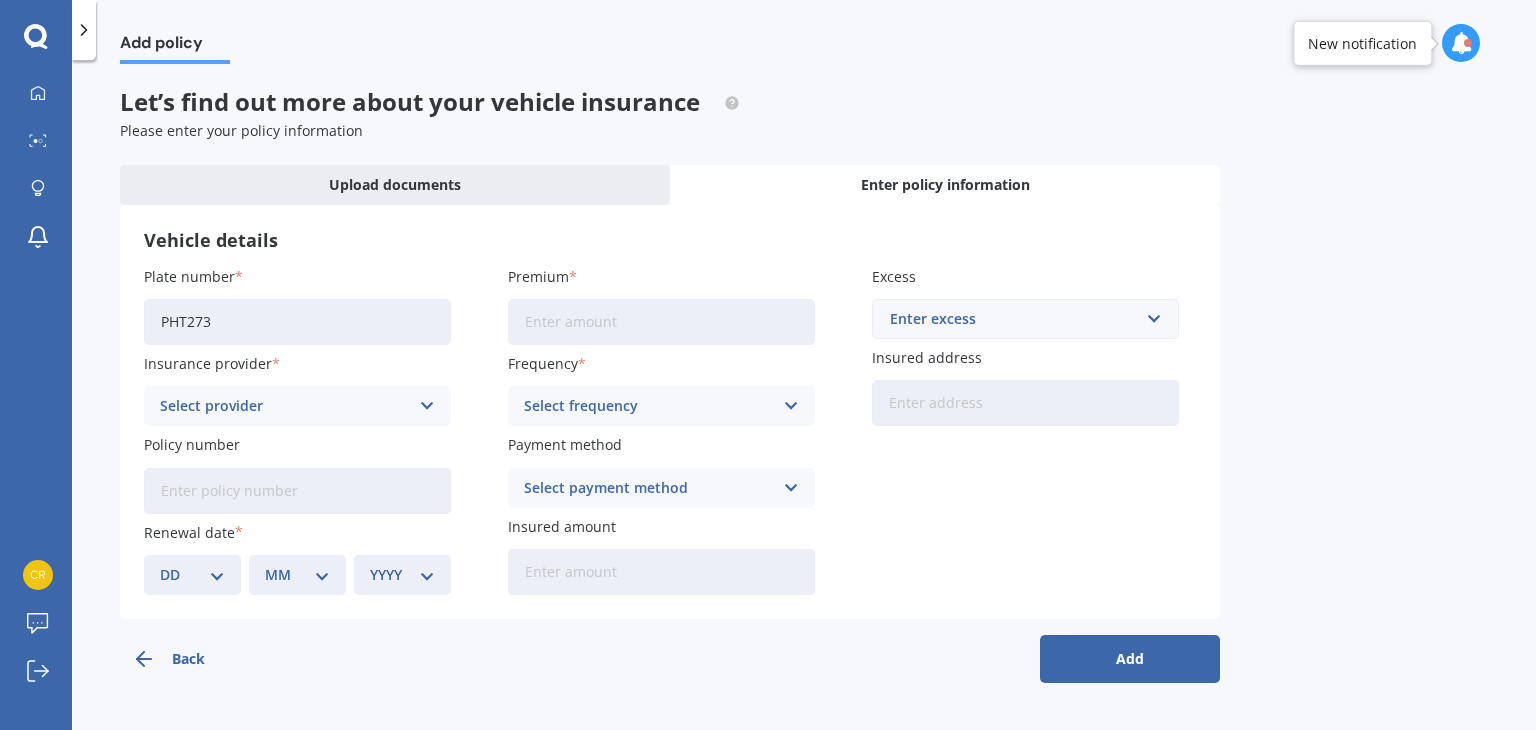 click on "Premium" at bounding box center (661, 305) 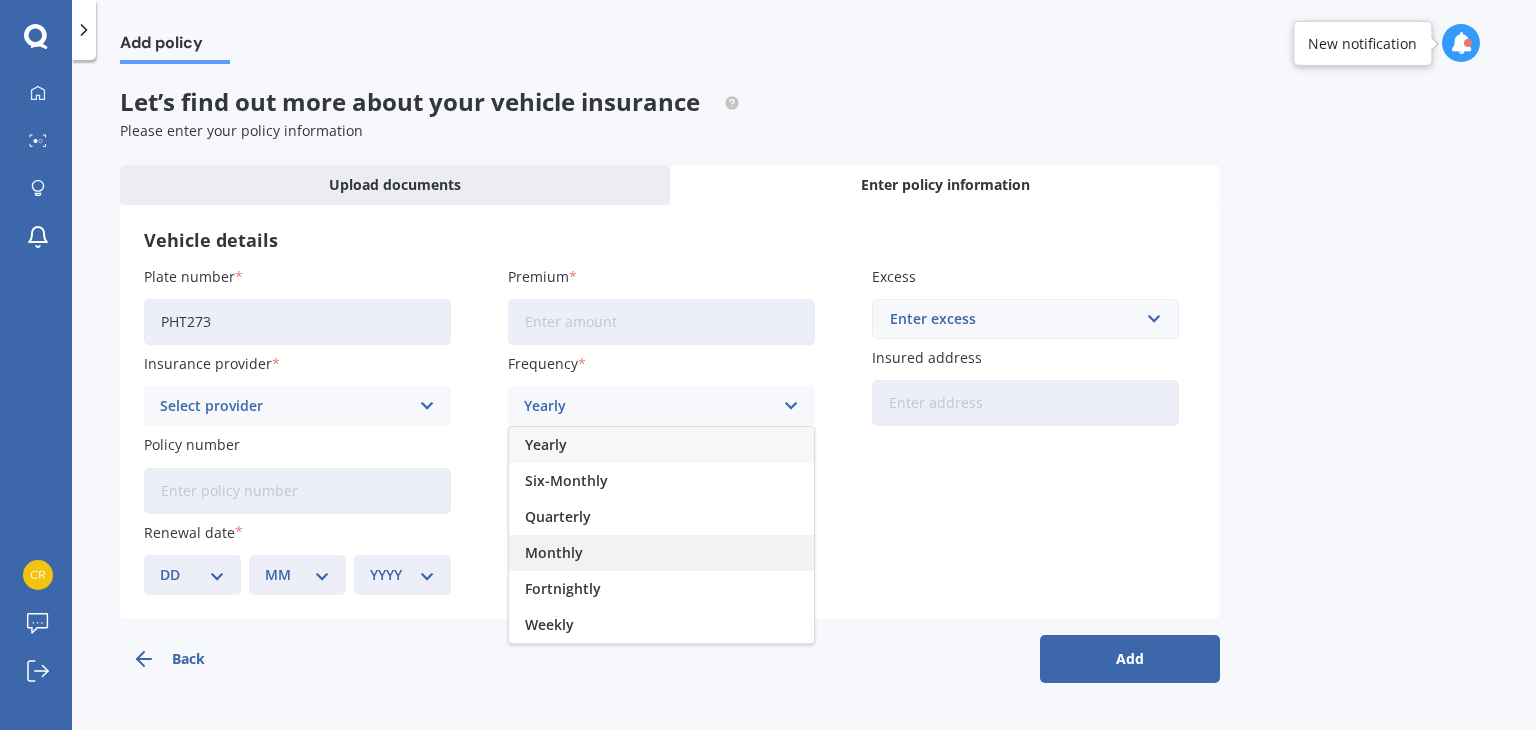 click on "Monthly" at bounding box center [554, 553] 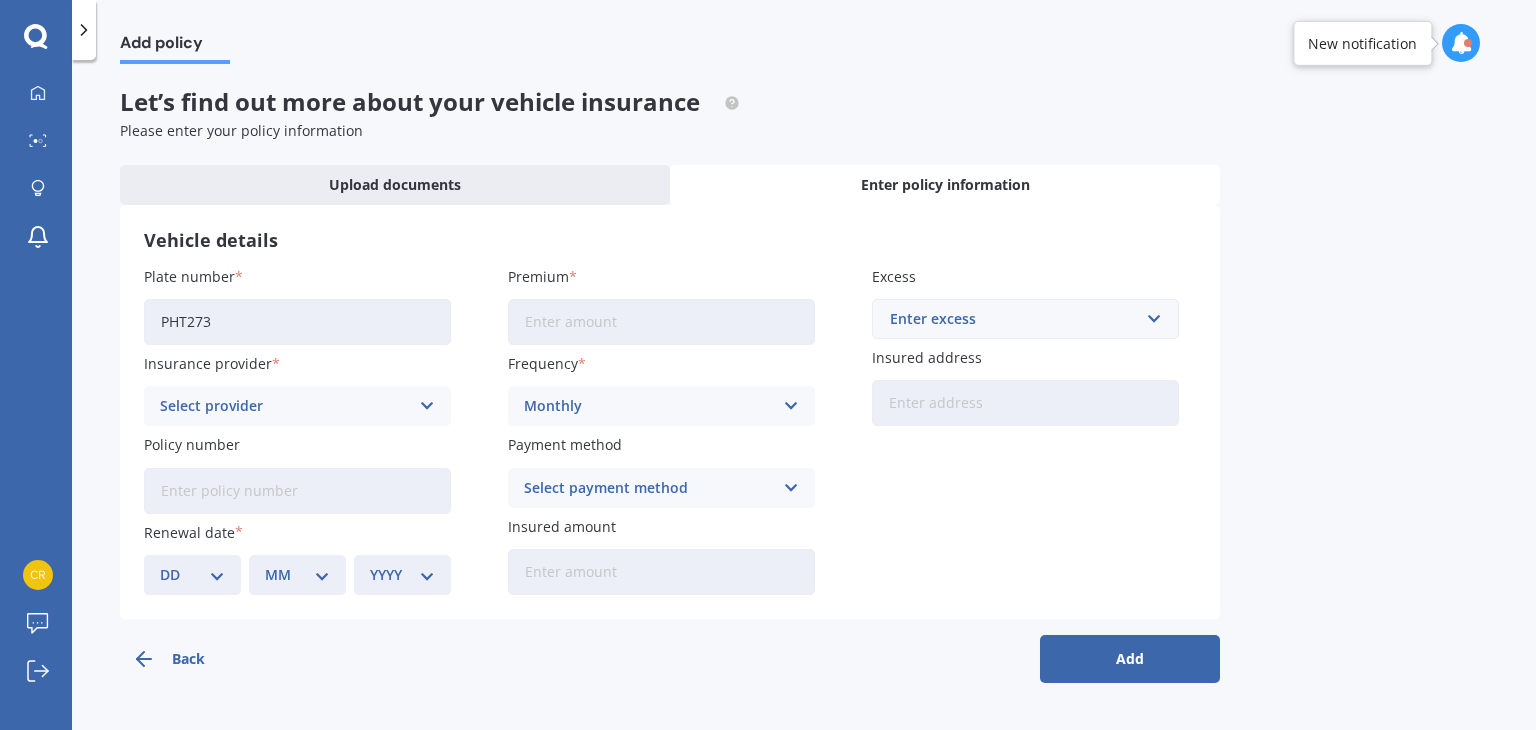 click on "Premium" at bounding box center (661, 322) 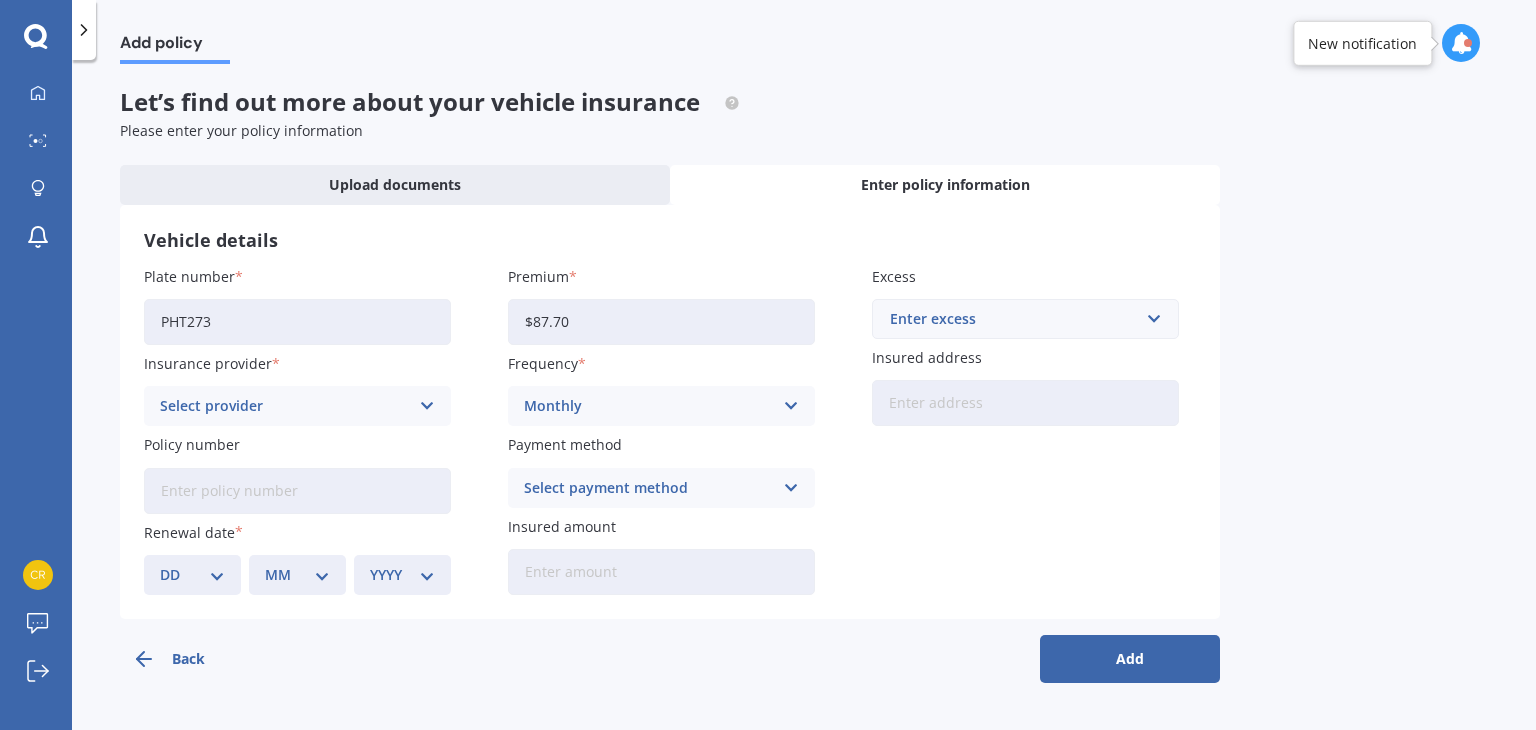 type on "$87.70" 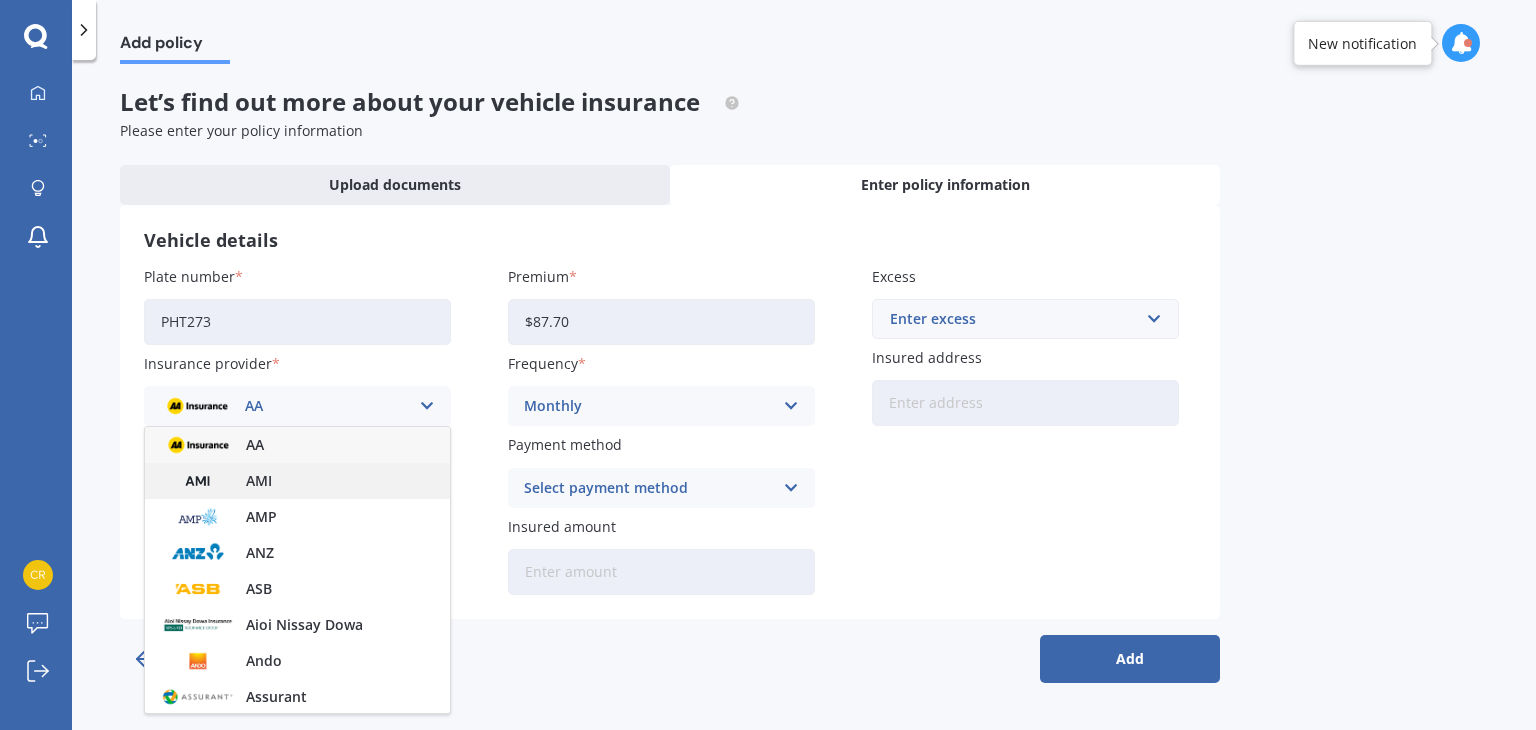 click on "AMI" at bounding box center (297, 481) 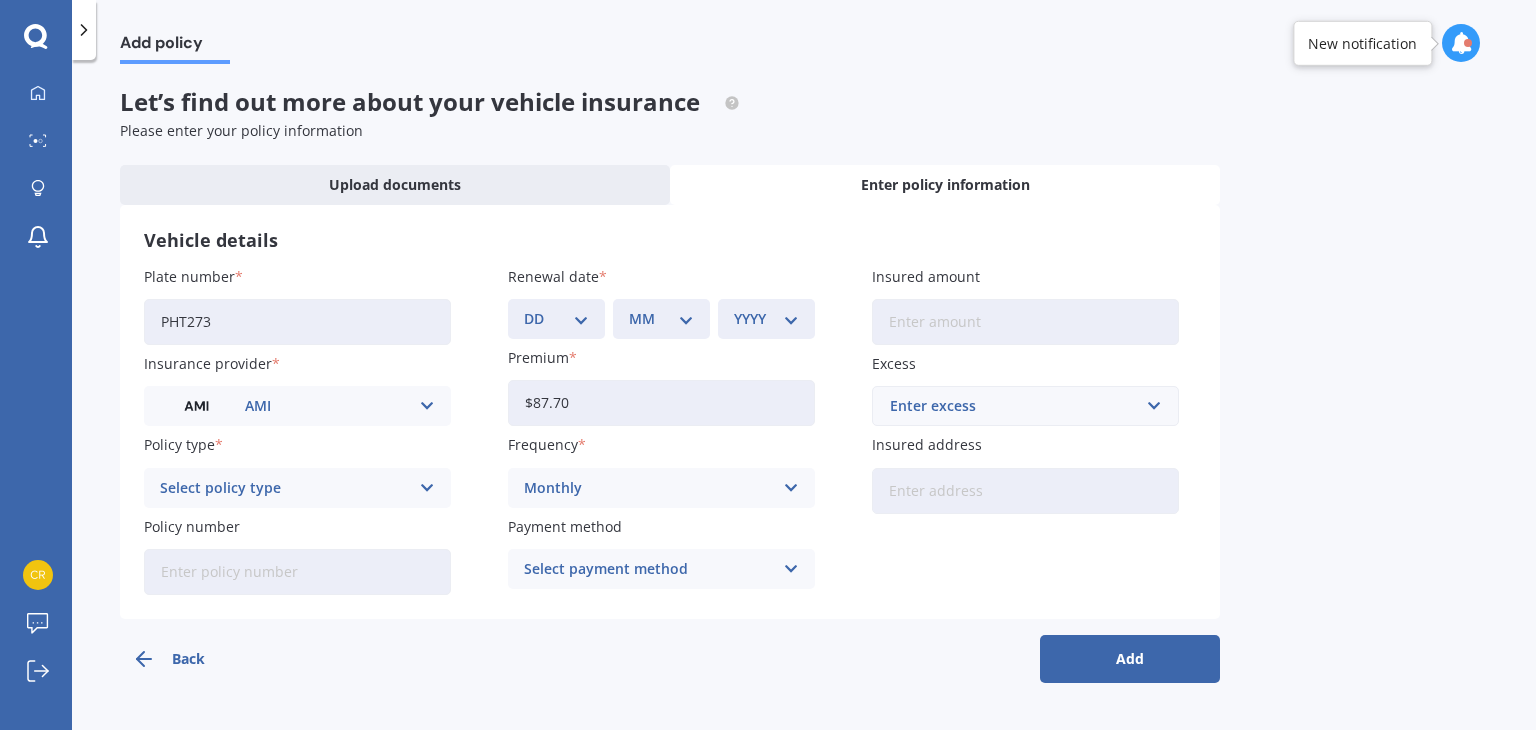 click on "DD 01 02 03 04 05 06 07 08 09 10 11 12 13 14 15 16 17 18 19 20 21 22 23 24 25 26 27 28 29 30 31" at bounding box center (556, 319) 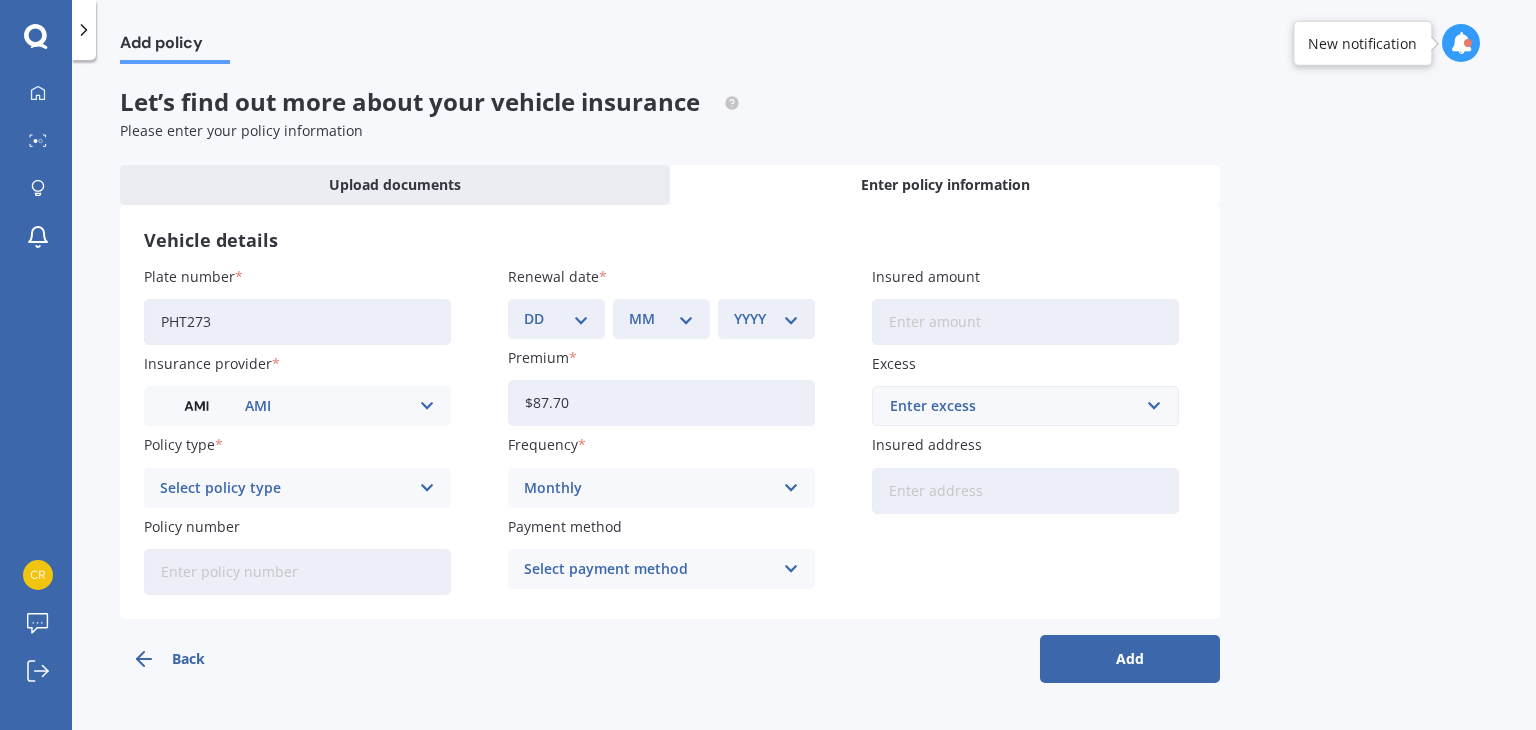select on "06" 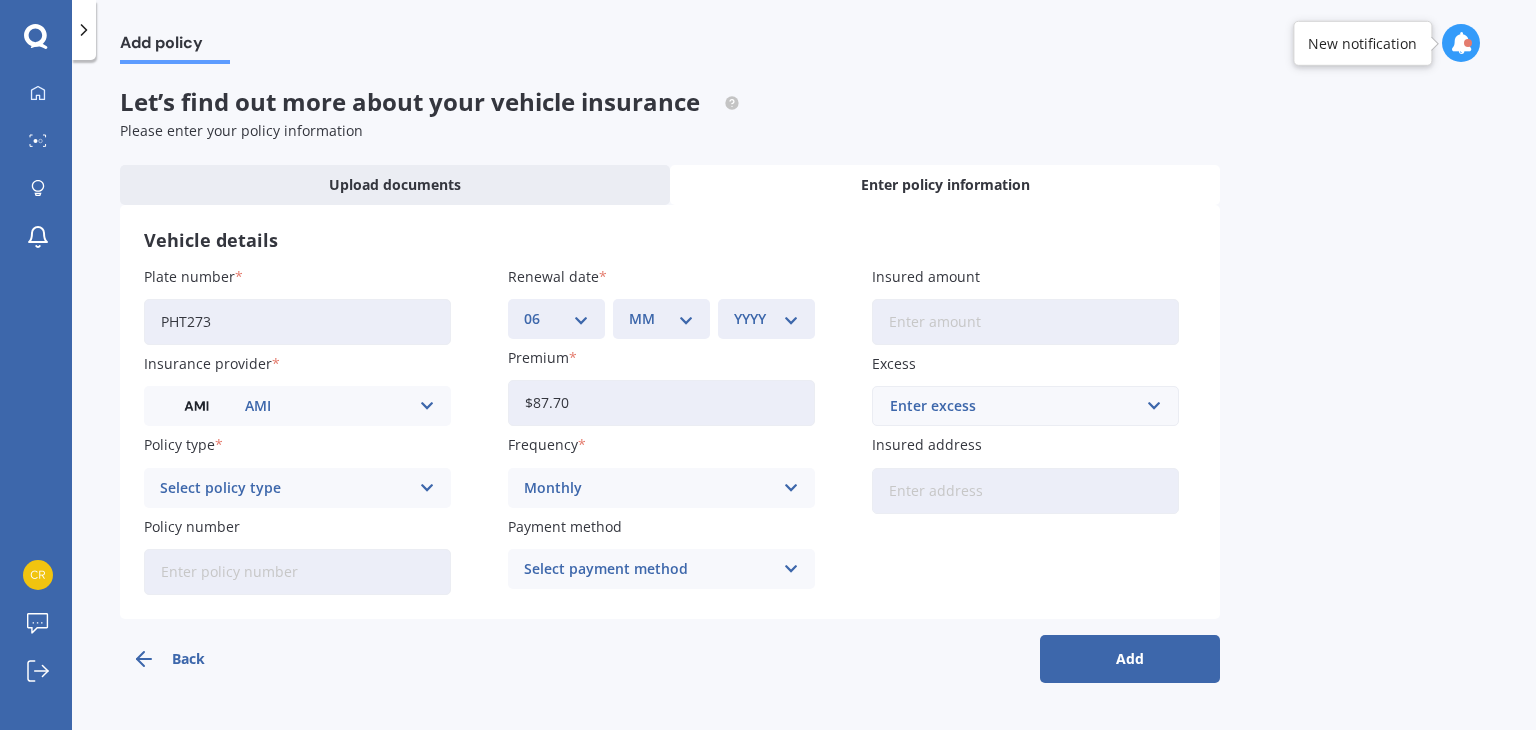 click on "DD 01 02 03 04 05 06 07 08 09 10 11 12 13 14 15 16 17 18 19 20 21 22 23 24 25 26 27 28 29 30 31" at bounding box center [556, 319] 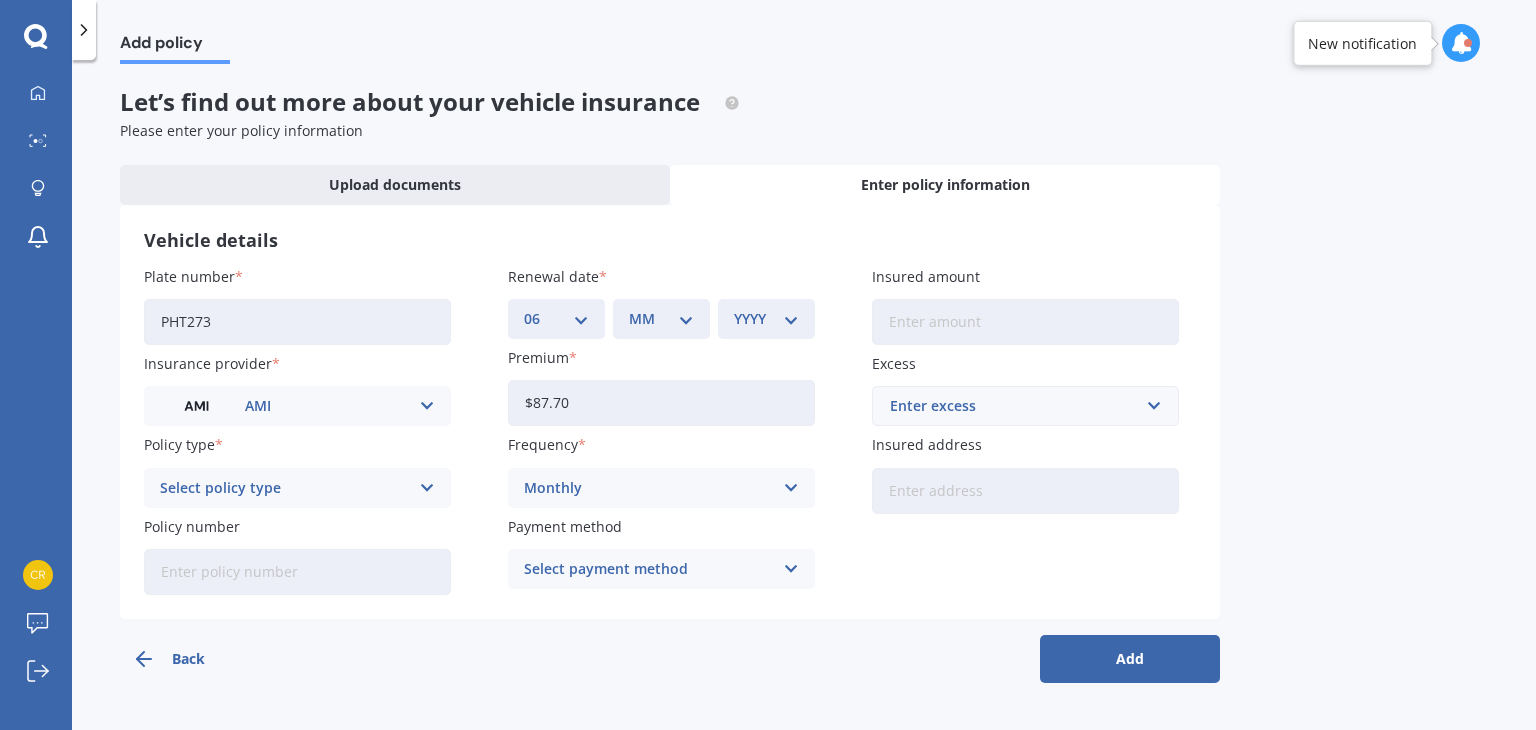 select on "04" 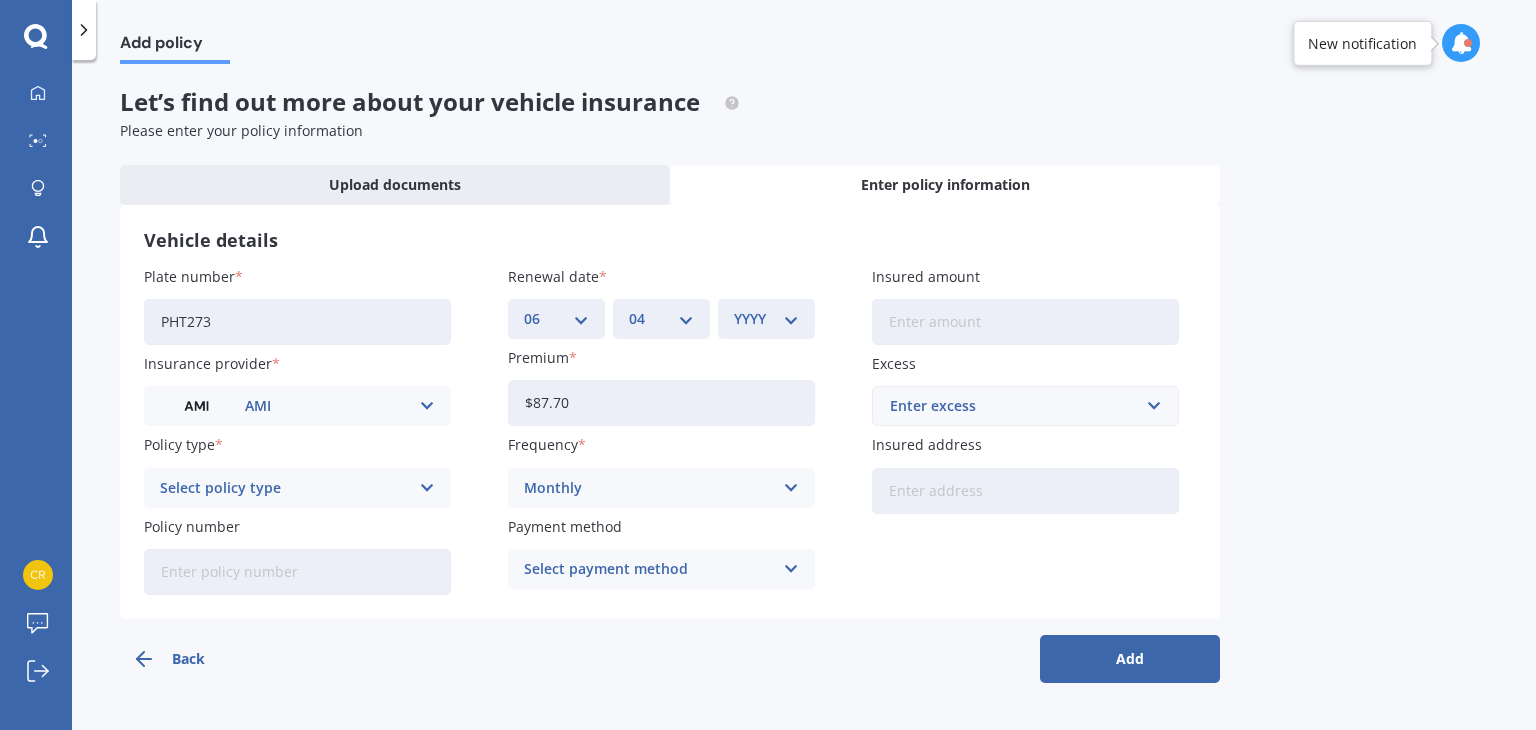 click on "MM 01 02 03 04 05 06 07 08 09 10 11 12" at bounding box center (661, 319) 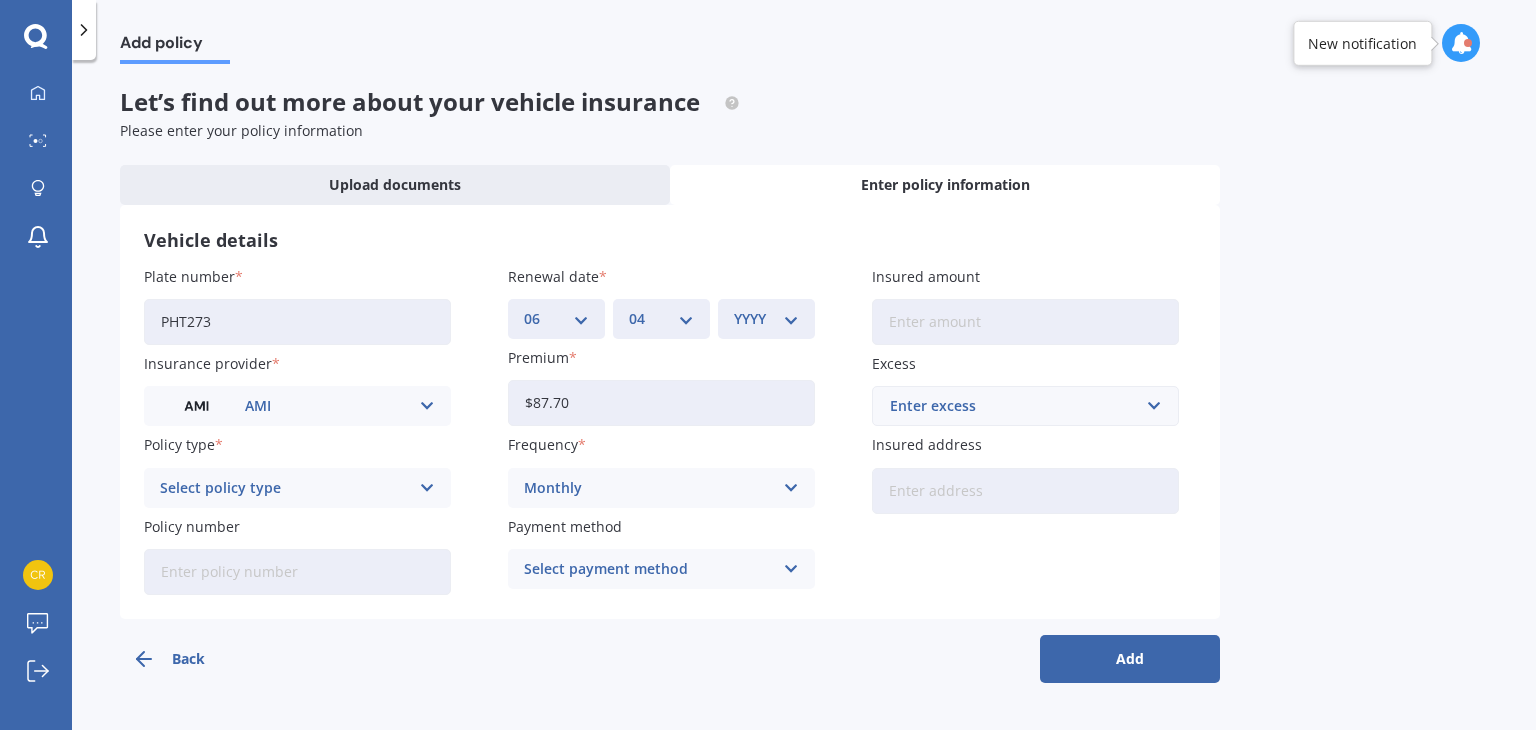 select on "2026" 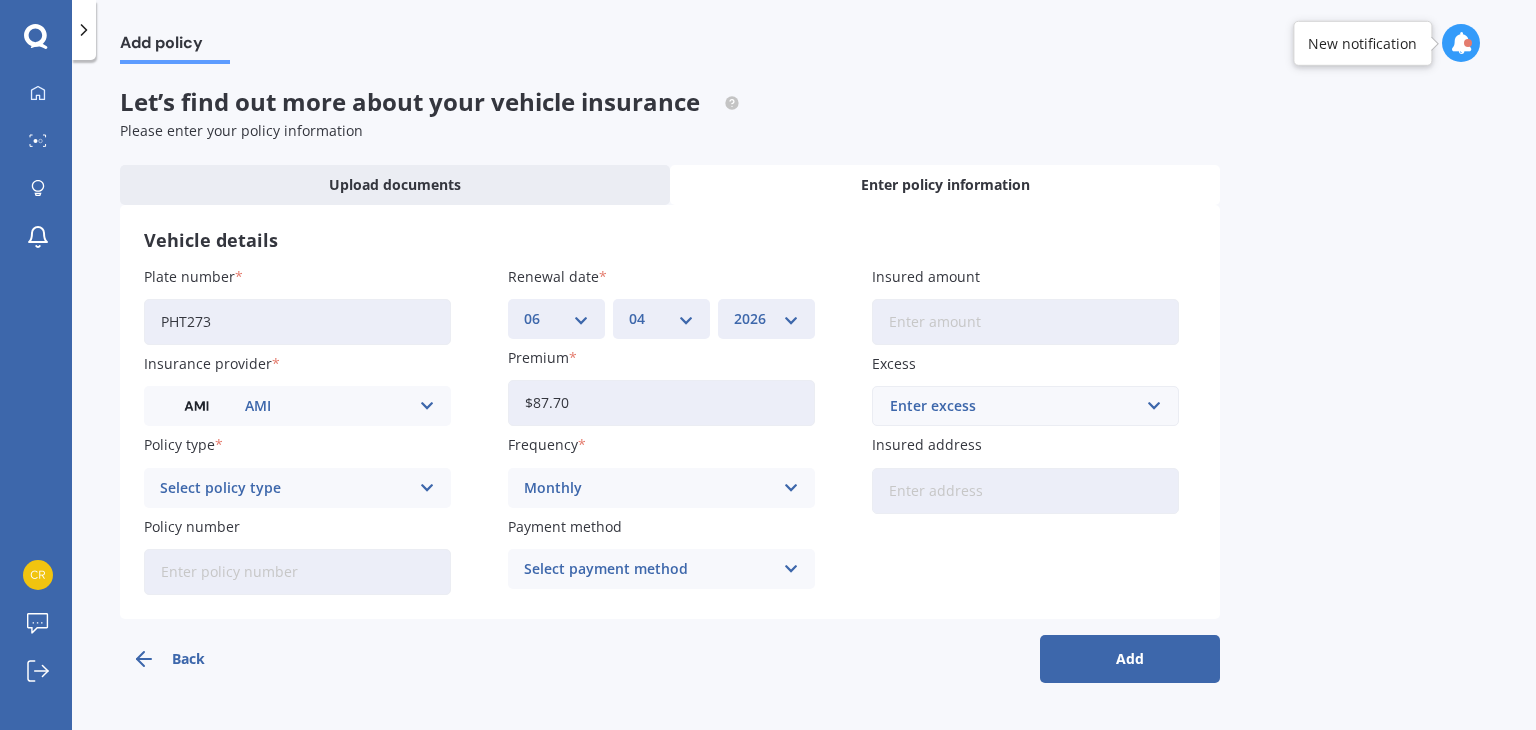 click on "YYYY 2027 2026 2025 2024 2023 2022 2021 2020 2019 2018 2017 2016 2015 2014 2013 2012 2011 2010 2009 2008 2007 2006 2005 2004 2003 2002 2001 2000 1999 1998 1997 1996 1995 1994 1993 1992 1991 1990 1989 1988 1987 1986 1985 1984 1983 1982 1981 1980 1979 1978 1977 1976 1975 1974 1973 1972 1971 1970 1969 1968 1967 1966 1965 1964 1963 1962 1961 1960 1959 1958 1957 1956 1955 1954 1953 1952 1951 1950 1949 1948 1947 1946 1945 1944 1943 1942 1941 1940 1939 1938 1937 1936 1935 1934 1933 1932 1931 1930 1929 1928" at bounding box center [766, 319] 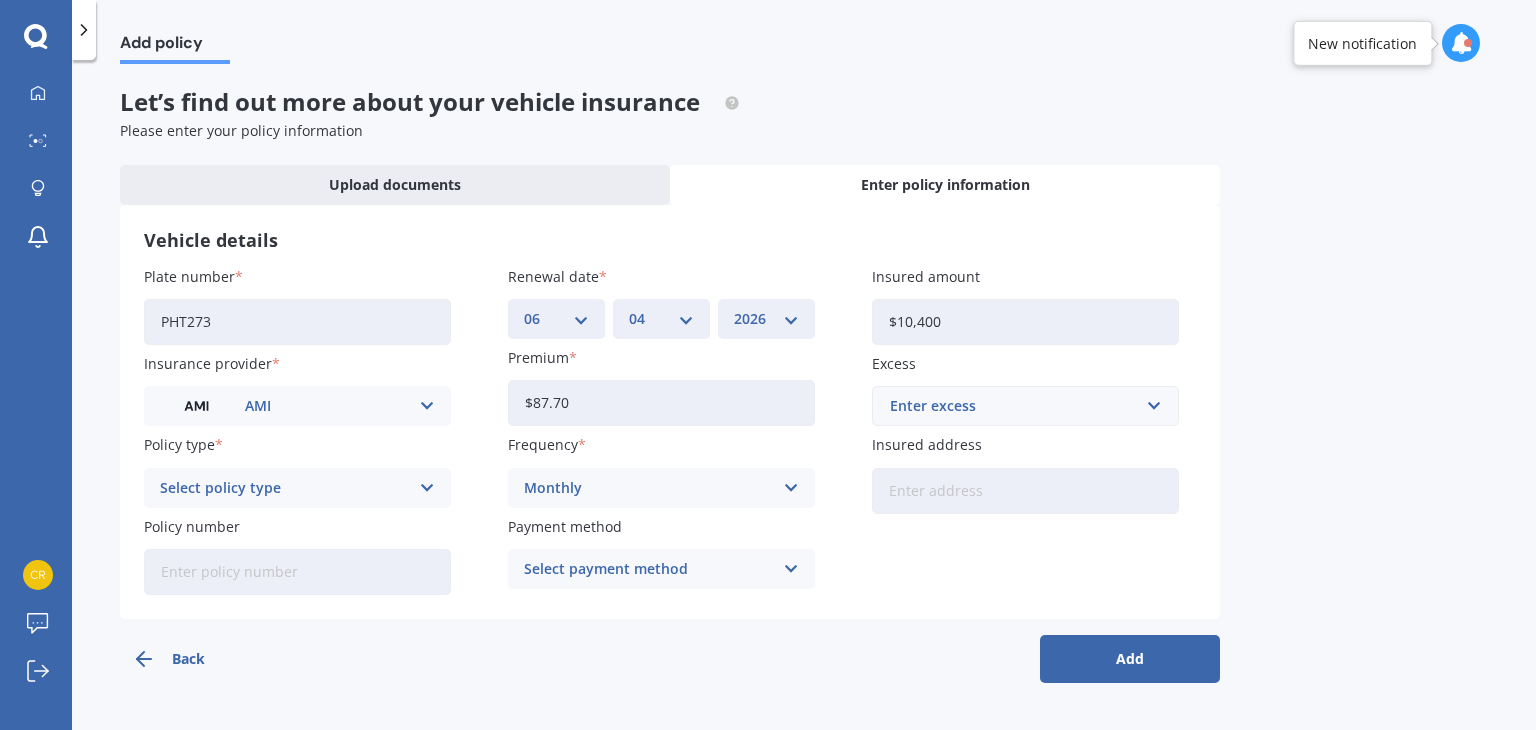 type on "$10,400" 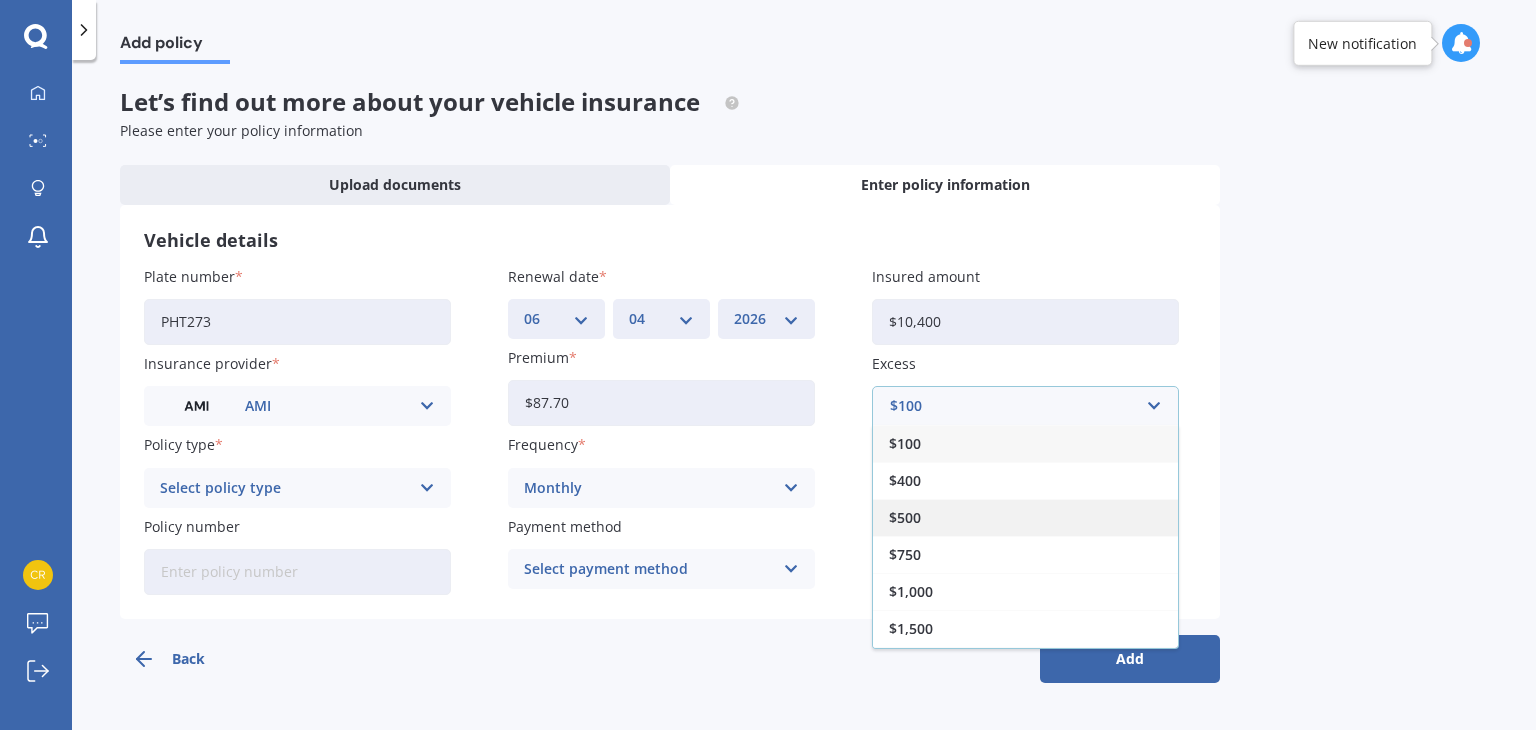 click on "$500" at bounding box center (905, 518) 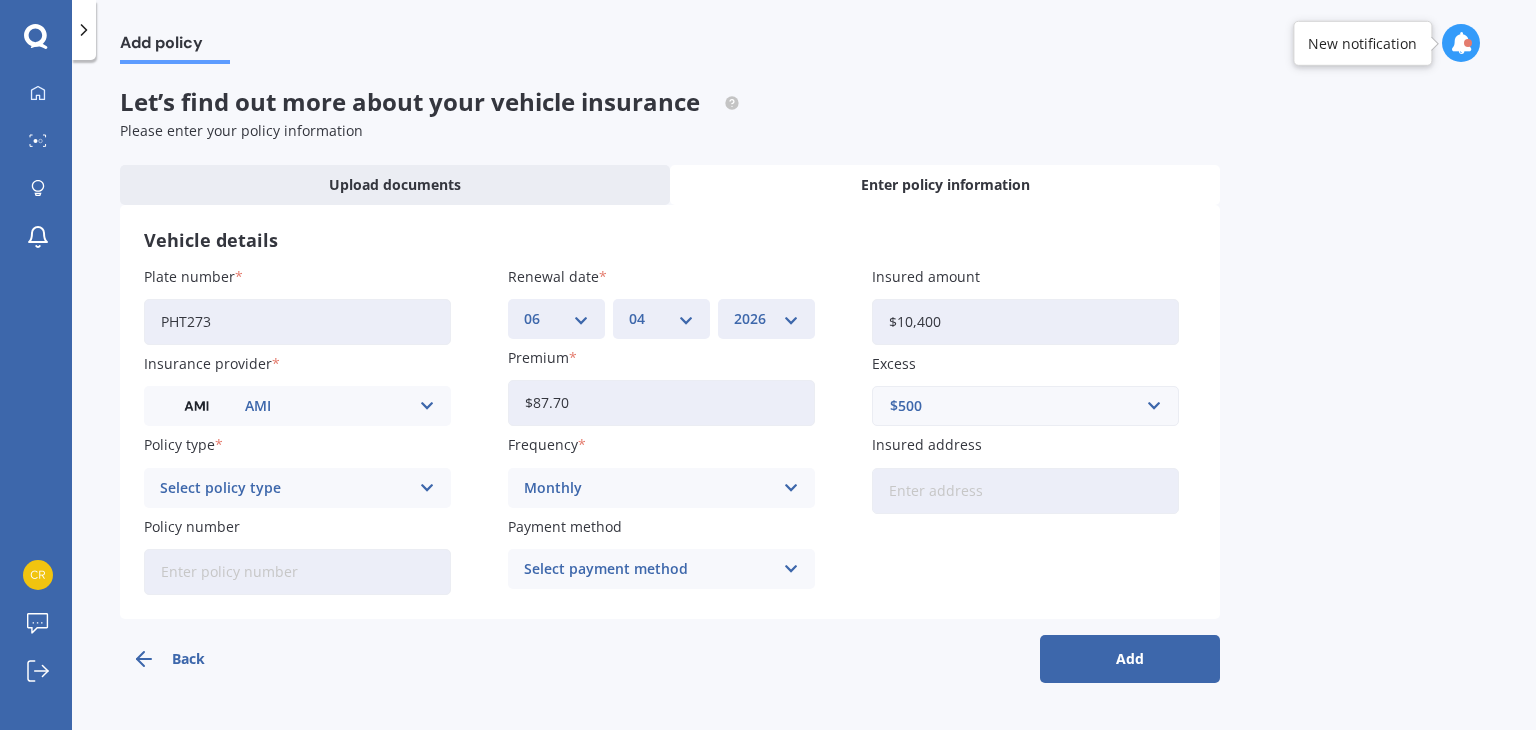 click on "Insured address" at bounding box center [1025, 491] 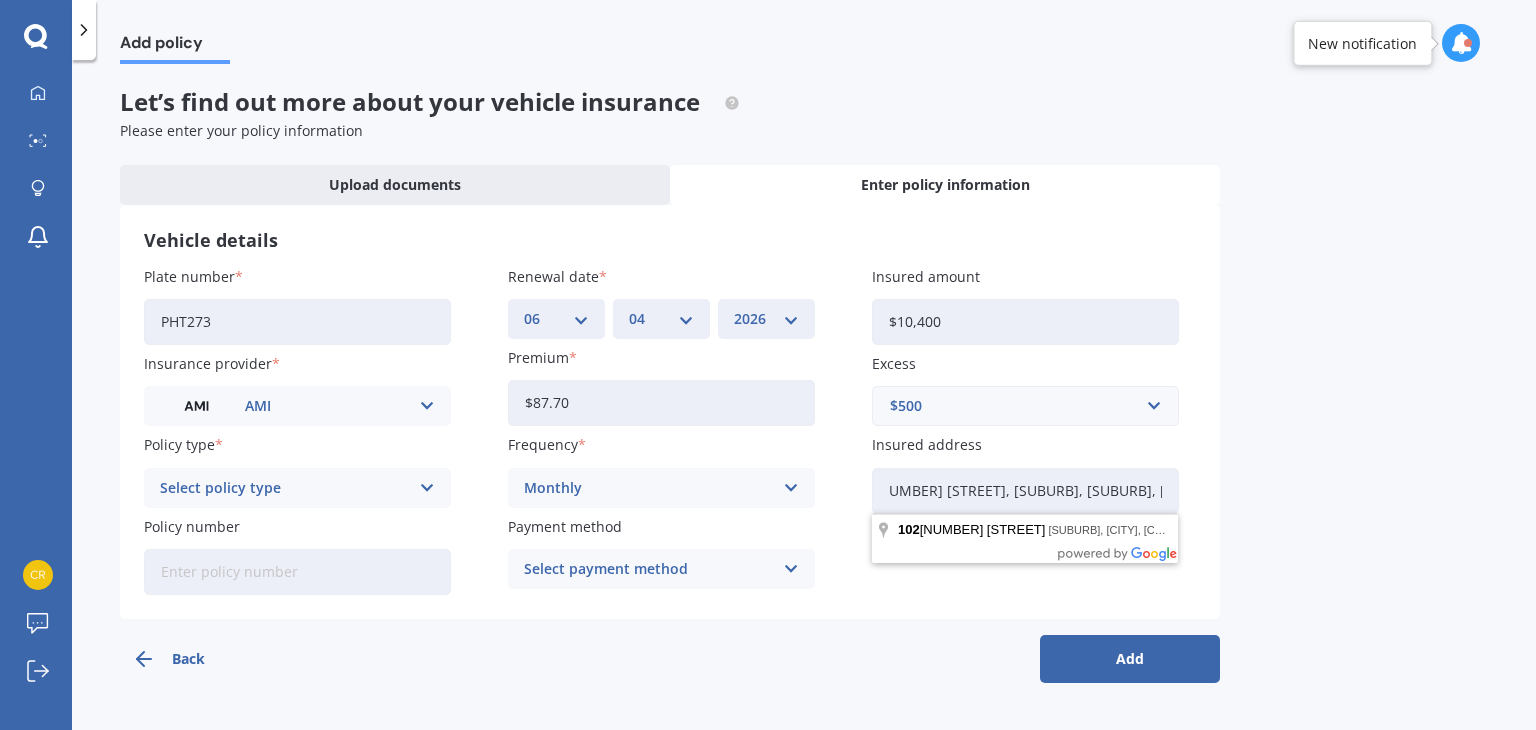 scroll, scrollTop: 0, scrollLeft: 0, axis: both 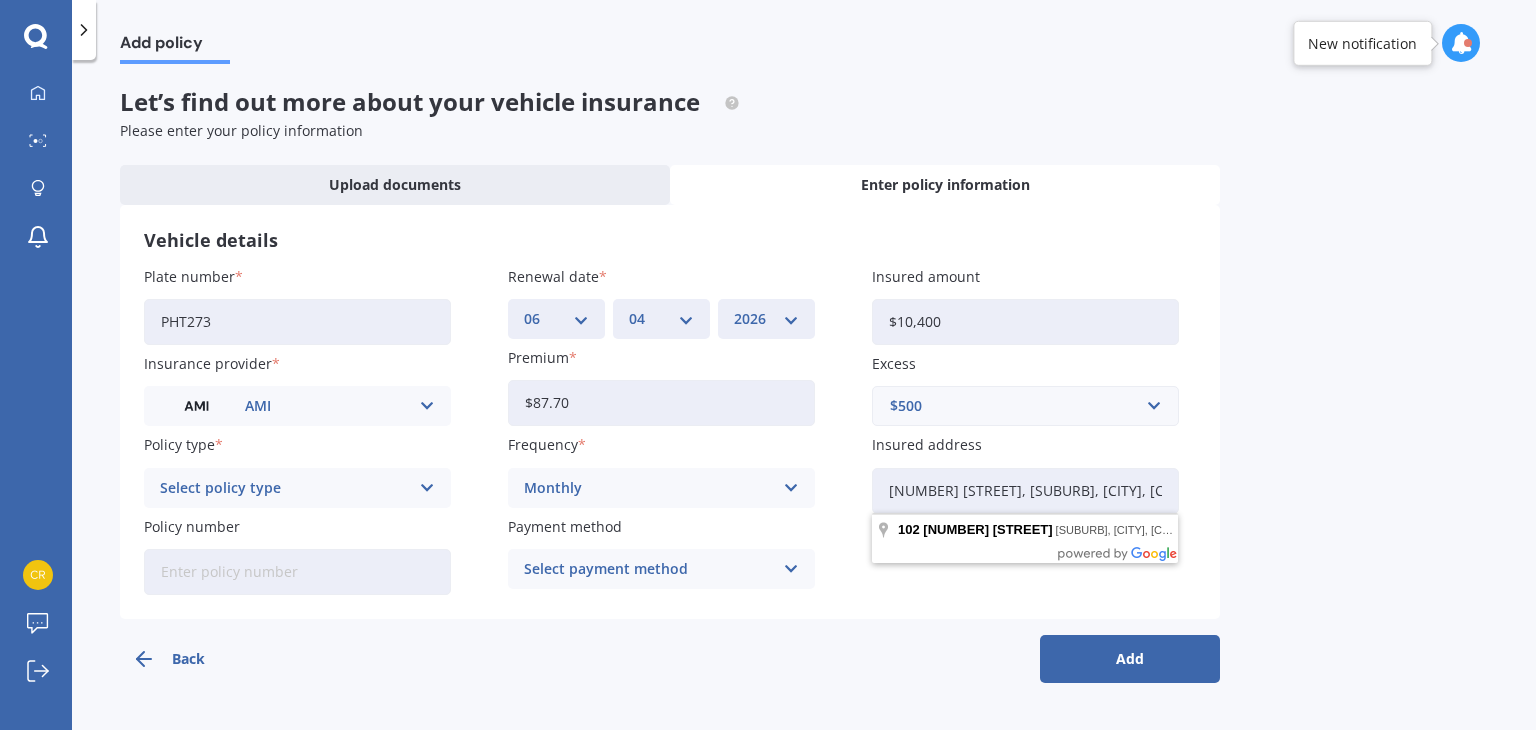 type on "[NUMBER] [STREET], [SUBURB], [CITY] [POSTCODE]" 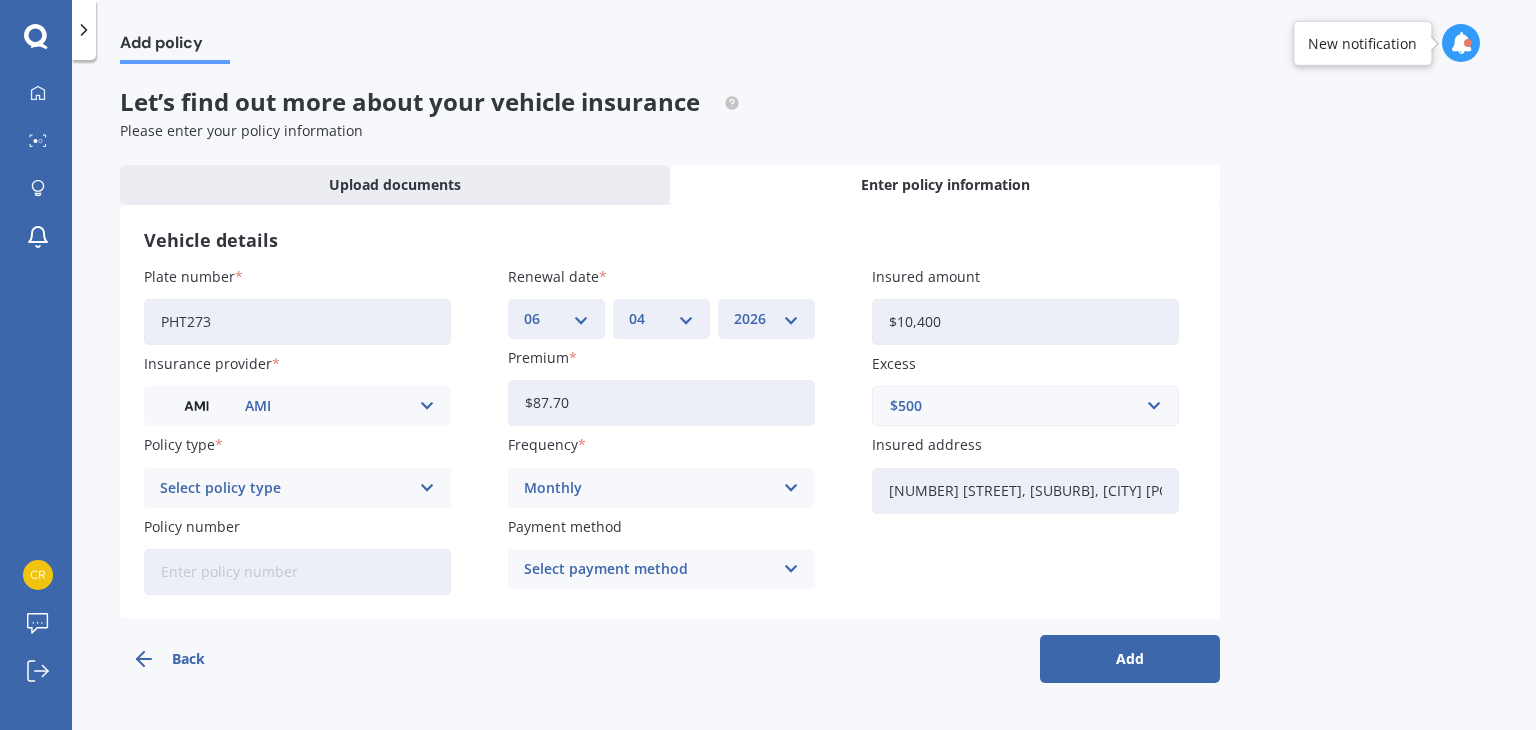 click on "Select payment method" at bounding box center [648, 569] 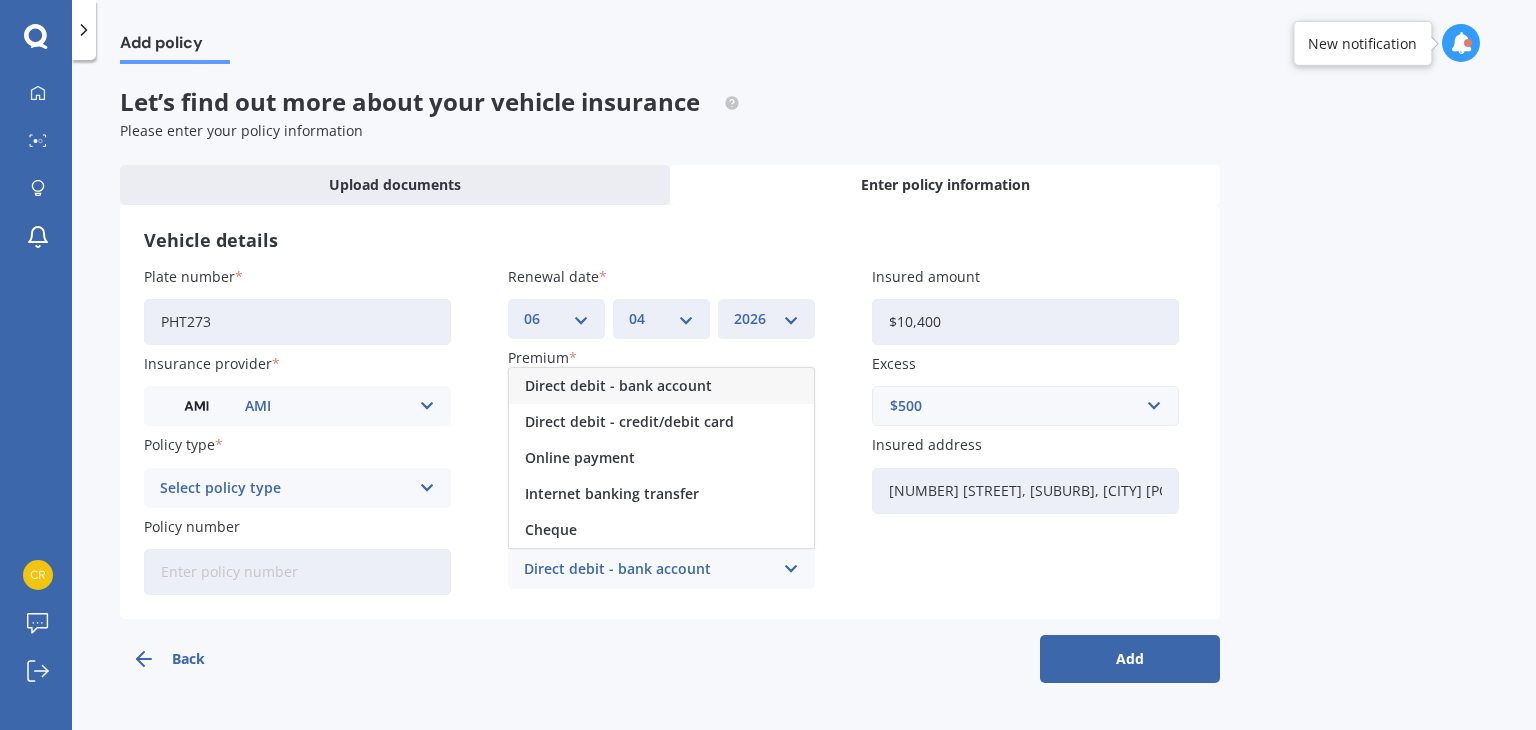 click on "Direct debit - bank account" at bounding box center [618, 386] 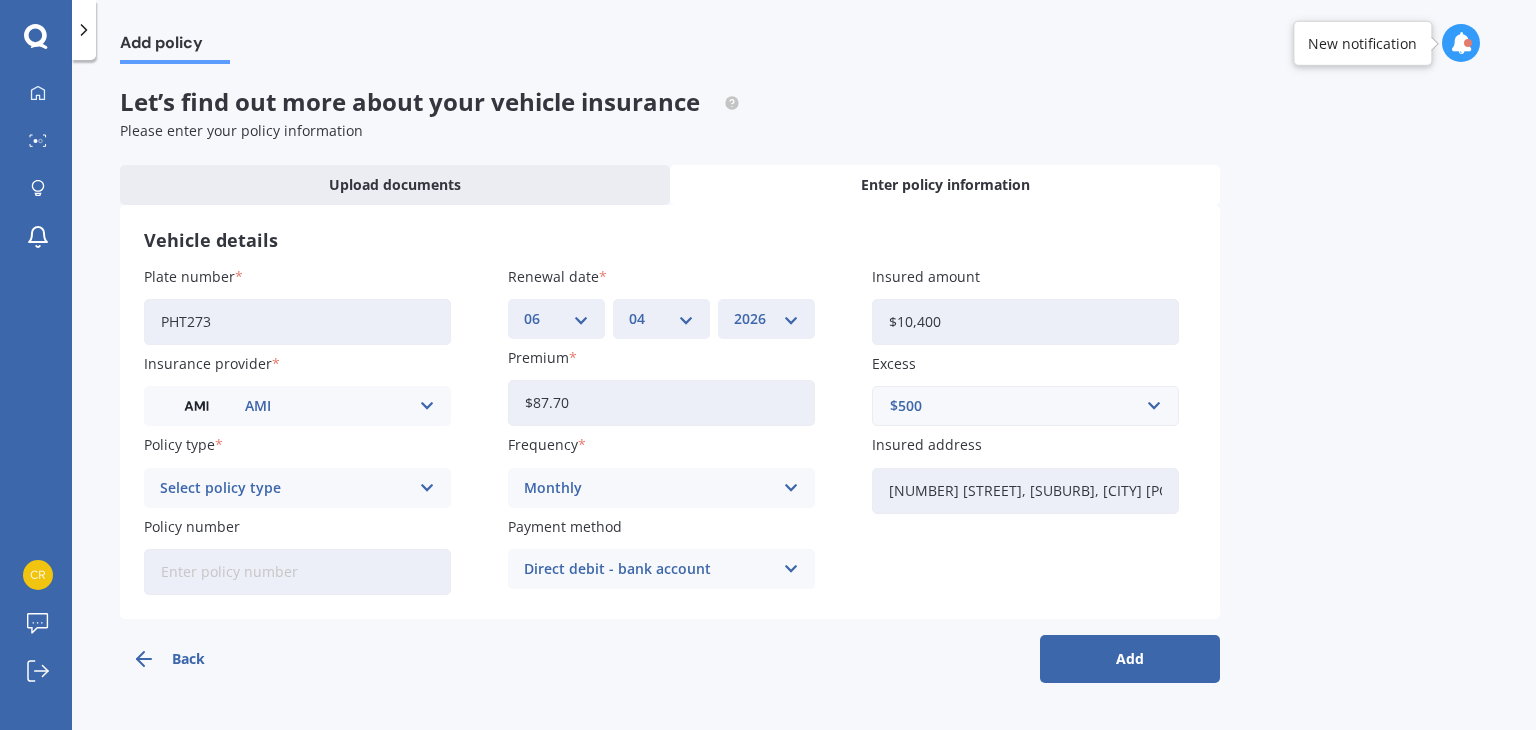 click on "Direct debit - bank account" at bounding box center (648, 569) 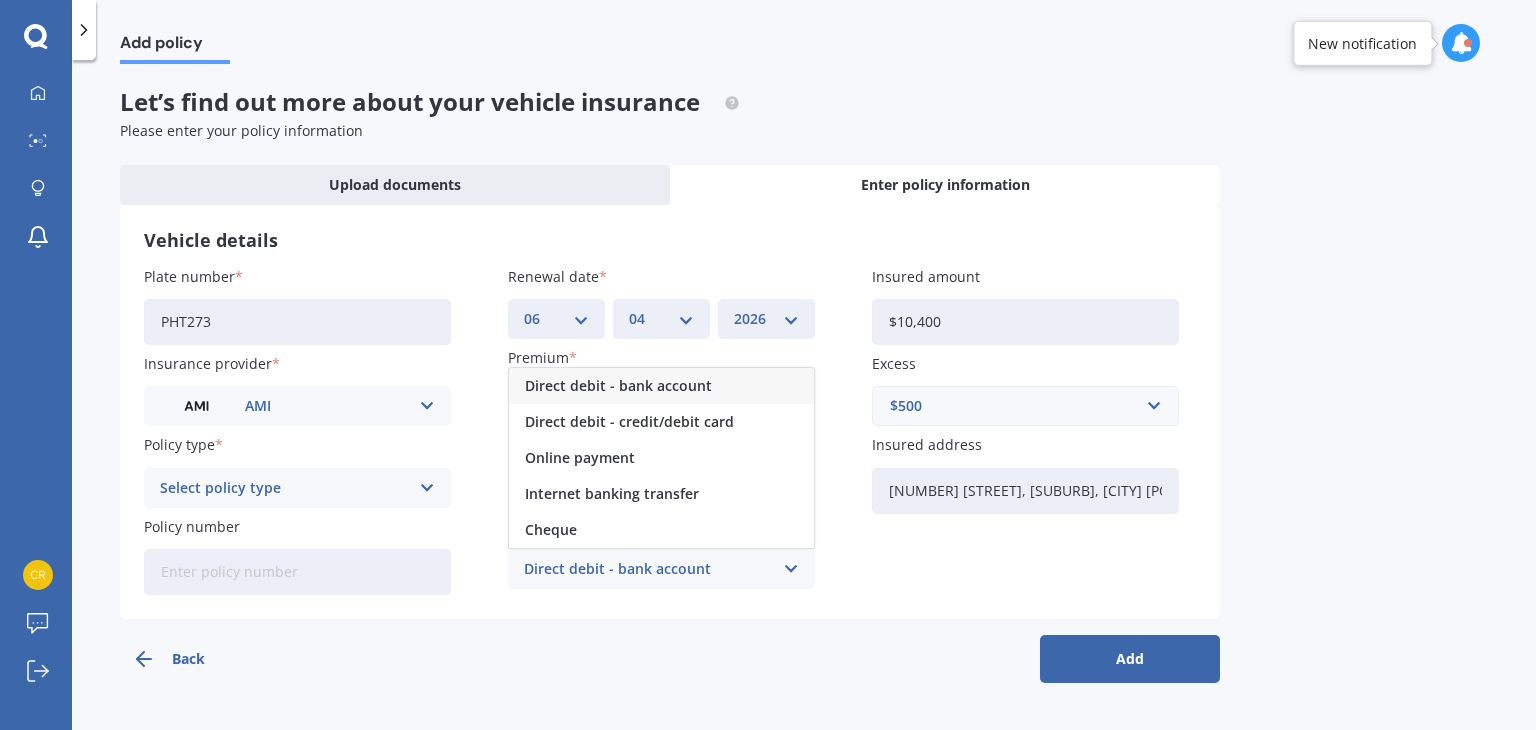 click on "Direct debit - bank account Direct debit - bank account Direct debit - credit/debit card Online payment Internet banking transfer Cheque" at bounding box center [661, 569] 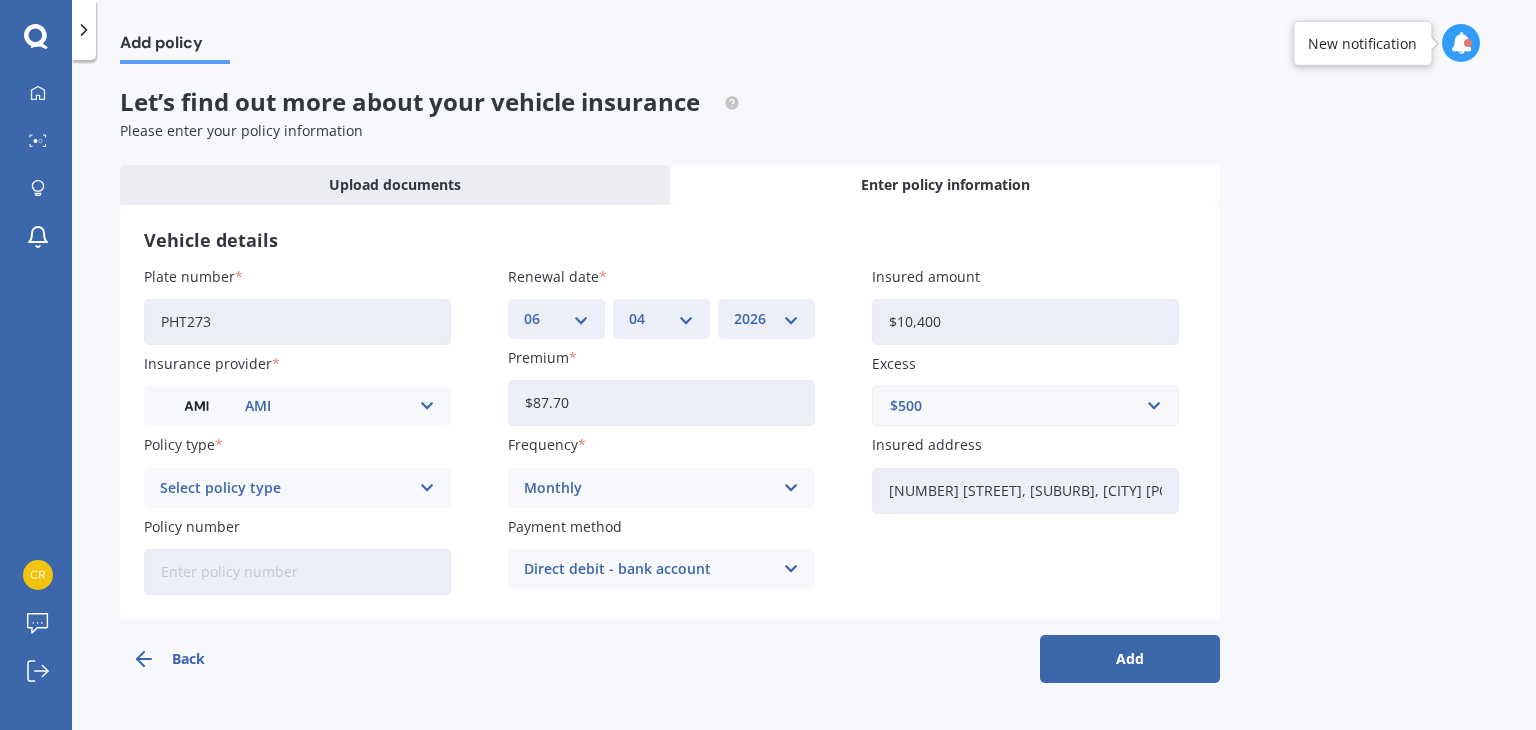 click on "Policy number" at bounding box center (297, 572) 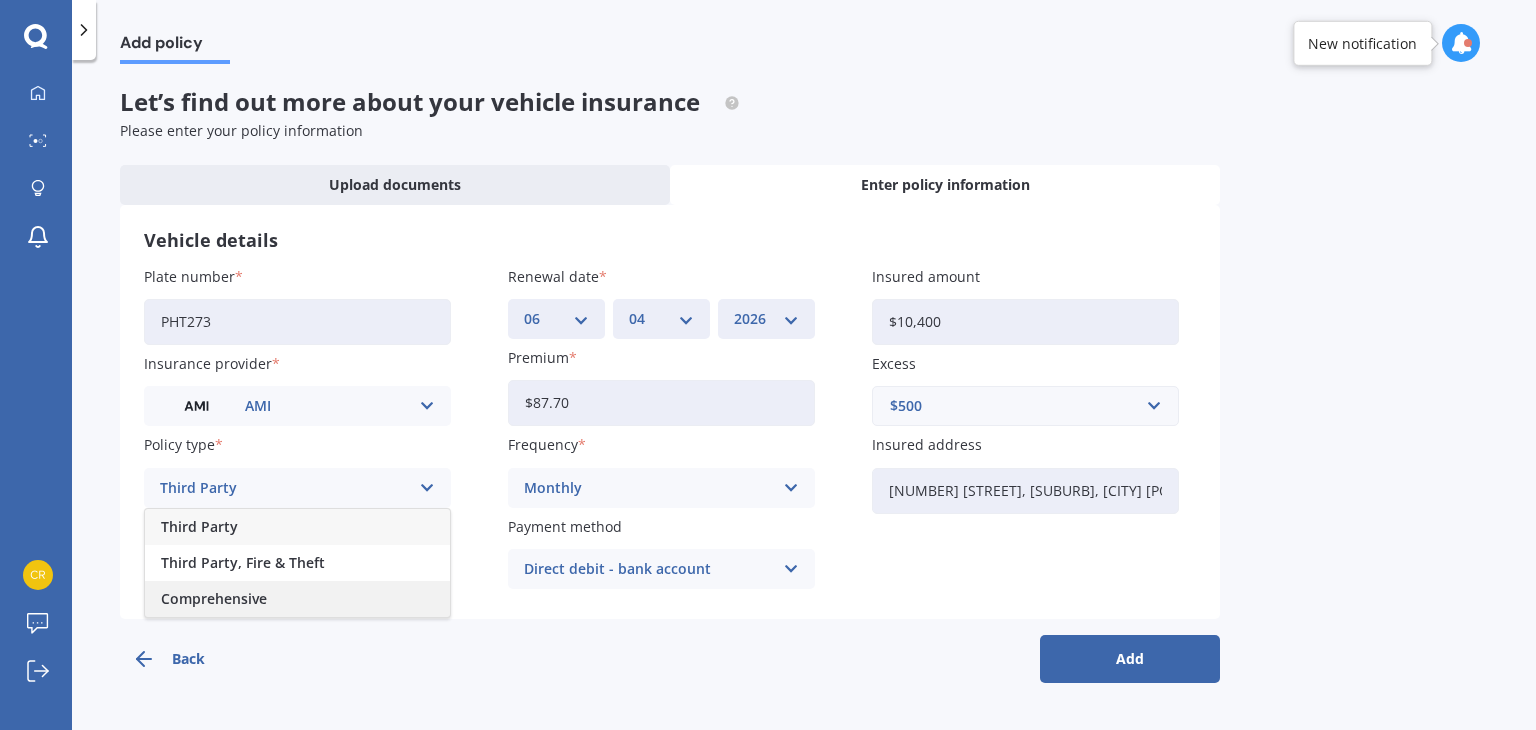 click on "Comprehensive" at bounding box center (214, 599) 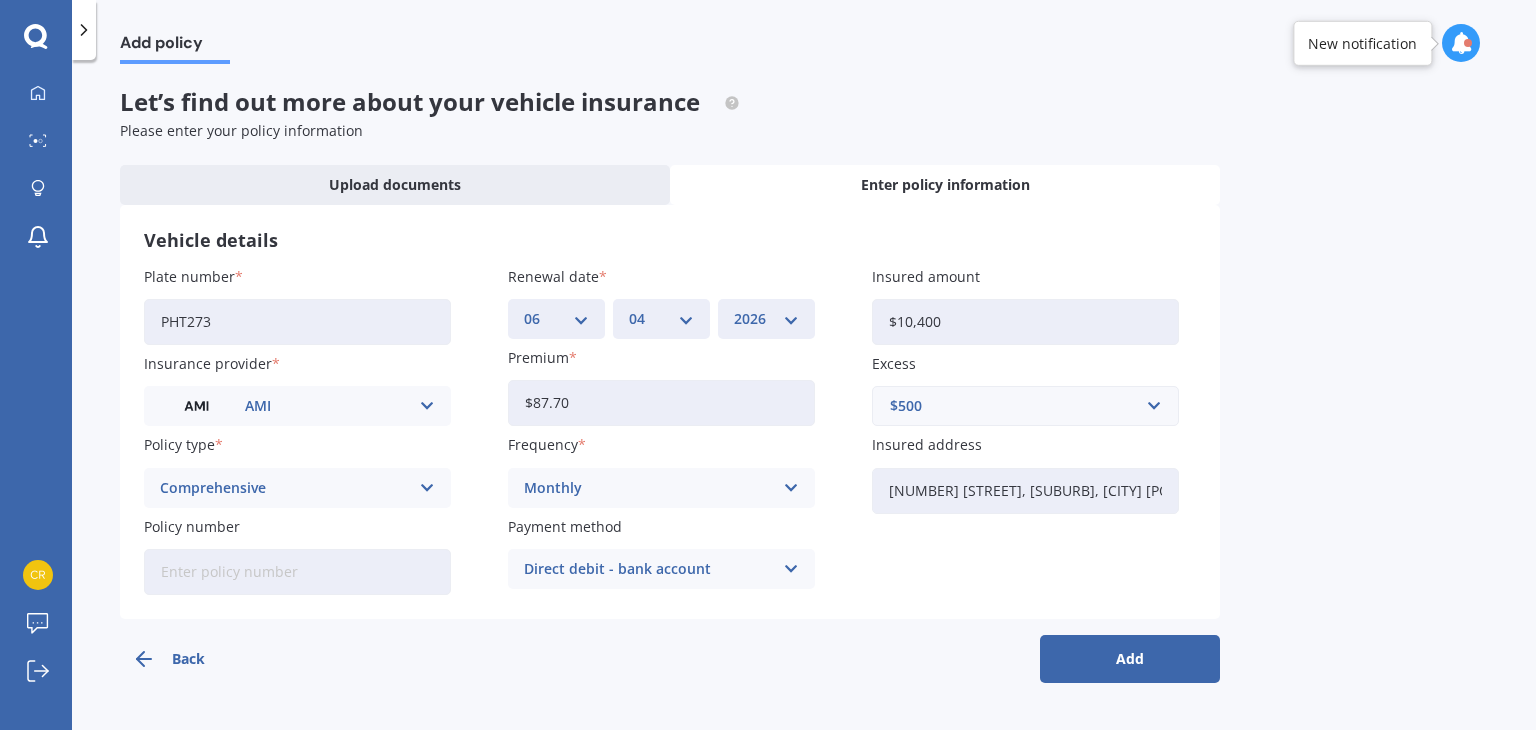 click on "Add" at bounding box center (1130, 659) 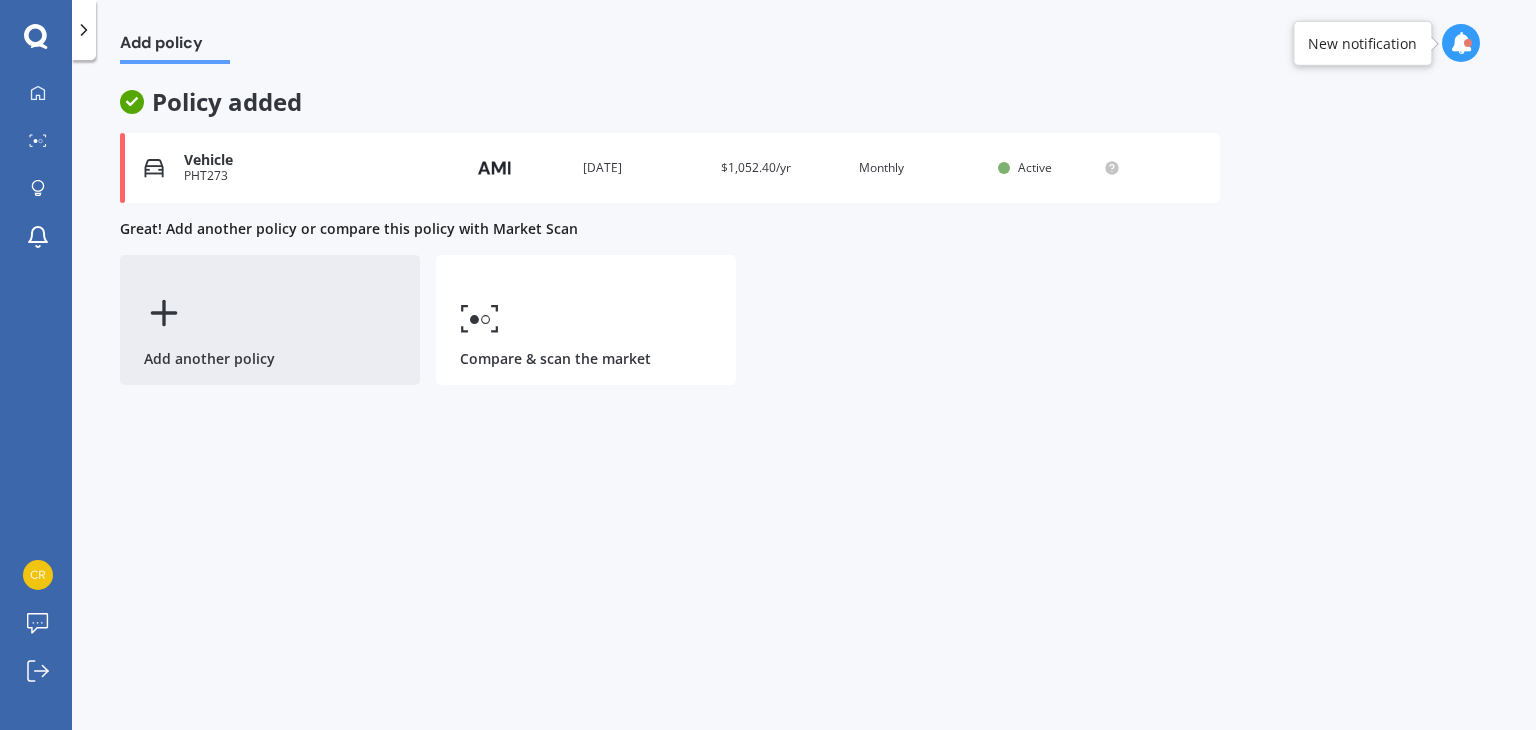 click on "Add another policy" at bounding box center [270, 320] 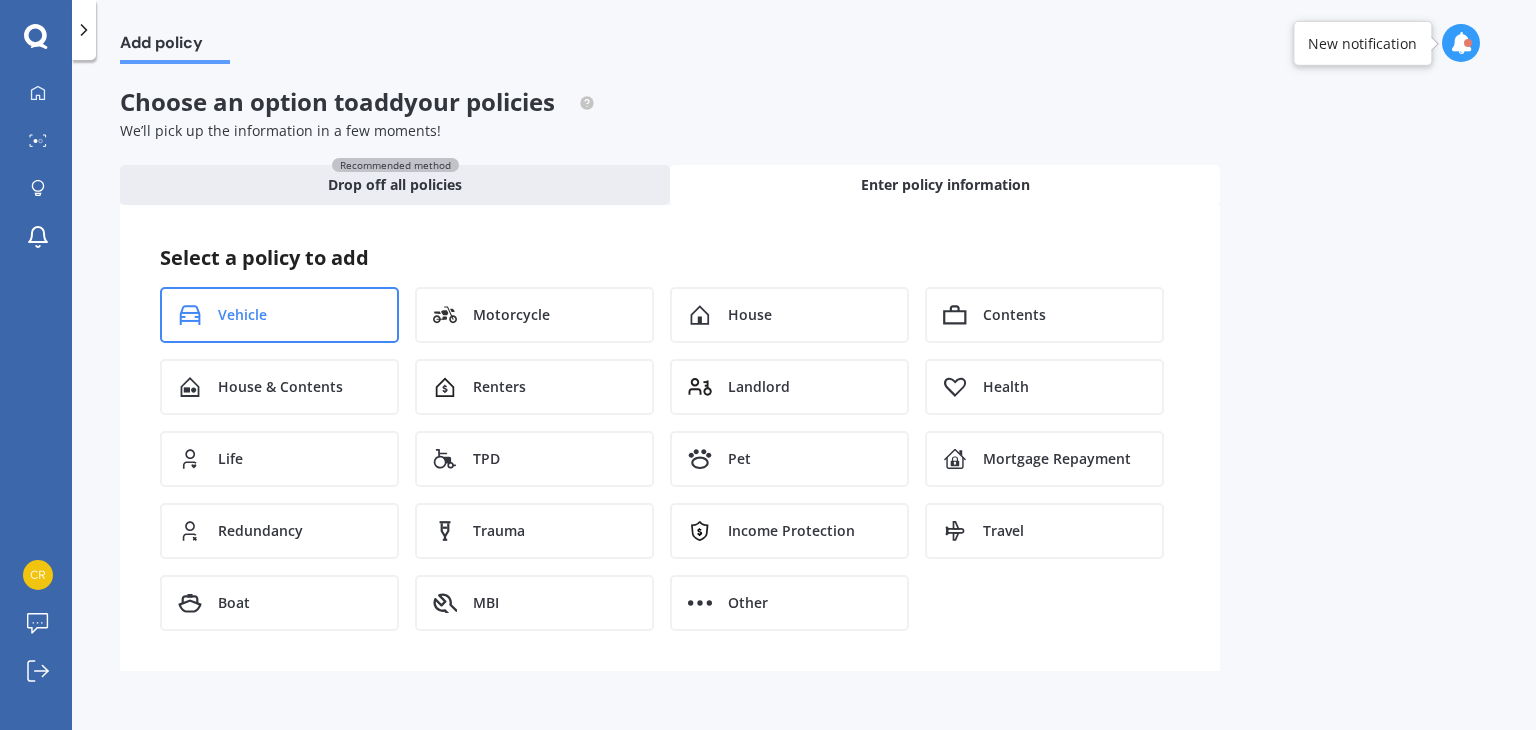 click on "Vehicle" at bounding box center [242, 315] 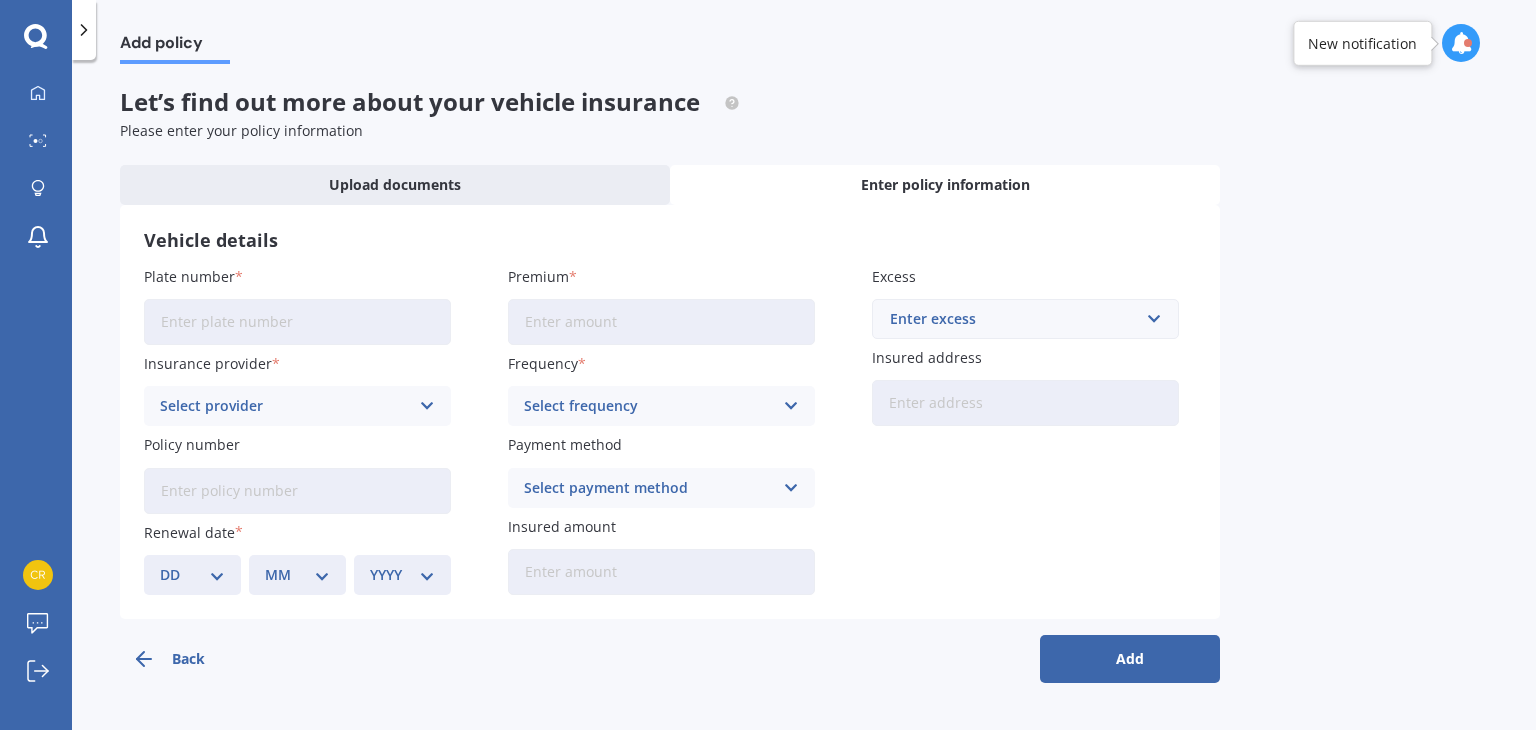 click on "Plate number" at bounding box center (297, 322) 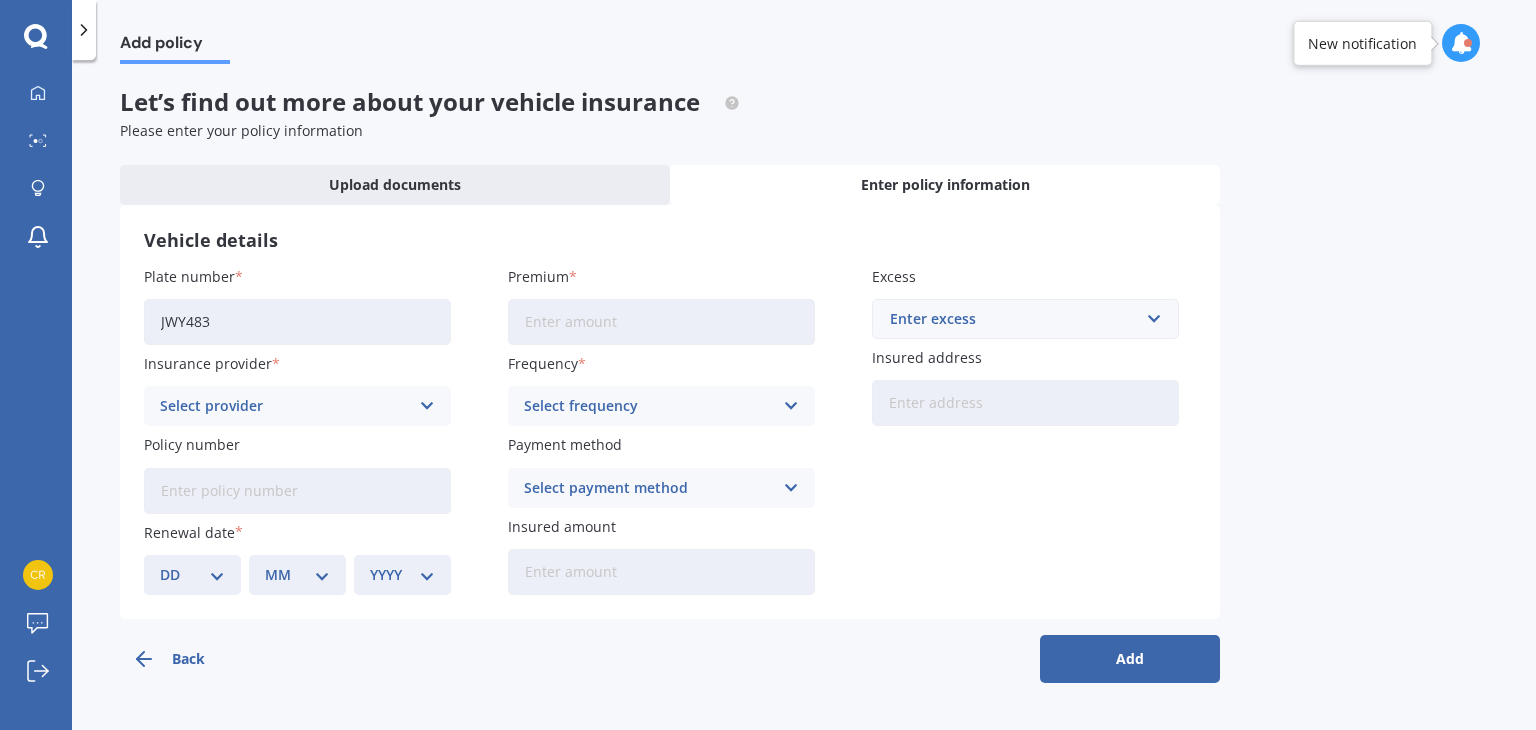 type on "JWY483" 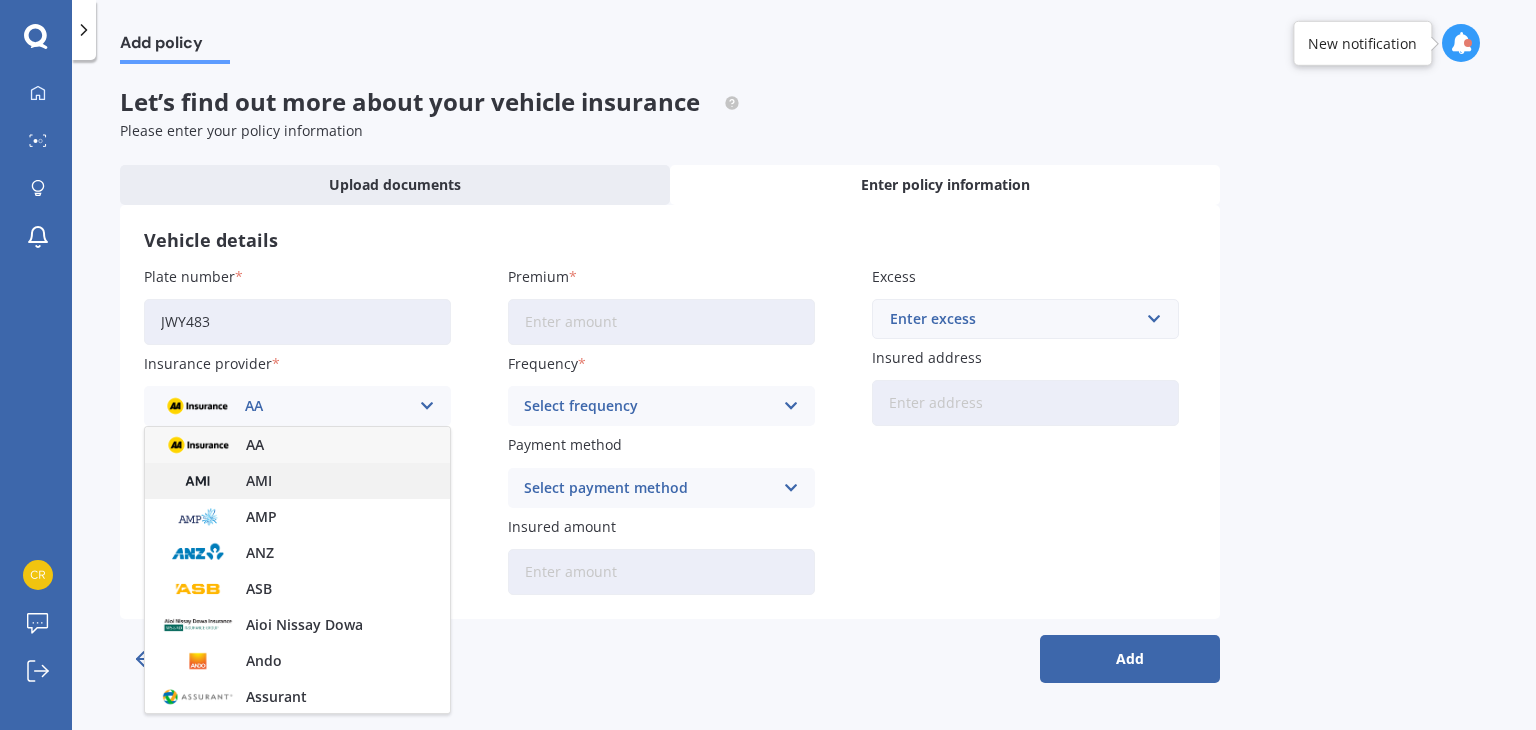click at bounding box center (198, 481) 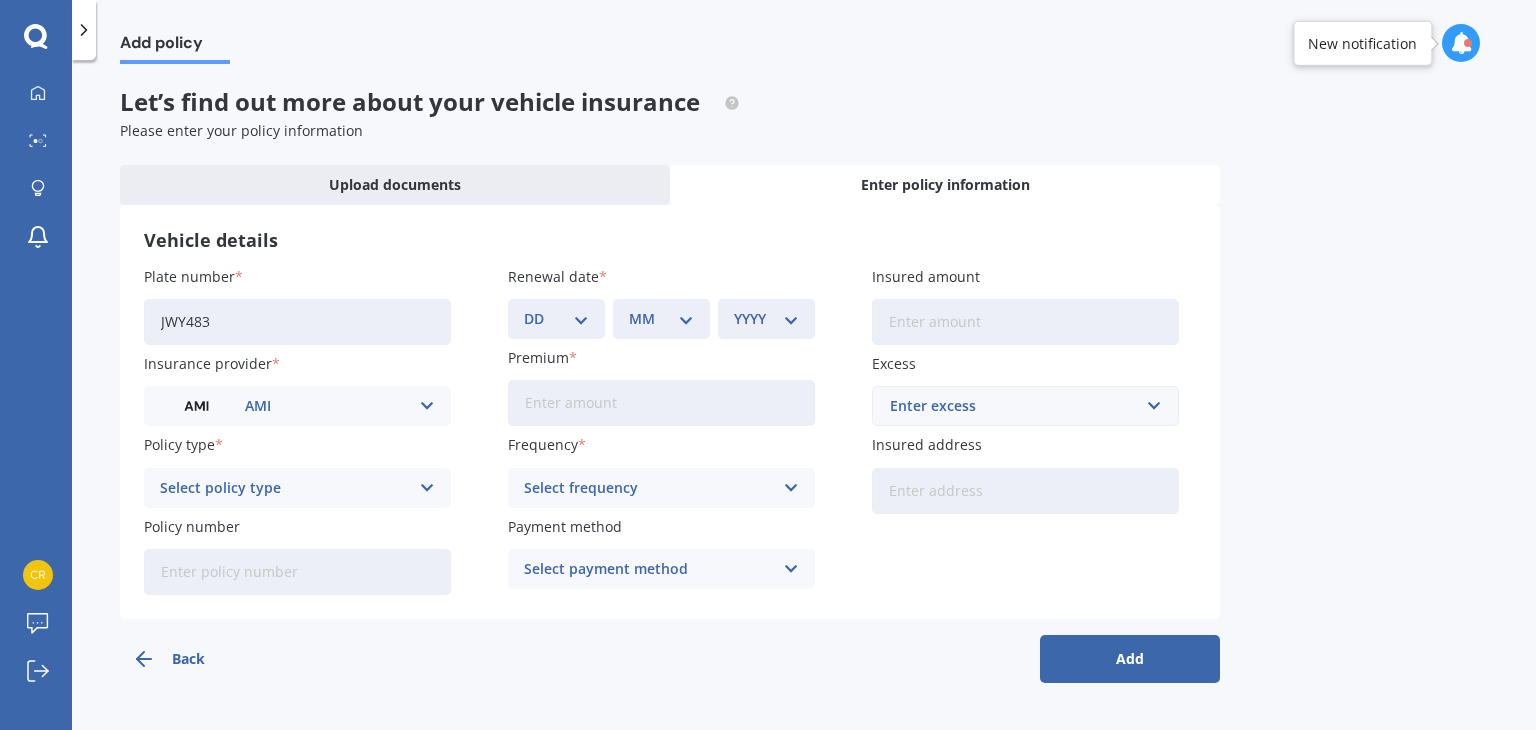 click on "Select policy type" at bounding box center [284, 488] 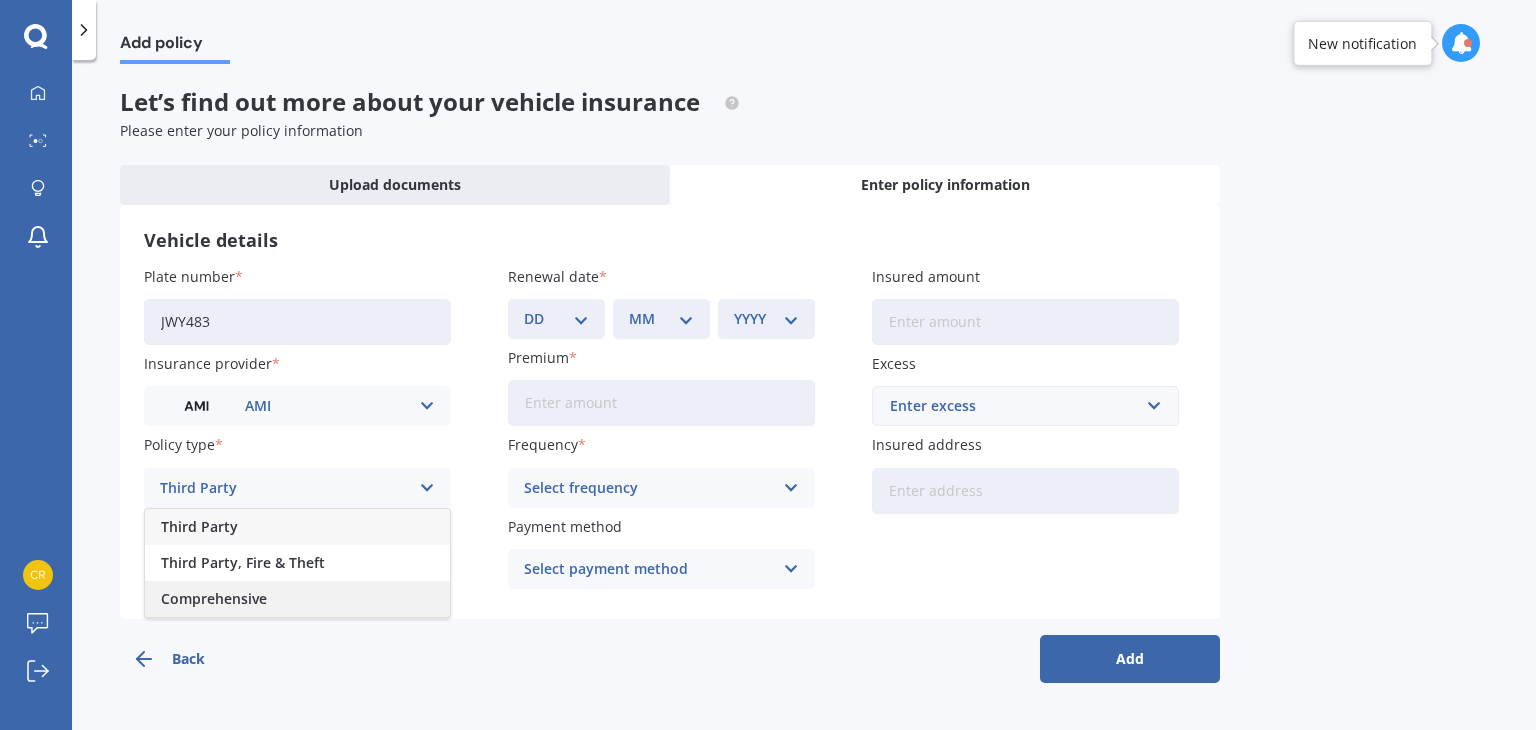 click on "Comprehensive" at bounding box center (214, 599) 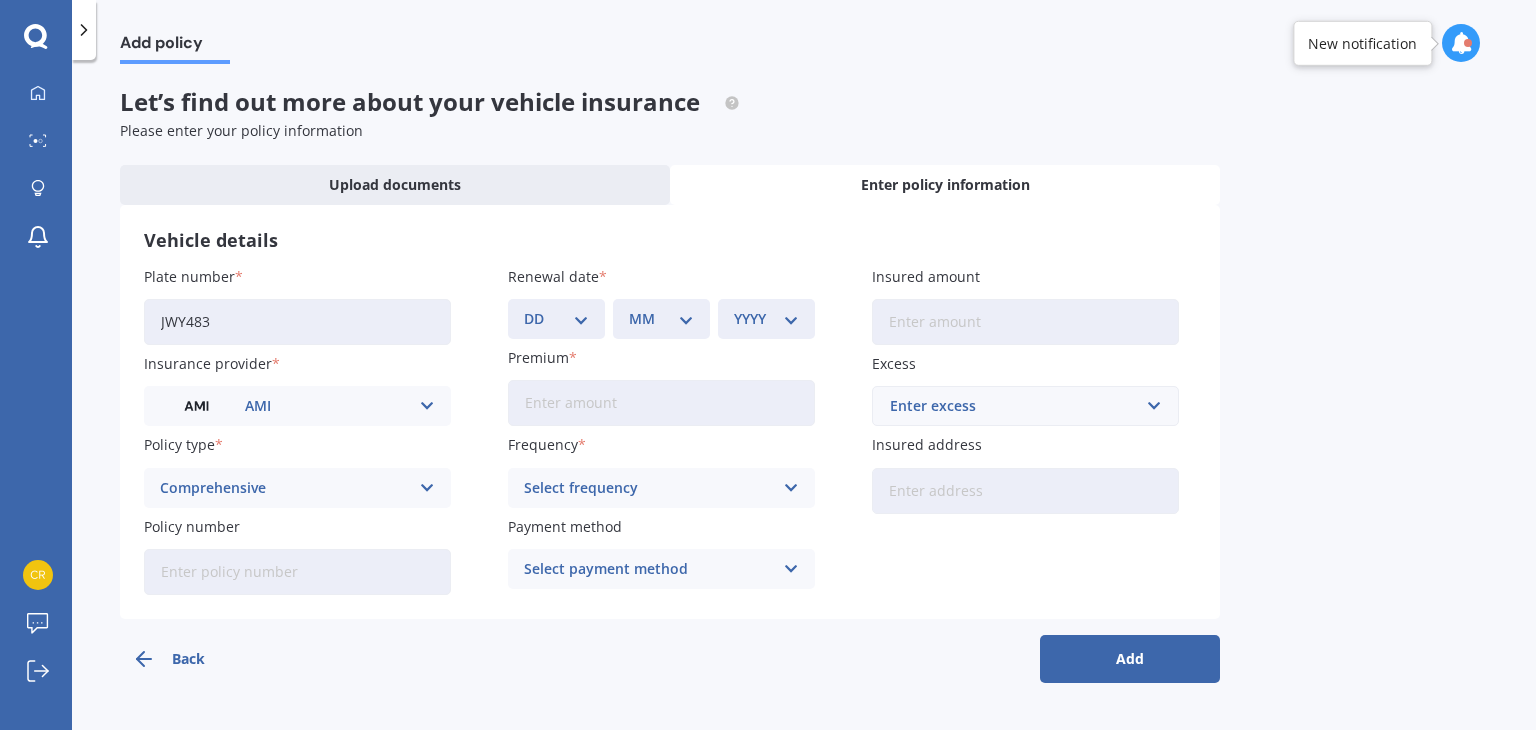 click on "DD 01 02 03 04 05 06 07 08 09 10 11 12 13 14 15 16 17 18 19 20 21 22 23 24 25 26 27 28 29 30 31" at bounding box center (556, 319) 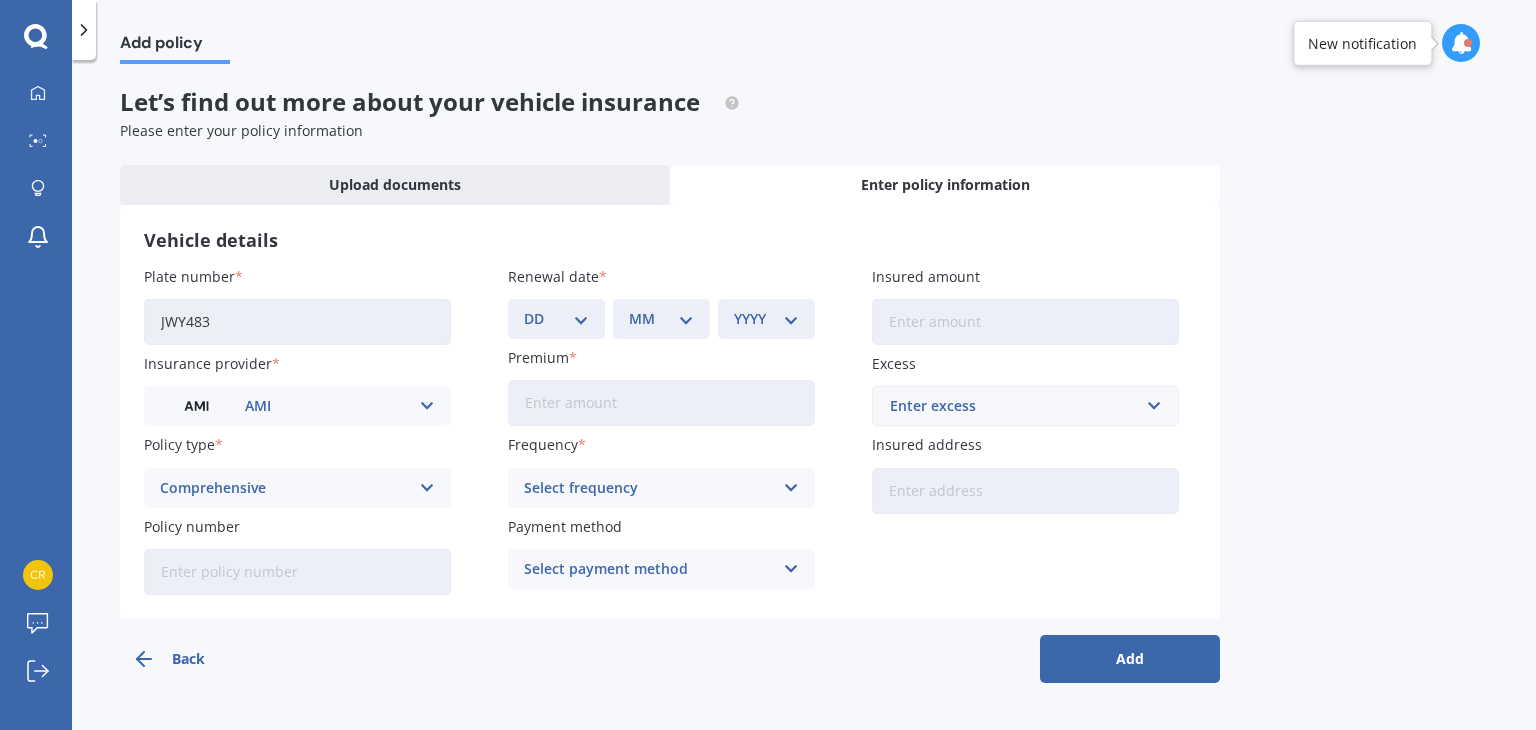 select on "06" 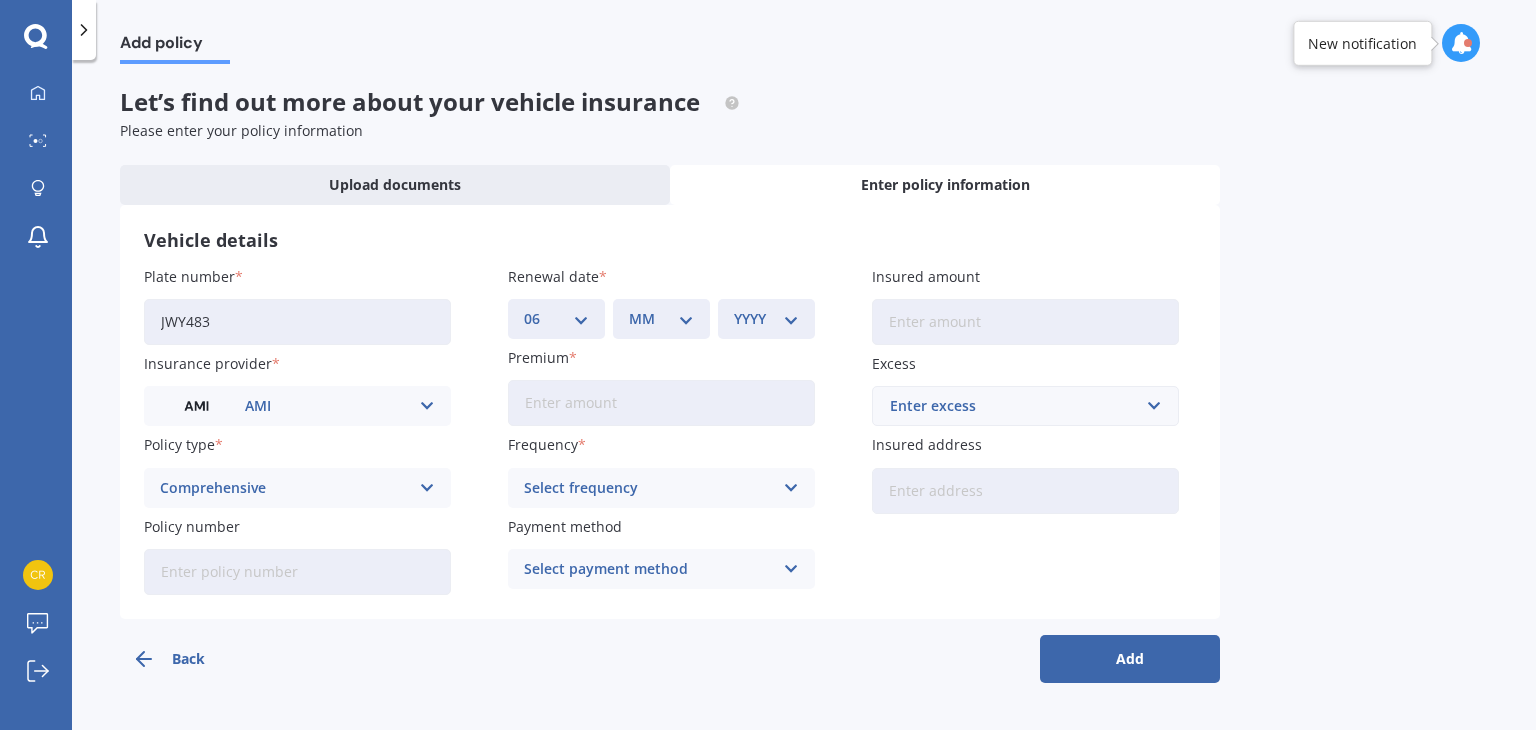 click on "DD 01 02 03 04 05 06 07 08 09 10 11 12 13 14 15 16 17 18 19 20 21 22 23 24 25 26 27 28 29 30 31" at bounding box center (556, 319) 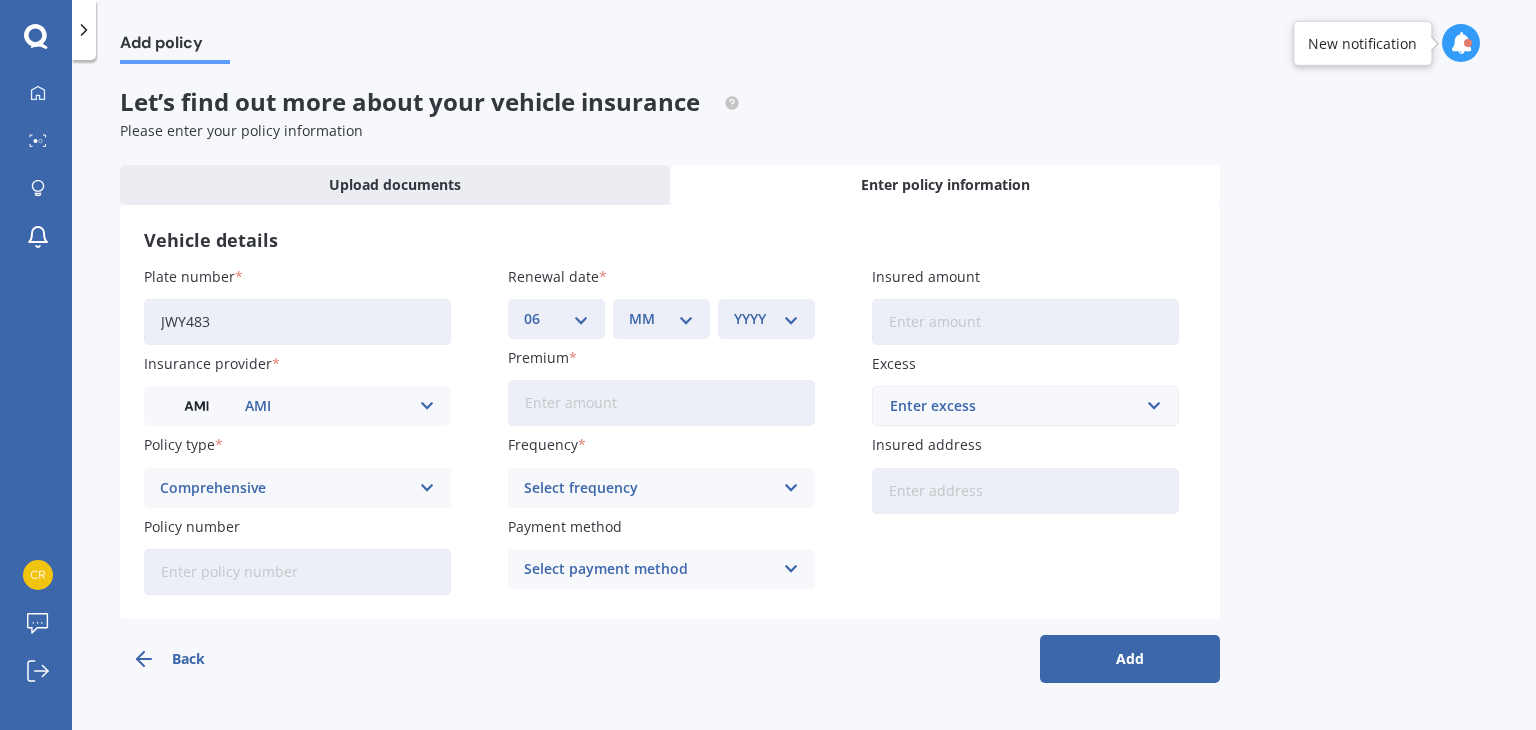 select on "04" 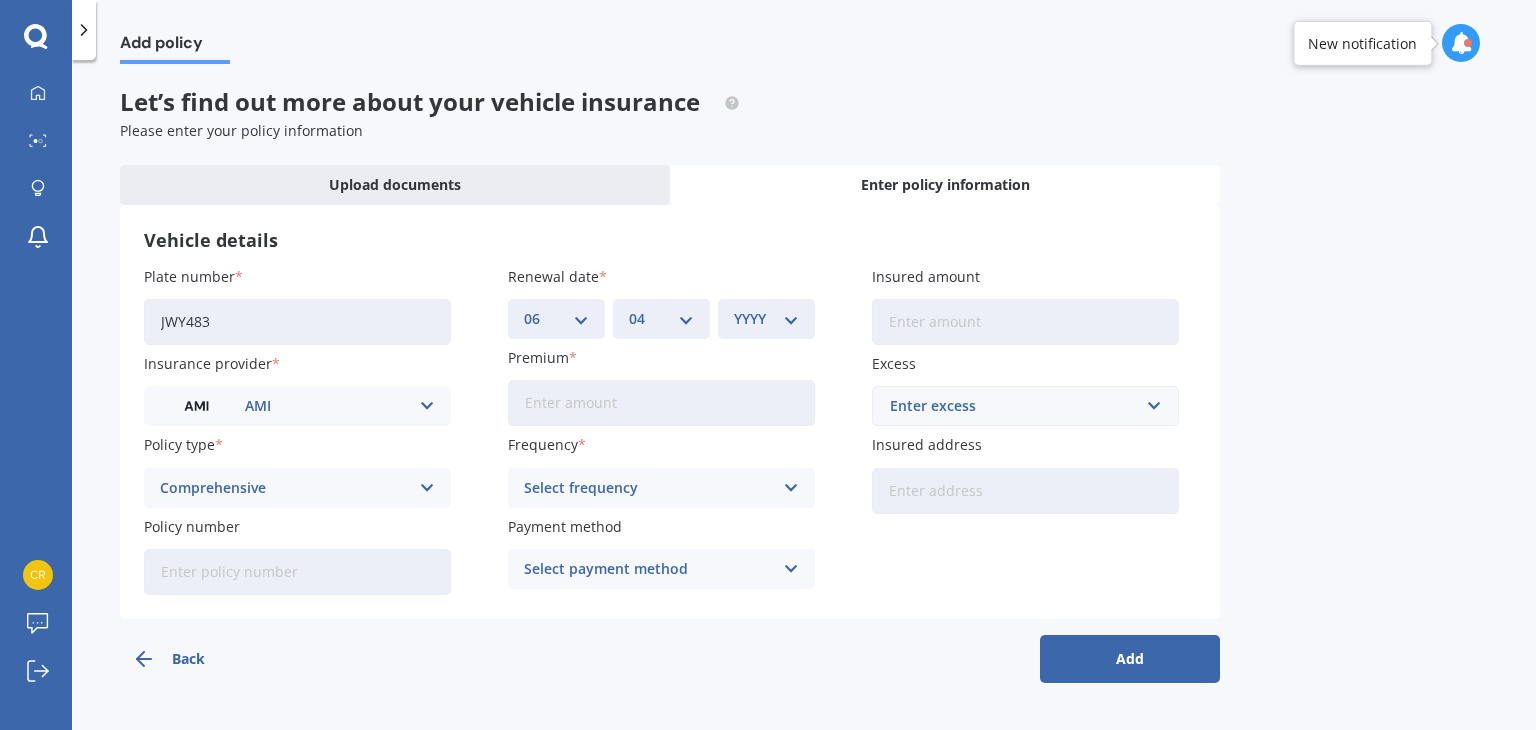 click on "MM 01 02 03 04 05 06 07 08 09 10 11 12" at bounding box center (661, 319) 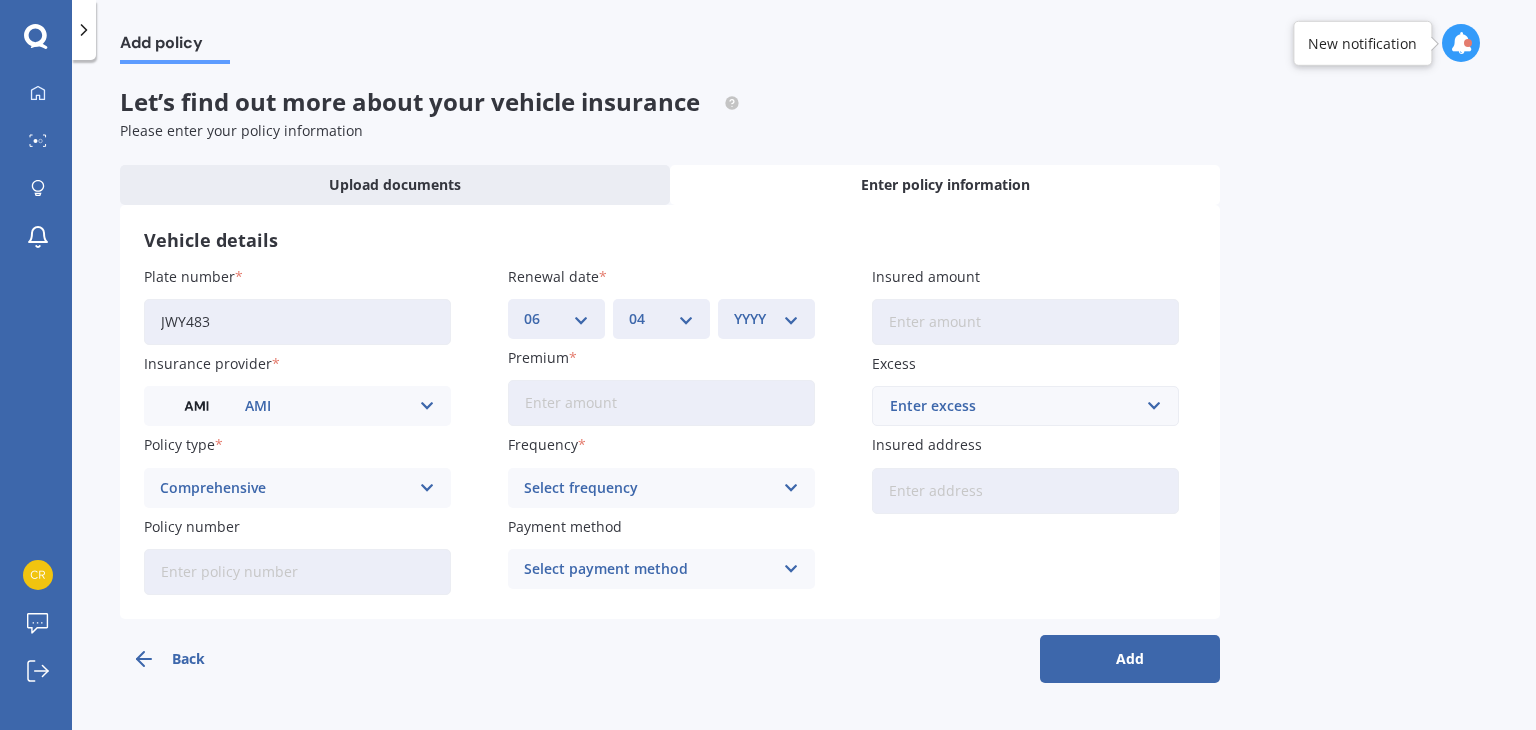 select on "2026" 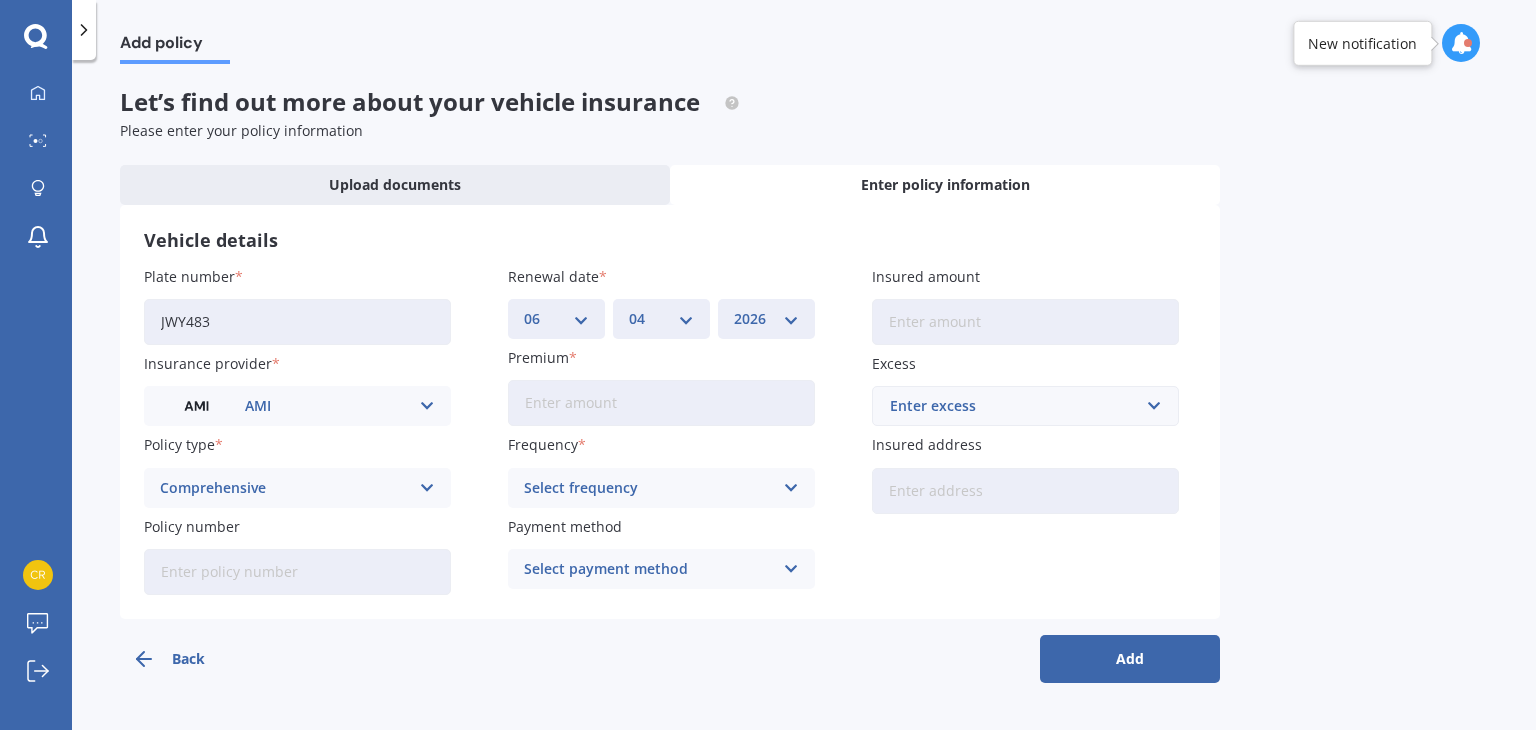 click on "YYYY 2027 2026 2025 2024 2023 2022 2021 2020 2019 2018 2017 2016 2015 2014 2013 2012 2011 2010 2009 2008 2007 2006 2005 2004 2003 2002 2001 2000 1999 1998 1997 1996 1995 1994 1993 1992 1991 1990 1989 1988 1987 1986 1985 1984 1983 1982 1981 1980 1979 1978 1977 1976 1975 1974 1973 1972 1971 1970 1969 1968 1967 1966 1965 1964 1963 1962 1961 1960 1959 1958 1957 1956 1955 1954 1953 1952 1951 1950 1949 1948 1947 1946 1945 1944 1943 1942 1941 1940 1939 1938 1937 1936 1935 1934 1933 1932 1931 1930 1929 1928" at bounding box center [766, 319] 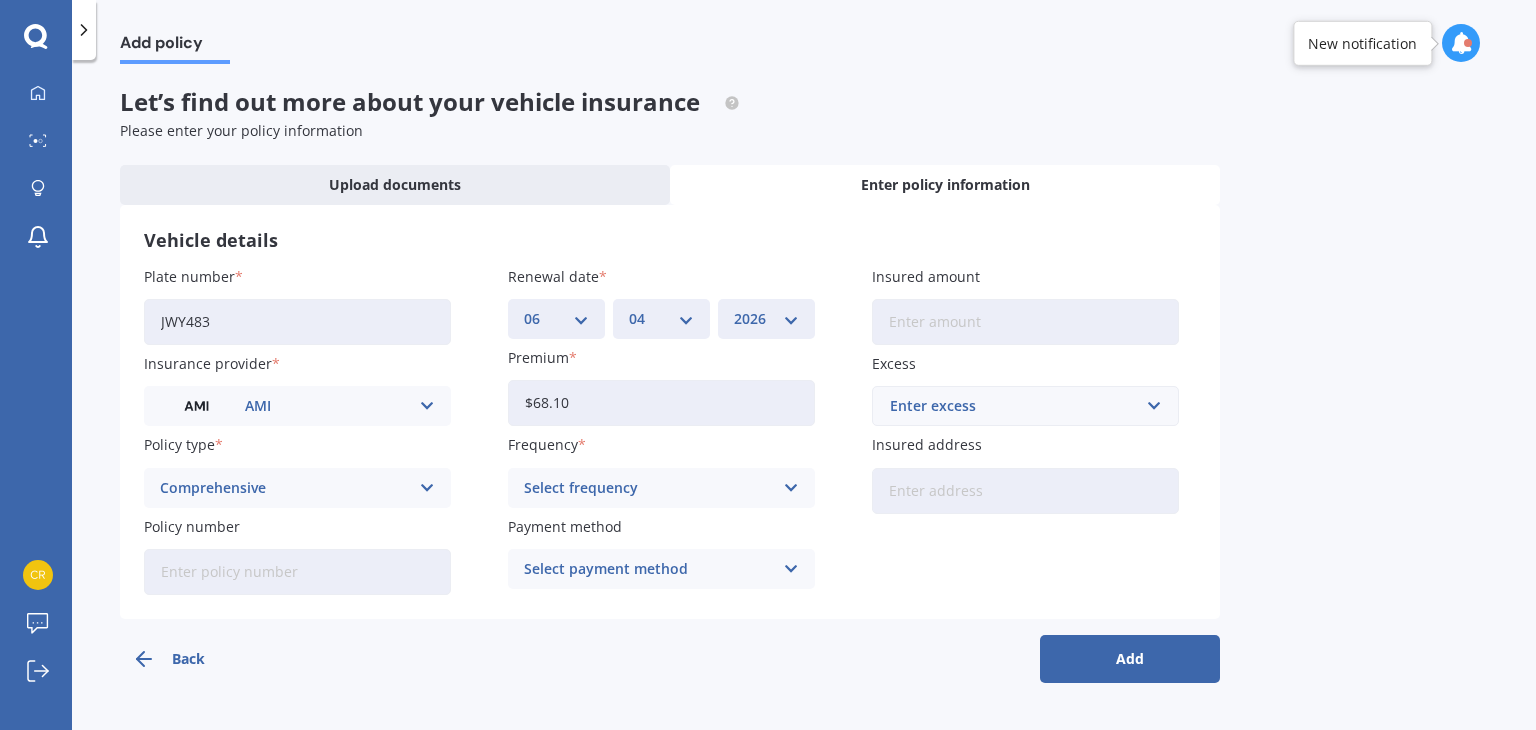type on "$68.10" 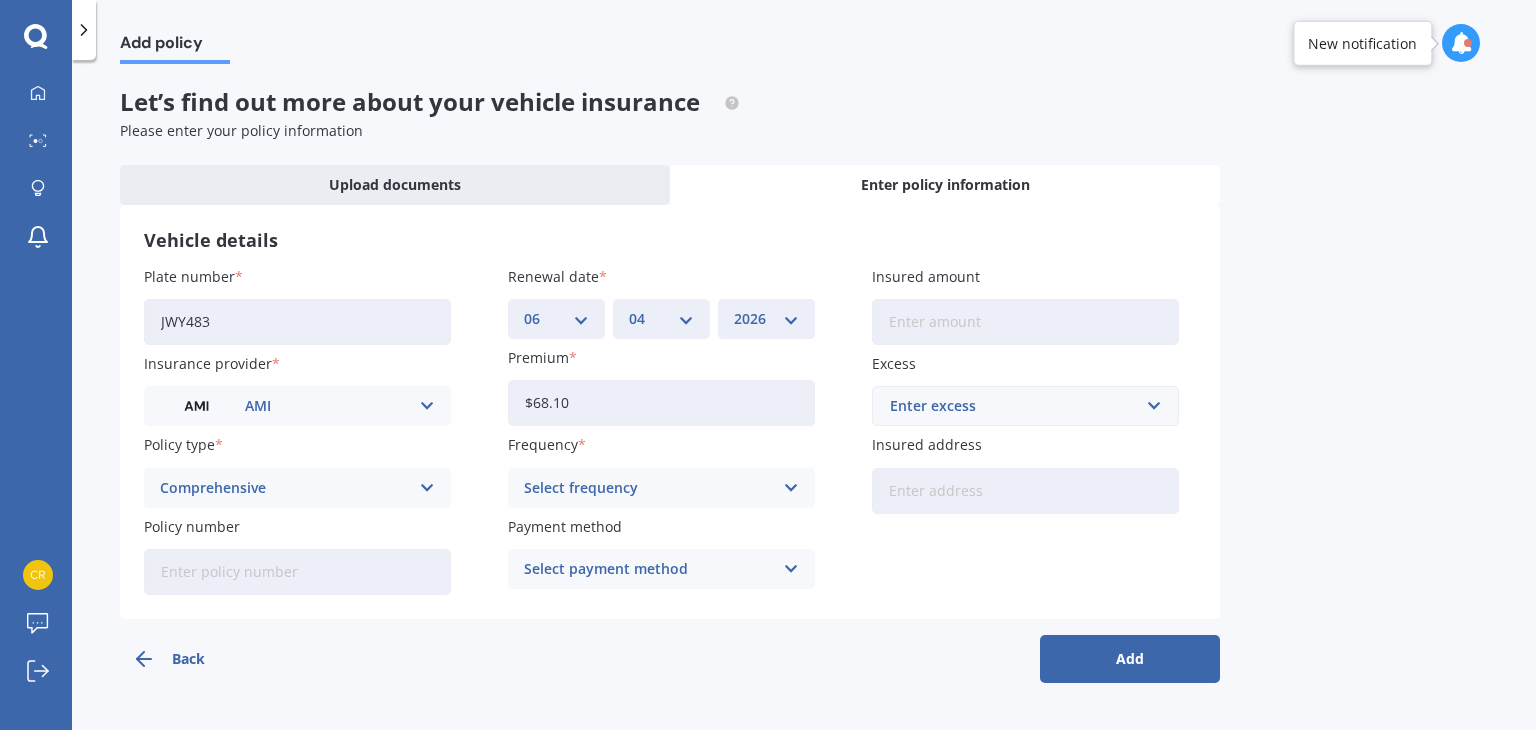 click on "Select frequency" at bounding box center (648, 488) 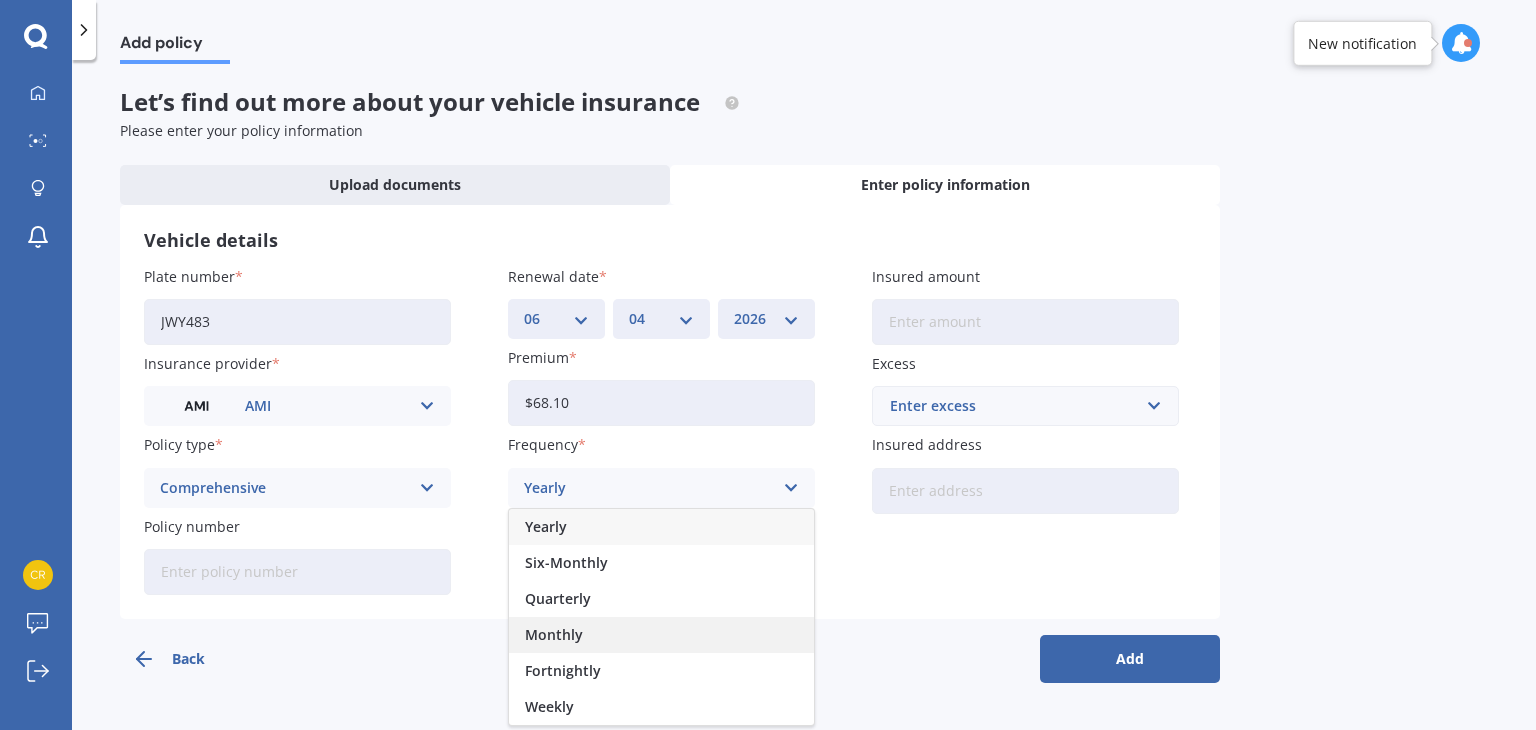 click on "Monthly" at bounding box center [661, 635] 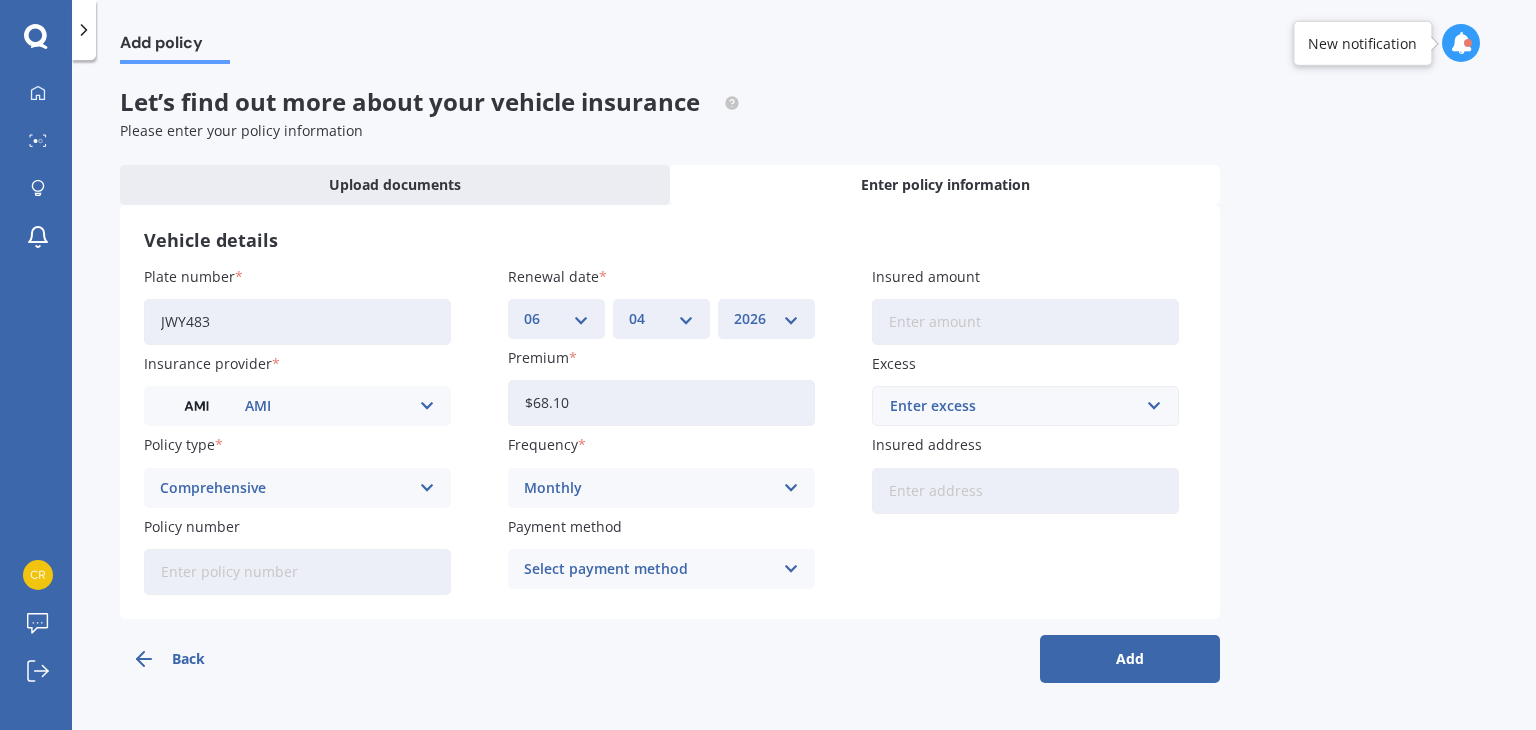 click on "Select payment method" at bounding box center [648, 569] 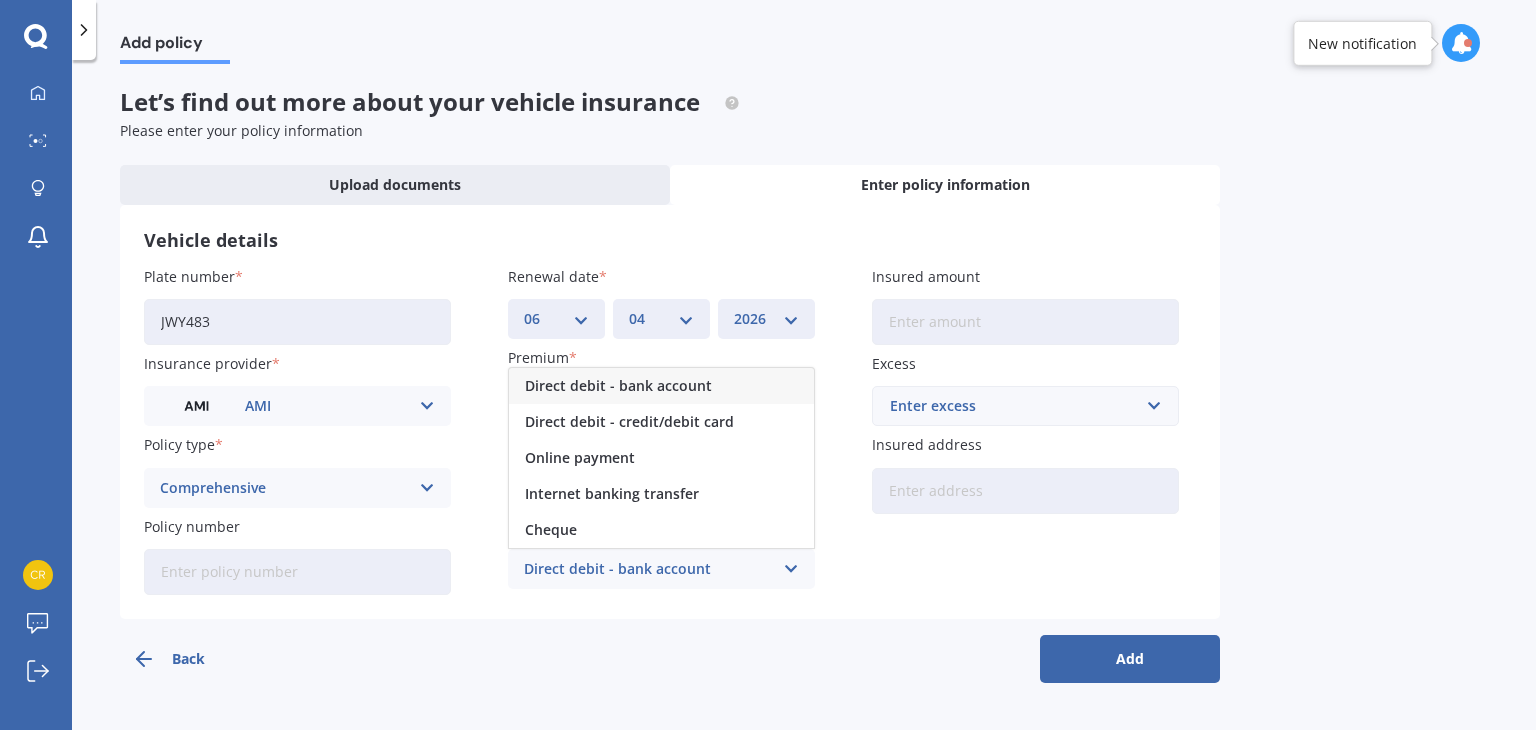click on "Direct debit - bank account" at bounding box center (618, 386) 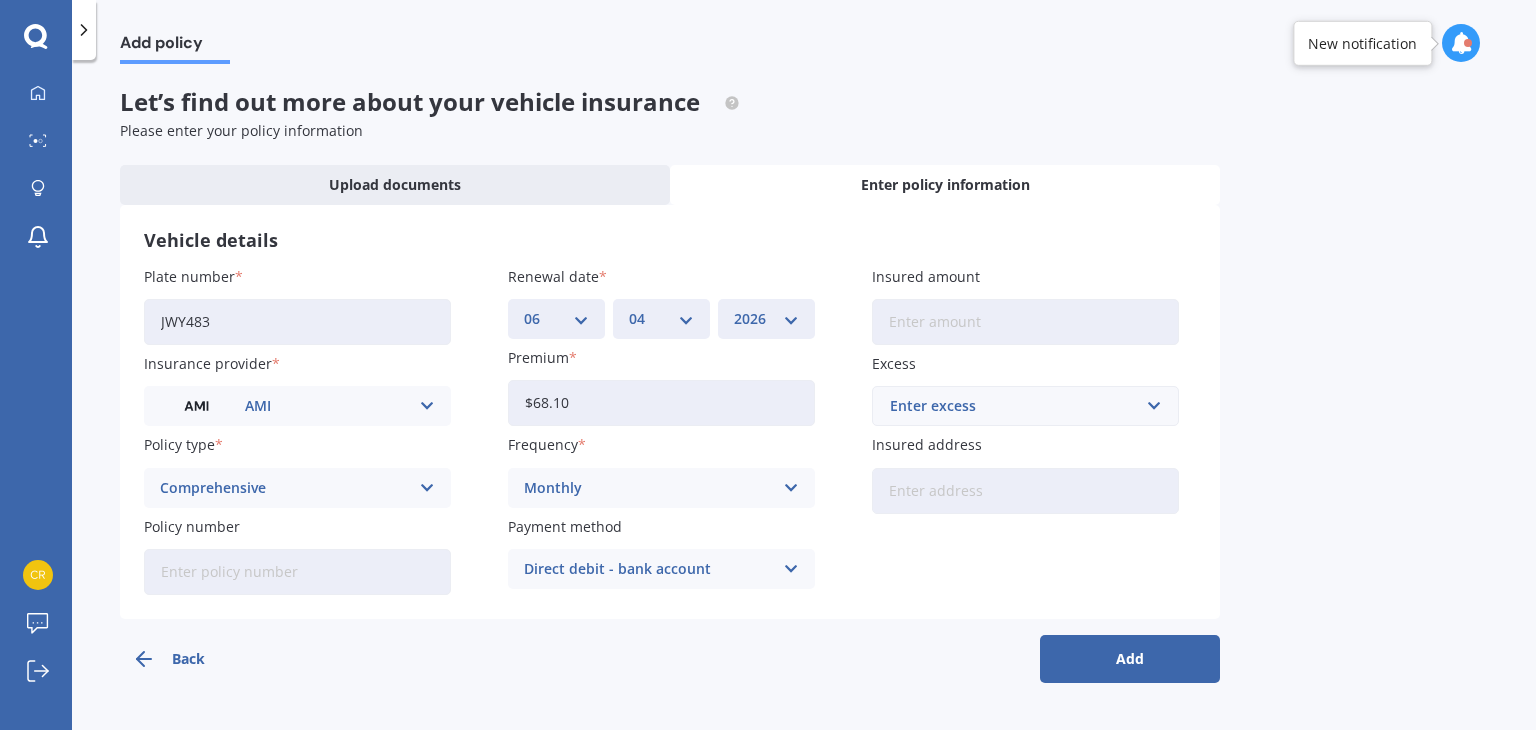 click on "Insured amount" at bounding box center [1025, 322] 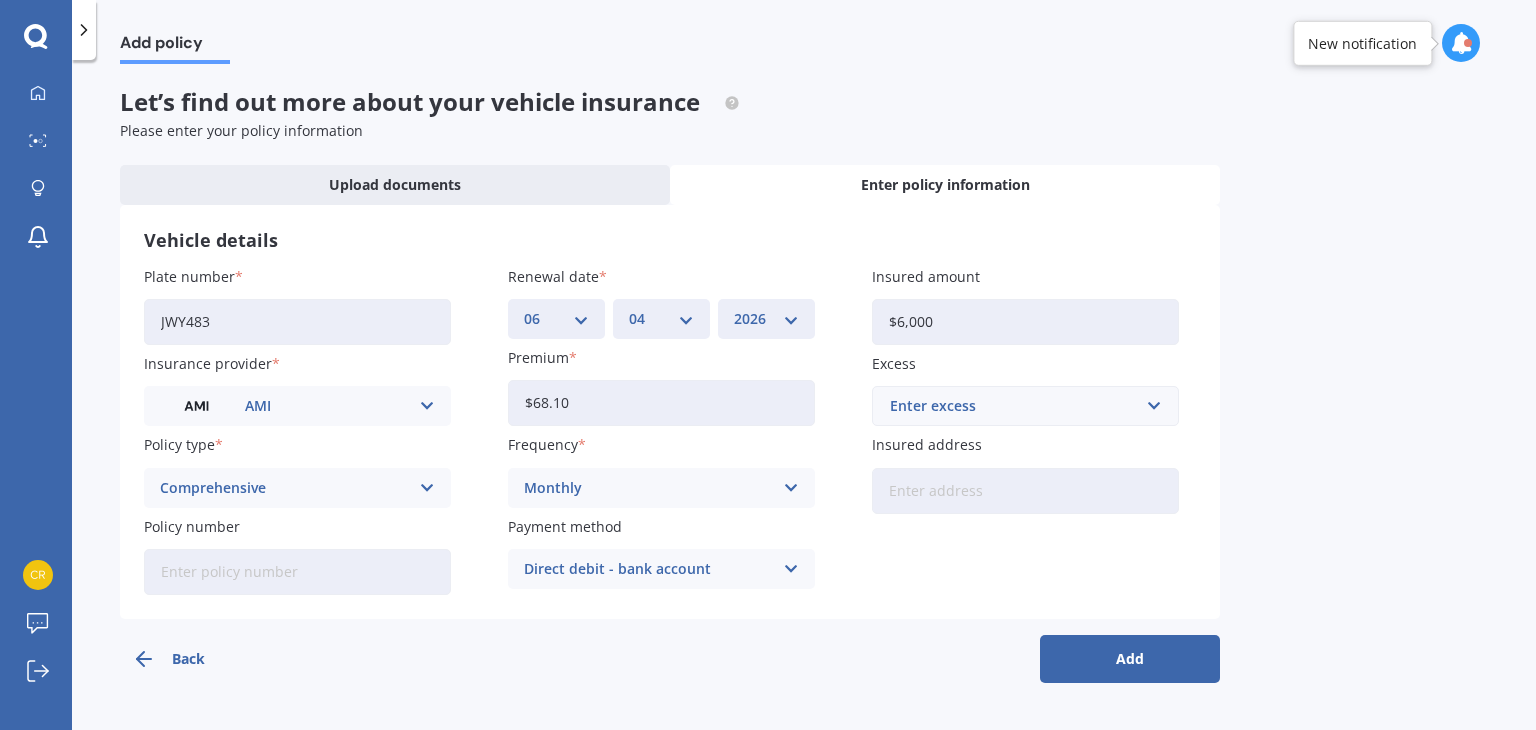 type on "$6,000" 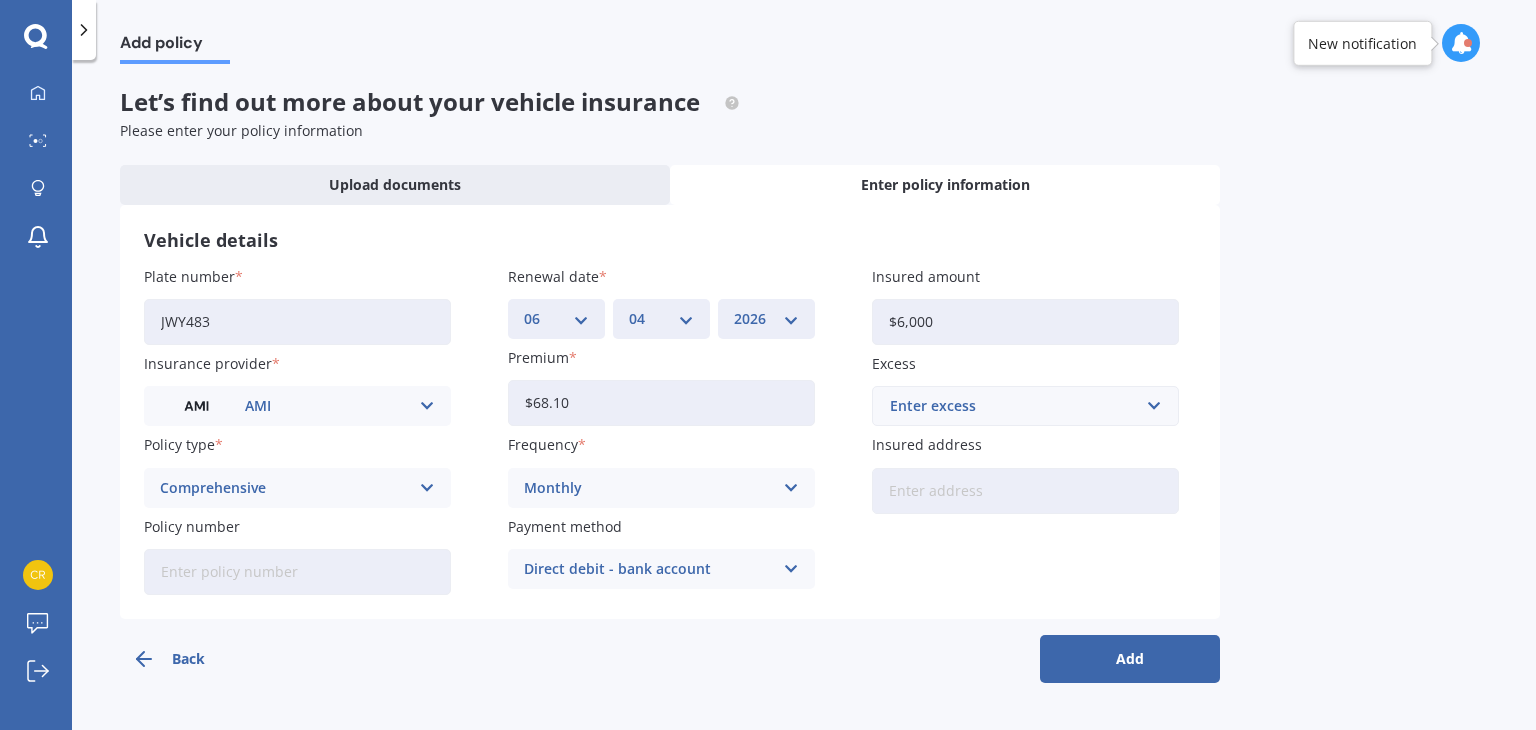 click on "Enter excess" at bounding box center (1013, 406) 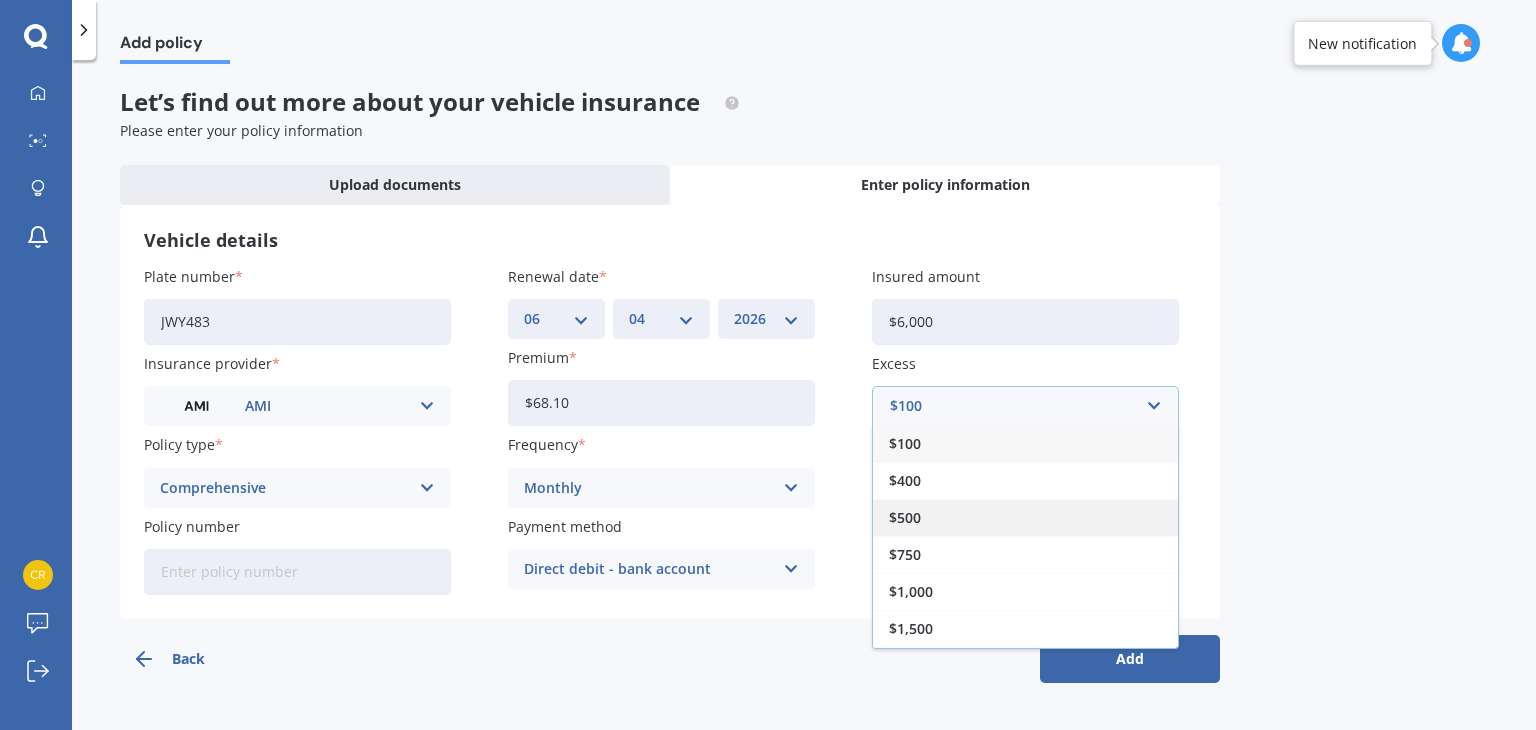 click on "$500" at bounding box center (905, 518) 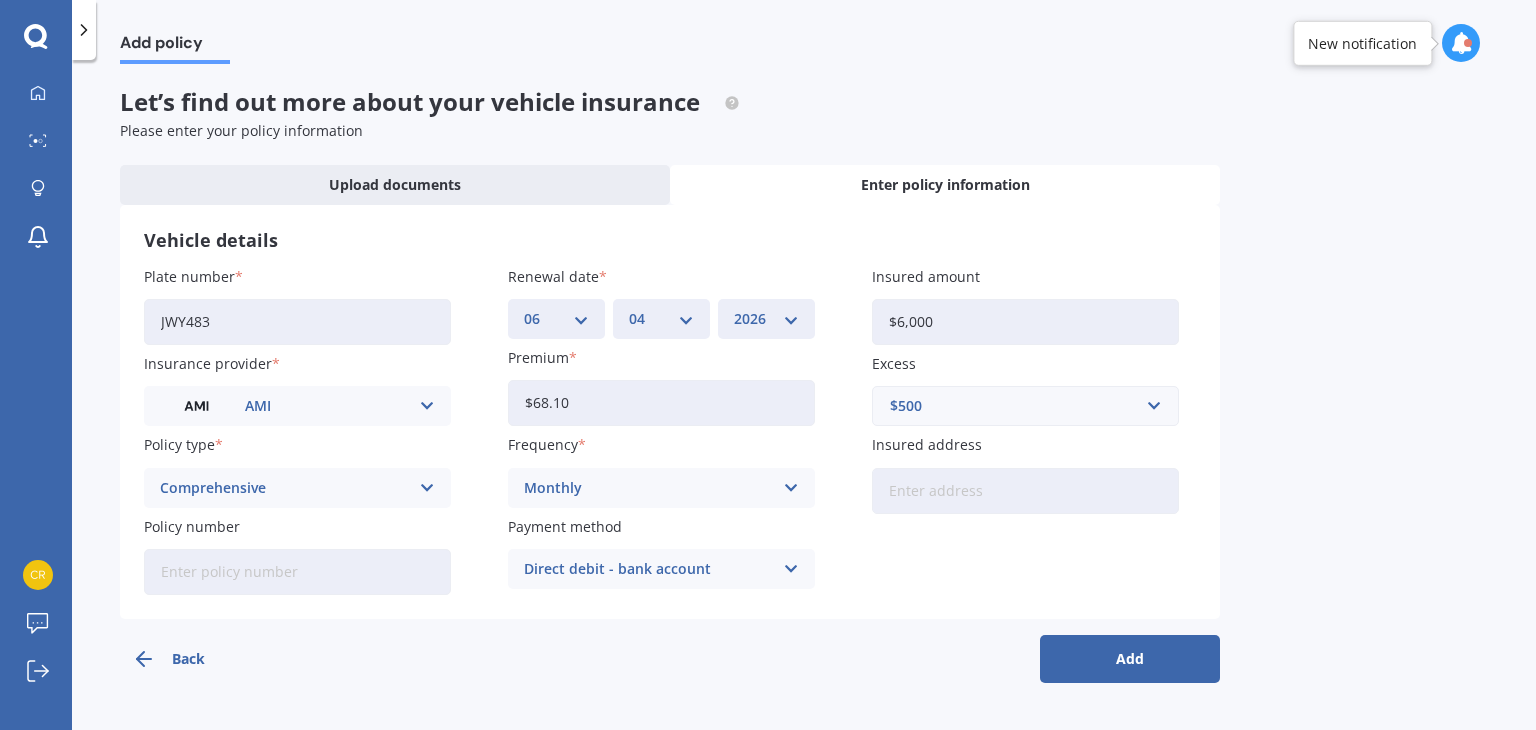 click on "Insured address" at bounding box center (1025, 491) 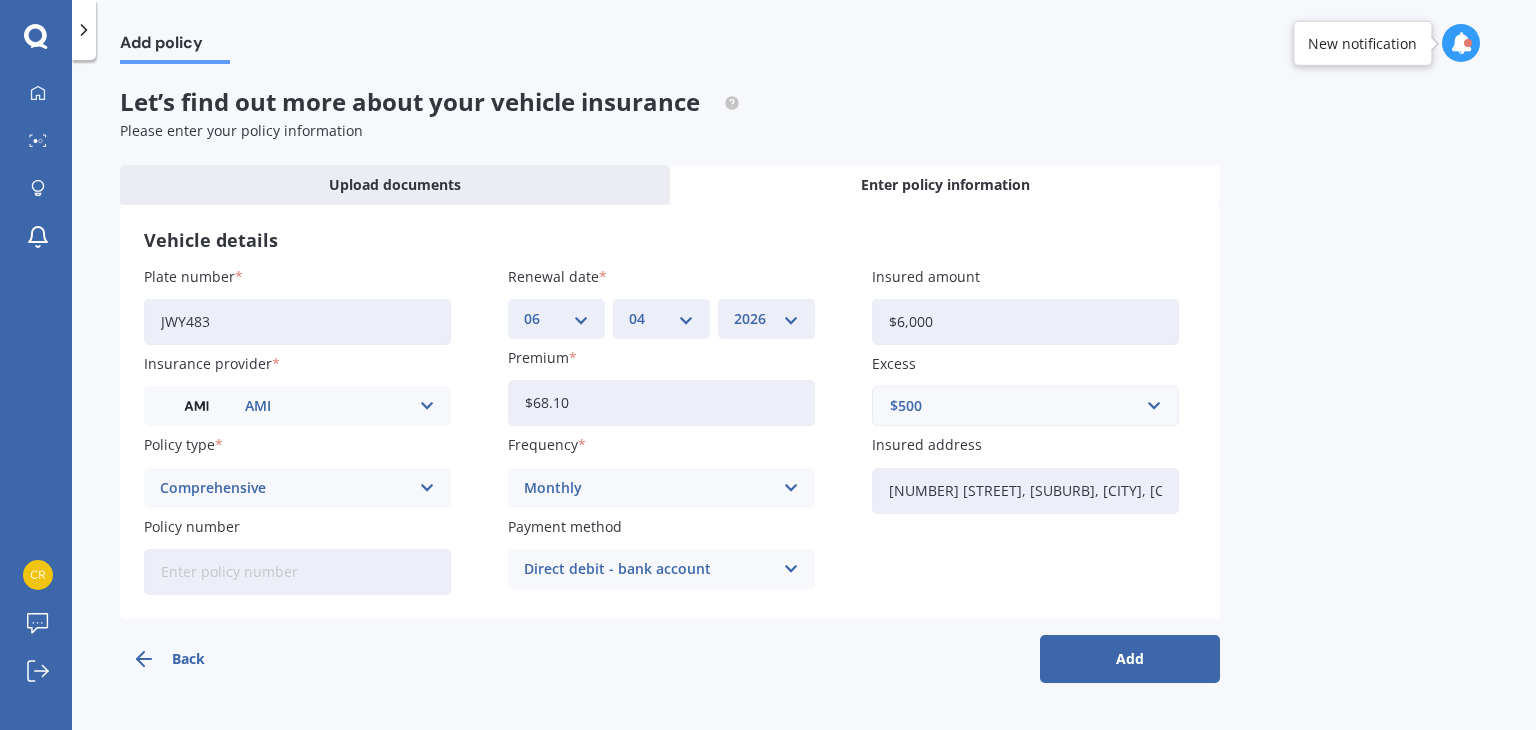 type on "[NUMBER] [STREET], [SUBURB], [CITY] [POSTCODE]" 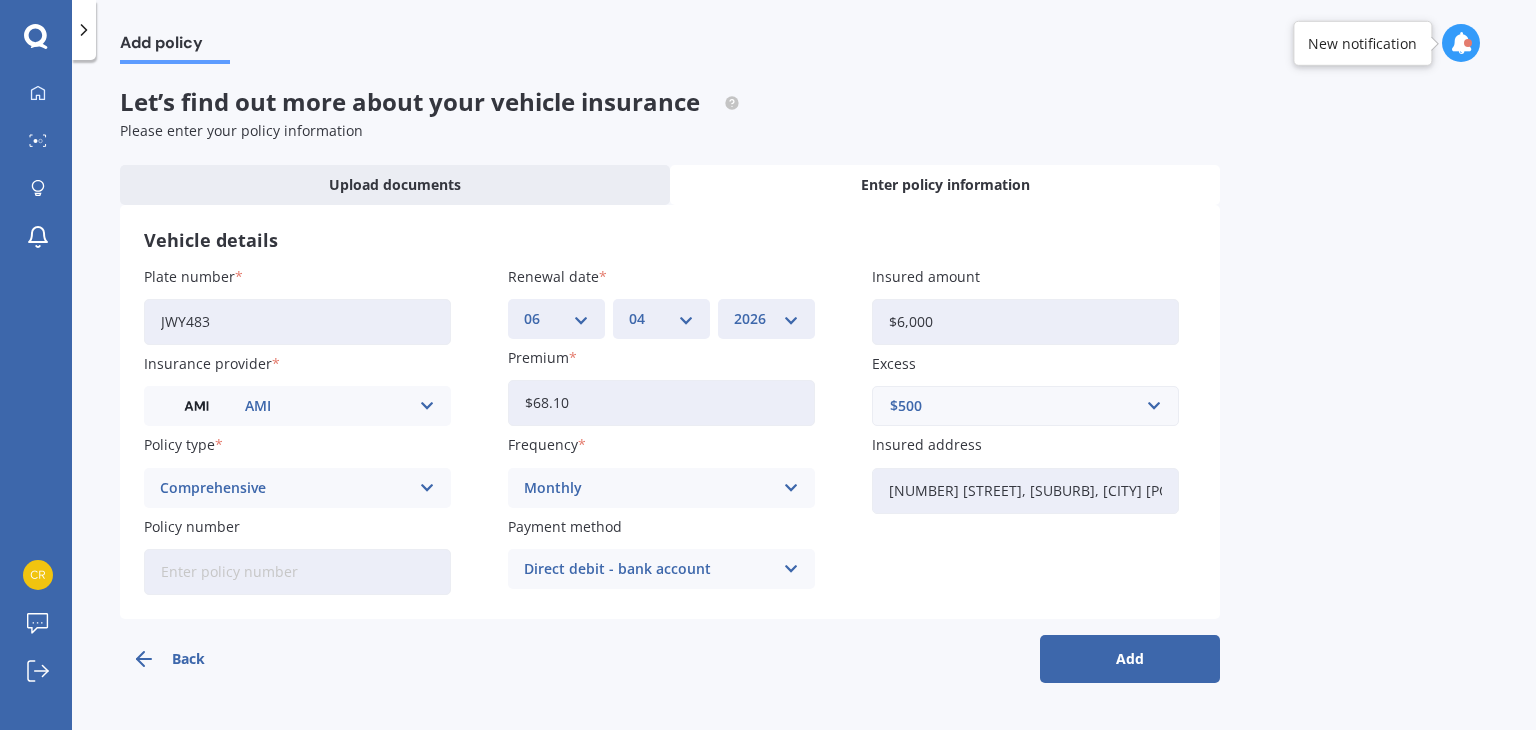 click on "Add" at bounding box center (1130, 659) 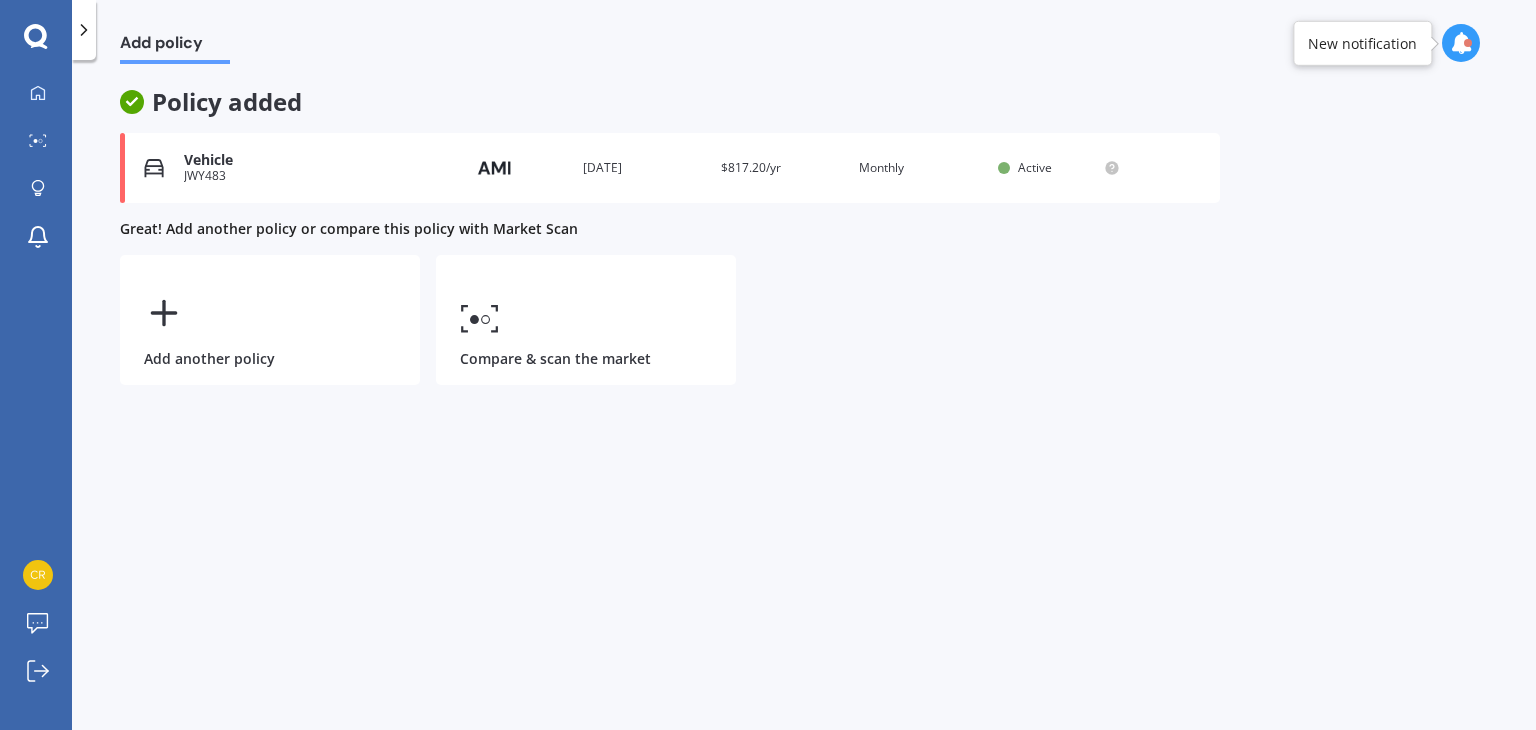 click 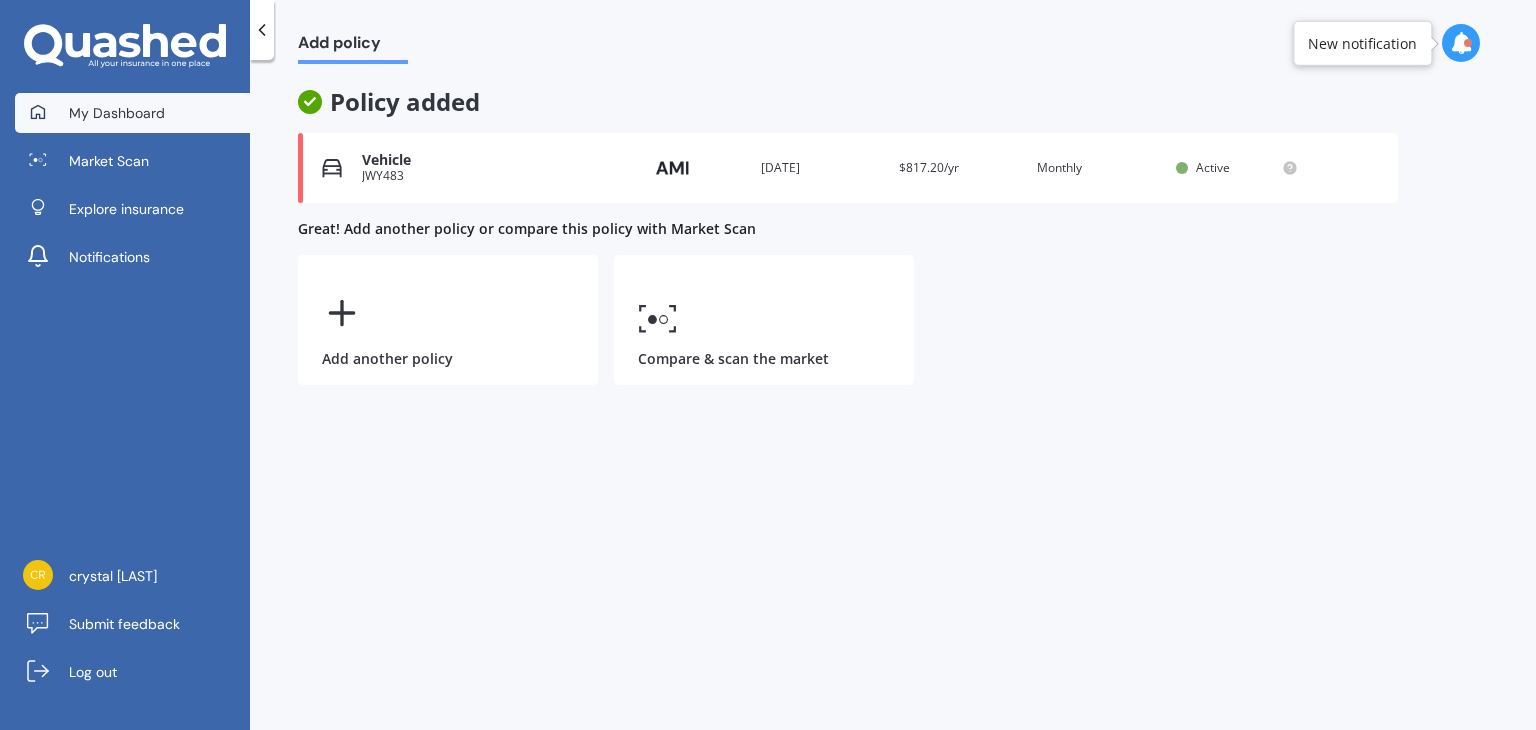 click on "My Dashboard" at bounding box center (117, 113) 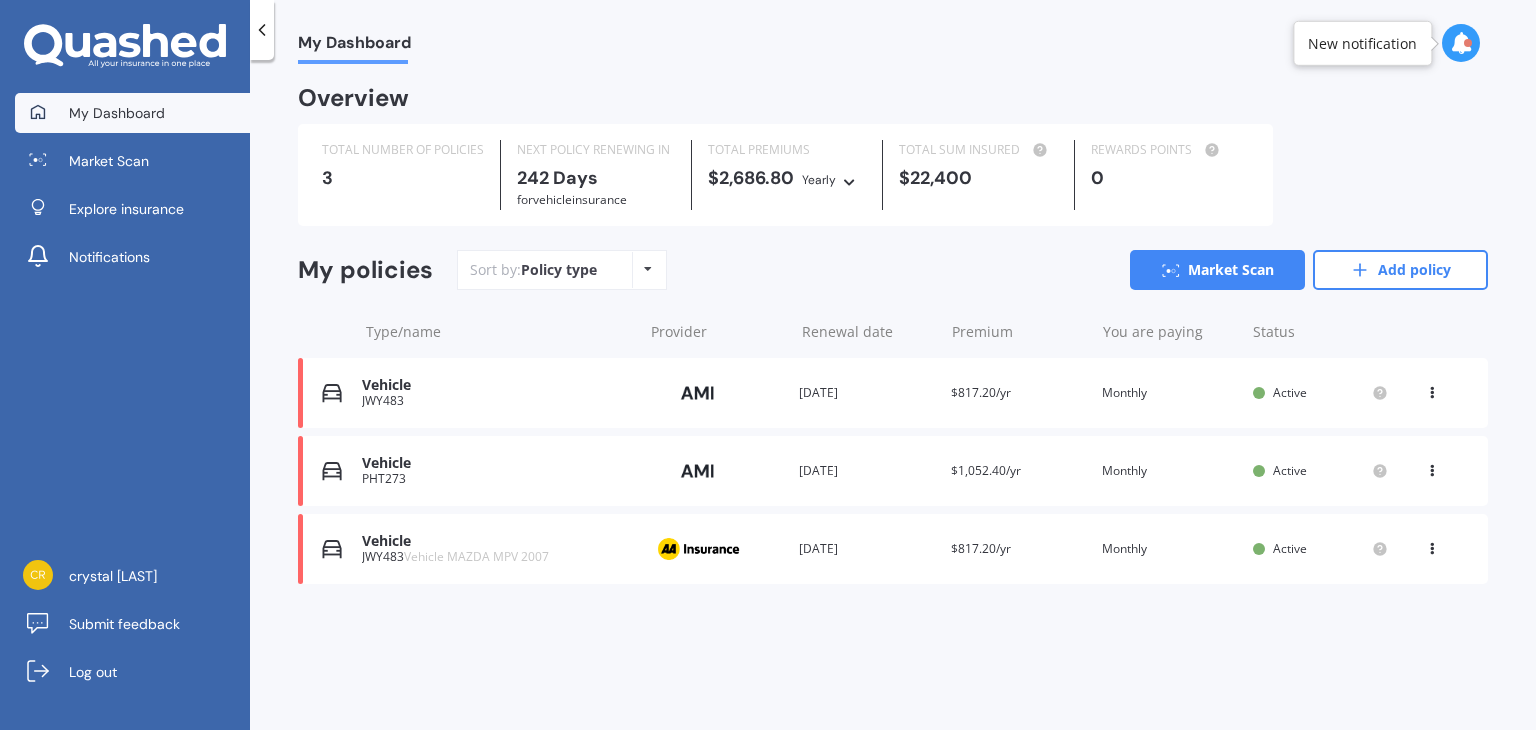 click at bounding box center [1432, 545] 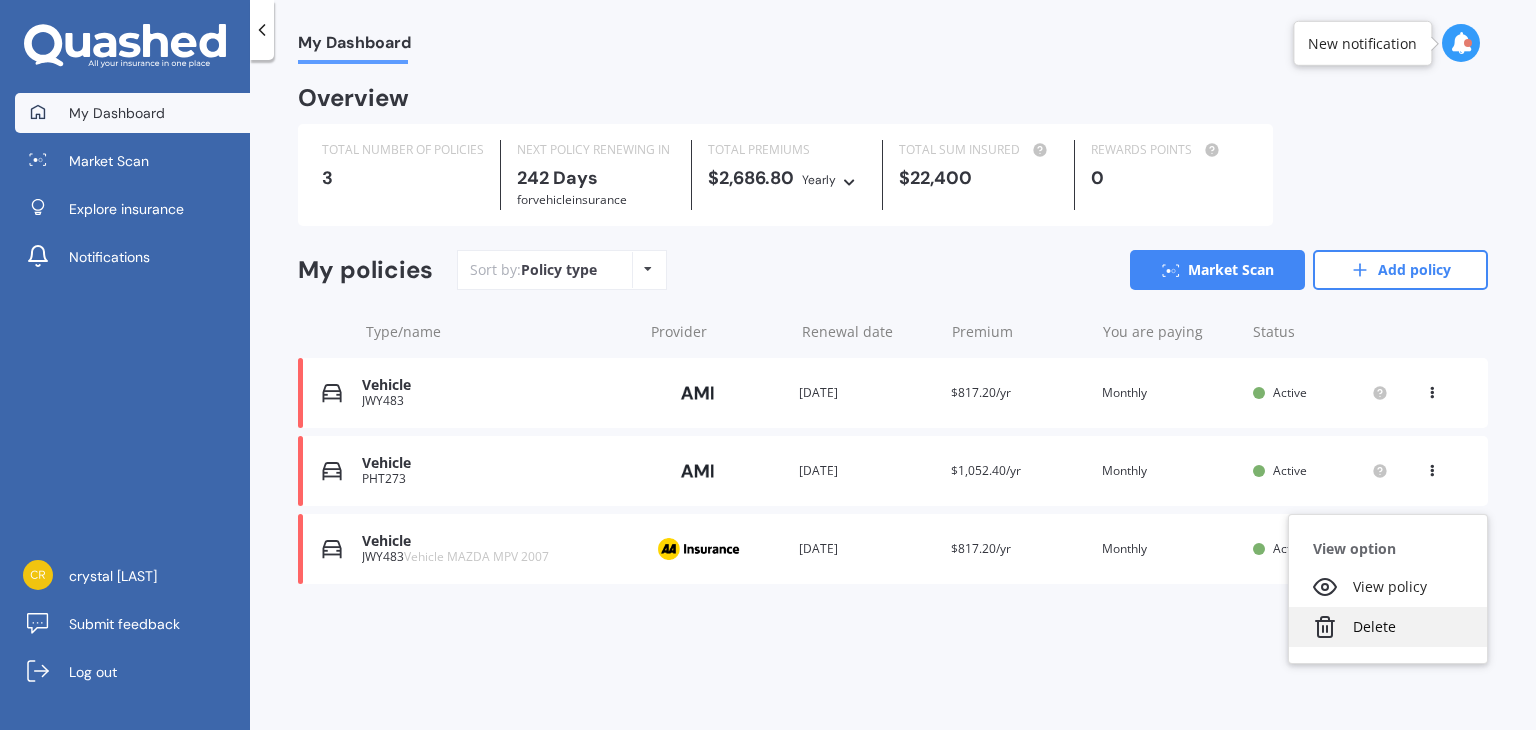 click on "Delete" at bounding box center (1388, 627) 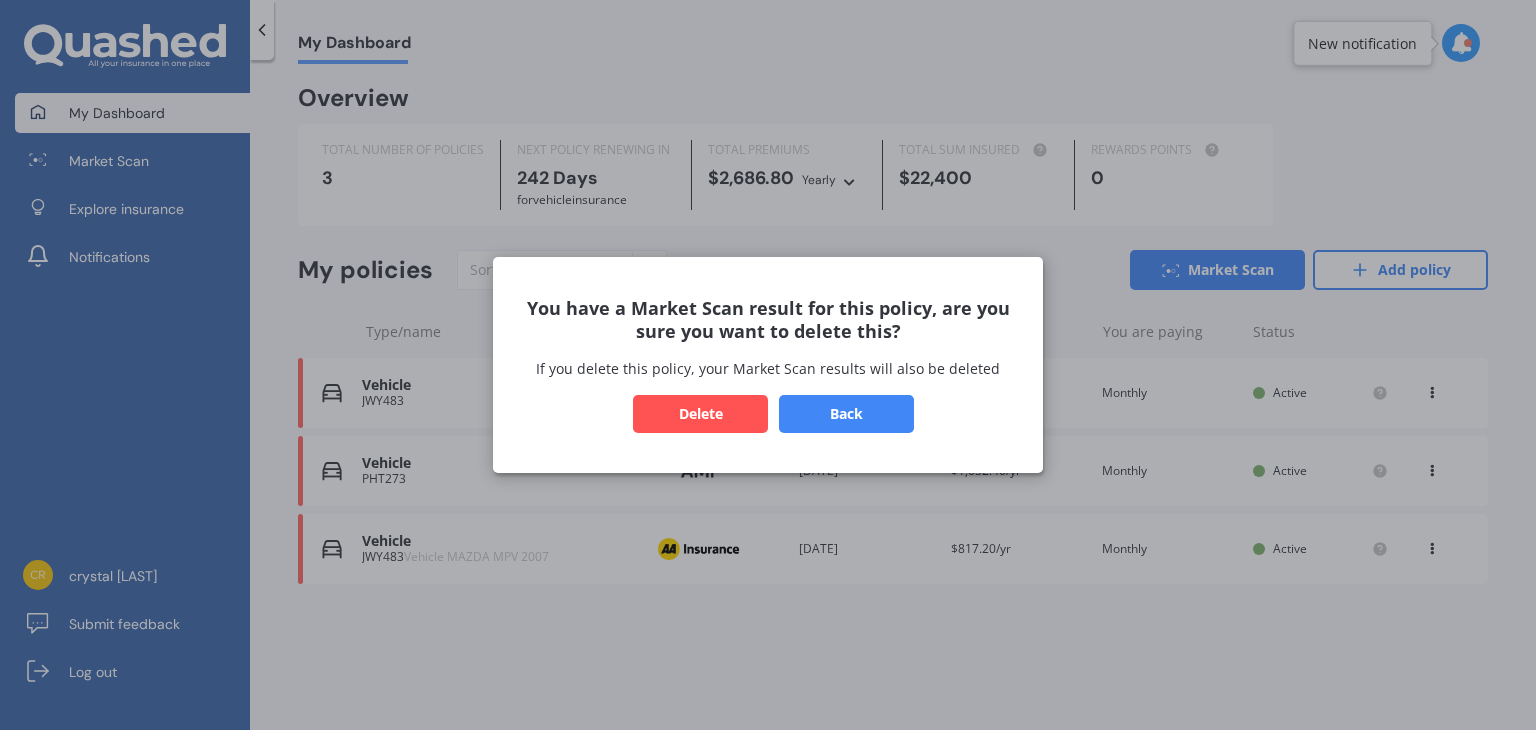 click on "Delete" at bounding box center (700, 414) 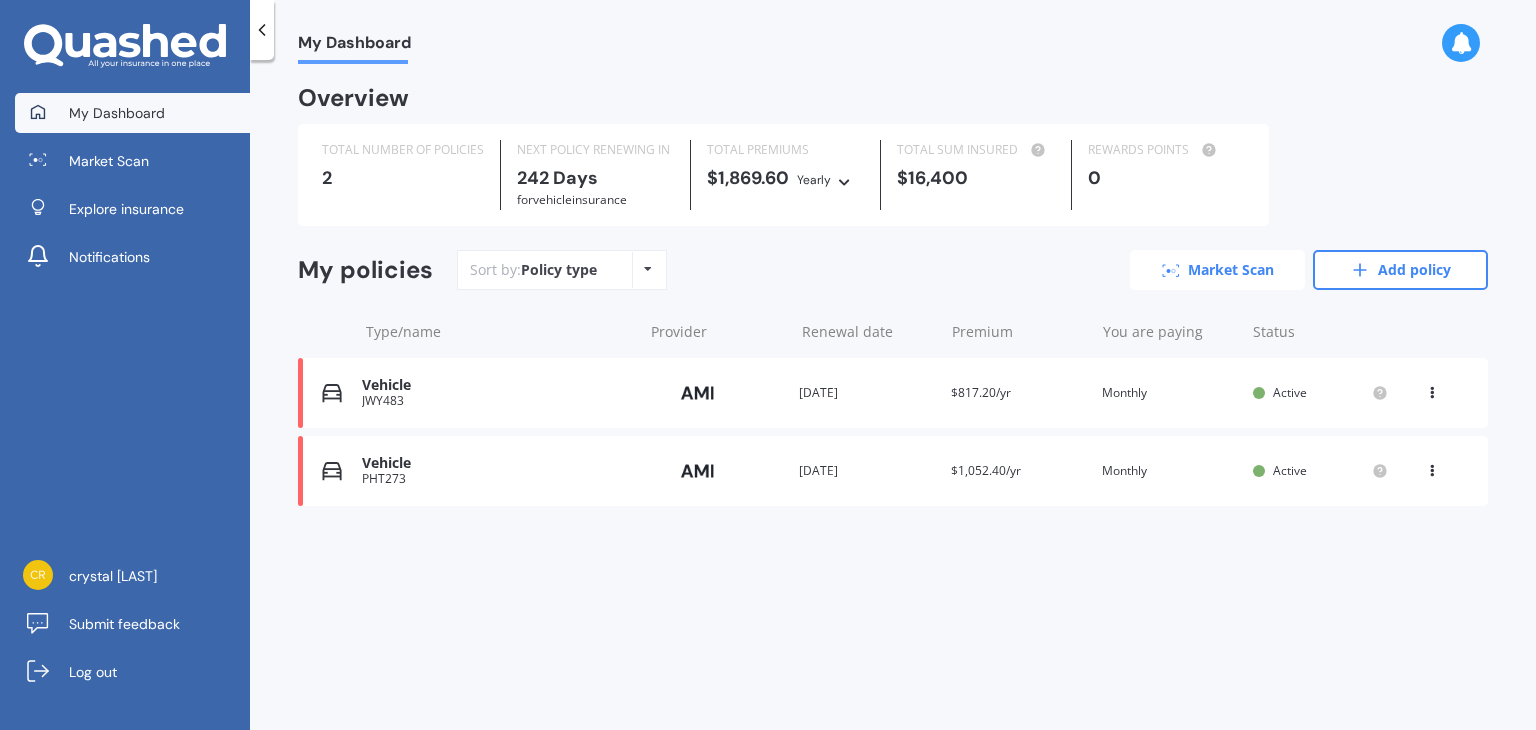 click on "Market Scan" at bounding box center [1217, 270] 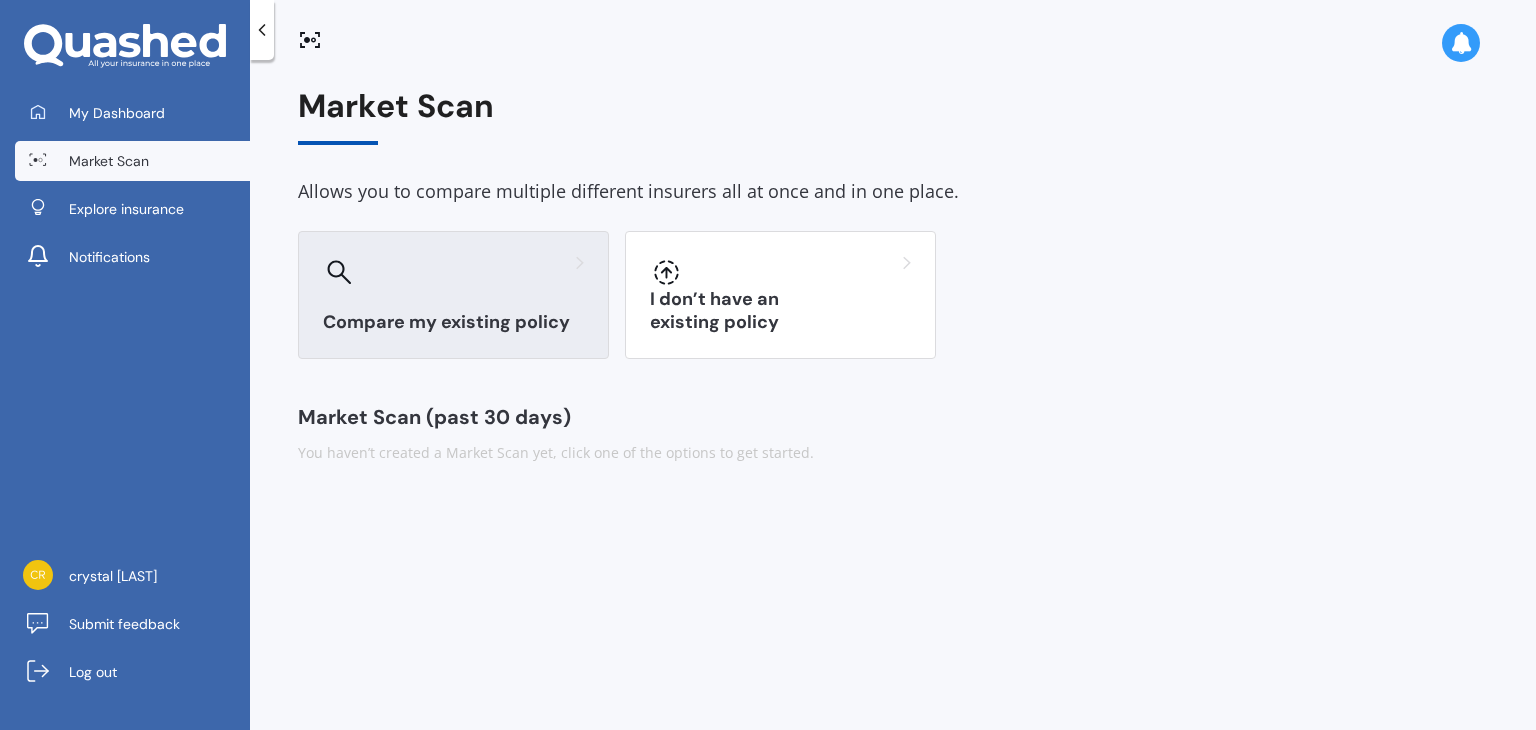 click on "Compare my existing policy" at bounding box center (453, 322) 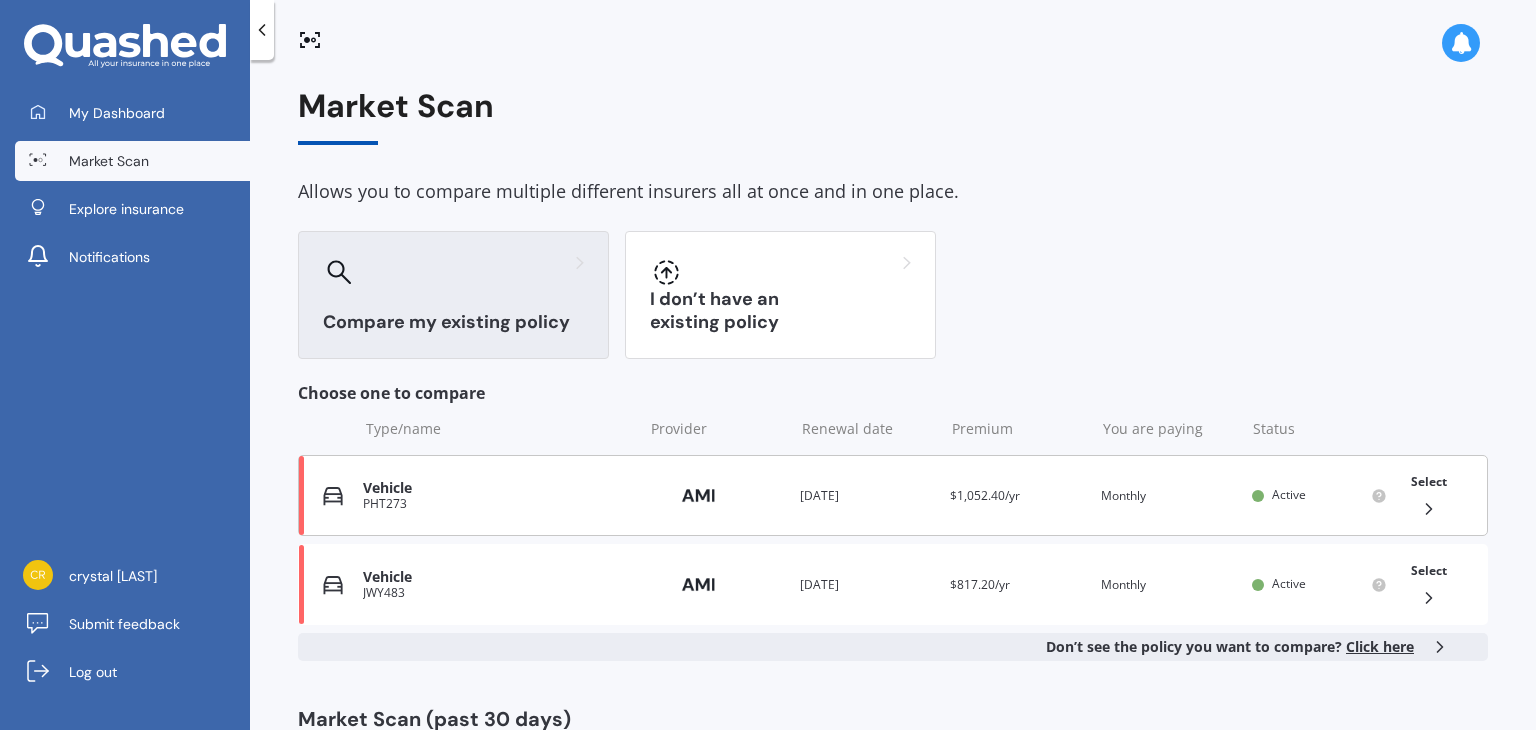 click on "Vehicle PHT273 Provider Renewal date [DATE] Premium $1,052.40/yr You are paying Monthly Status Active Select" at bounding box center (893, 495) 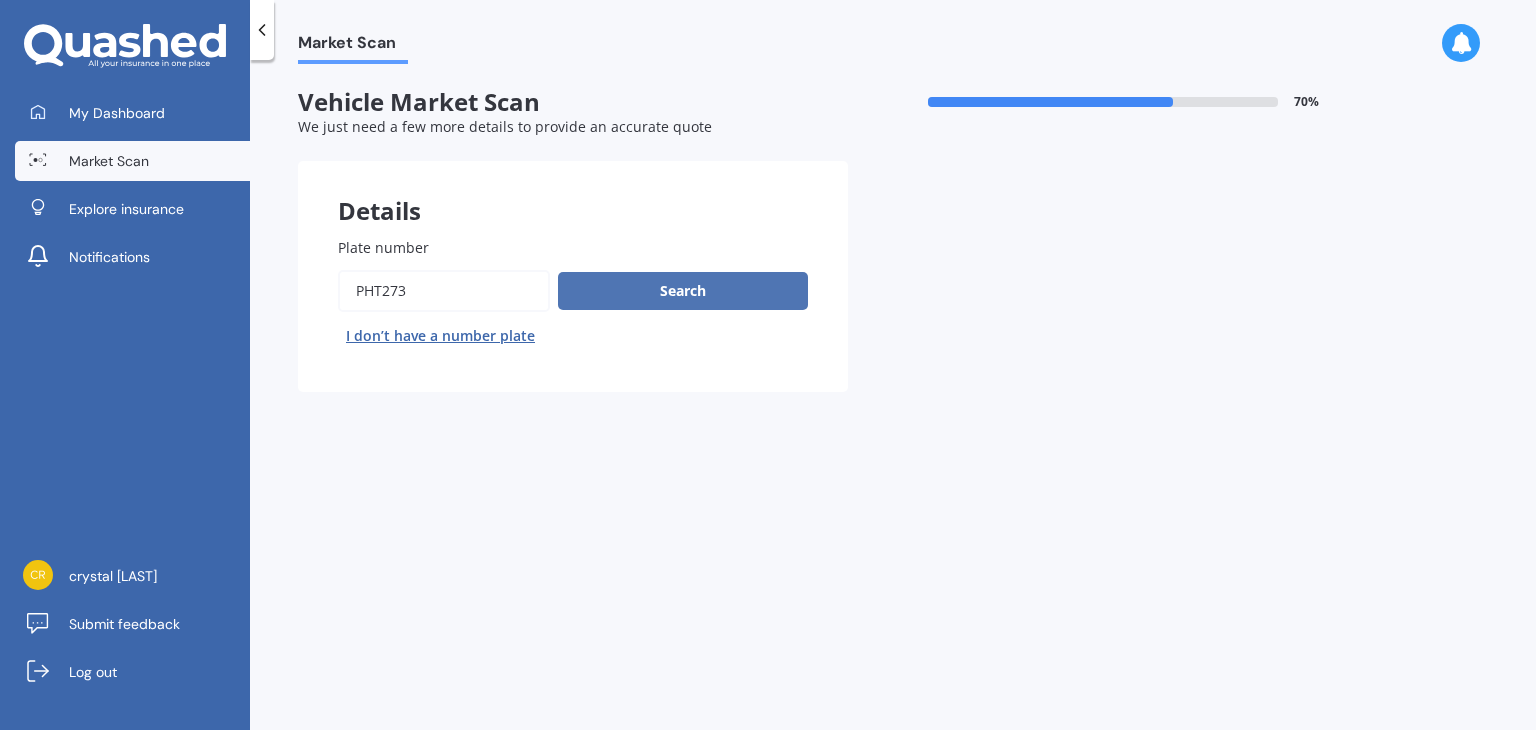 click on "Search" at bounding box center (683, 291) 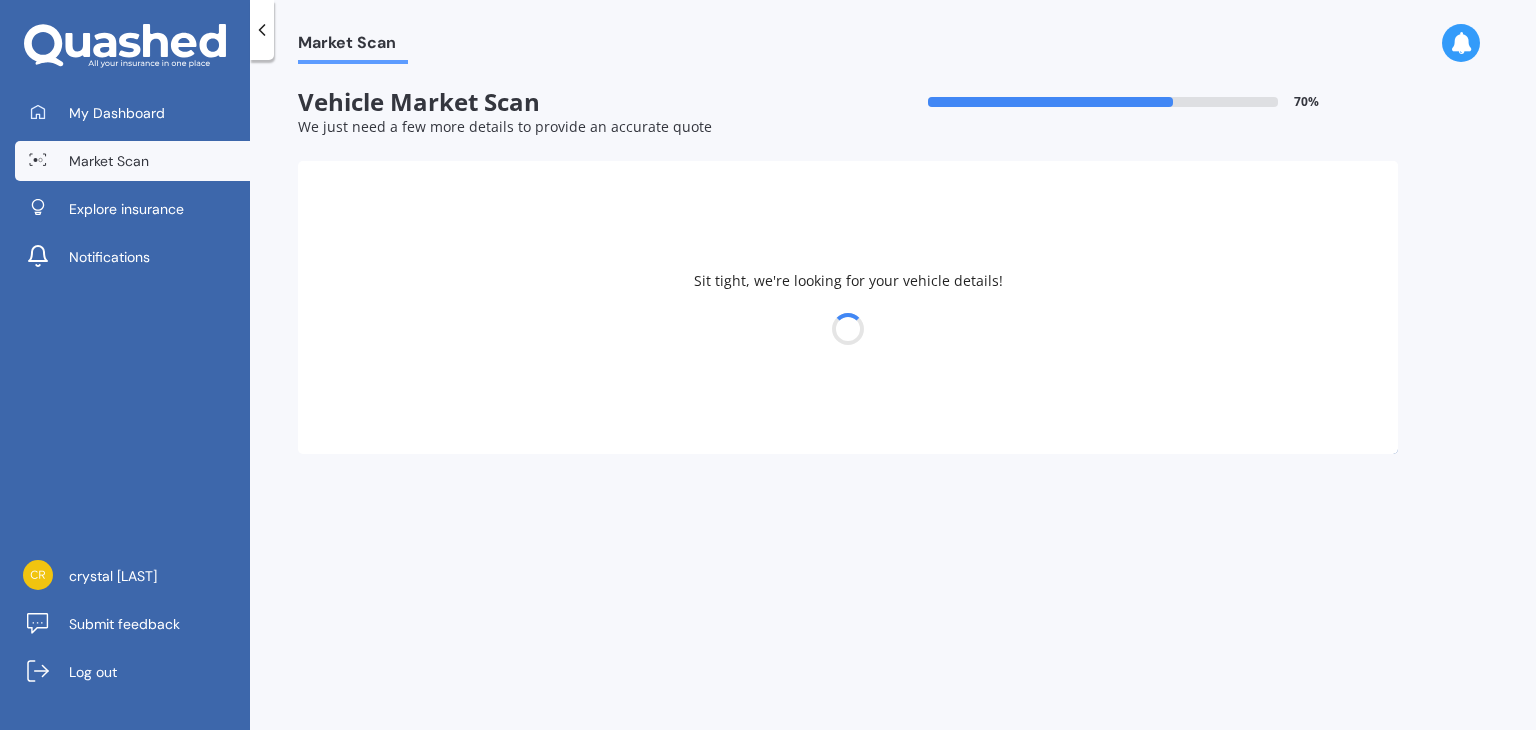 select on "MAZDA" 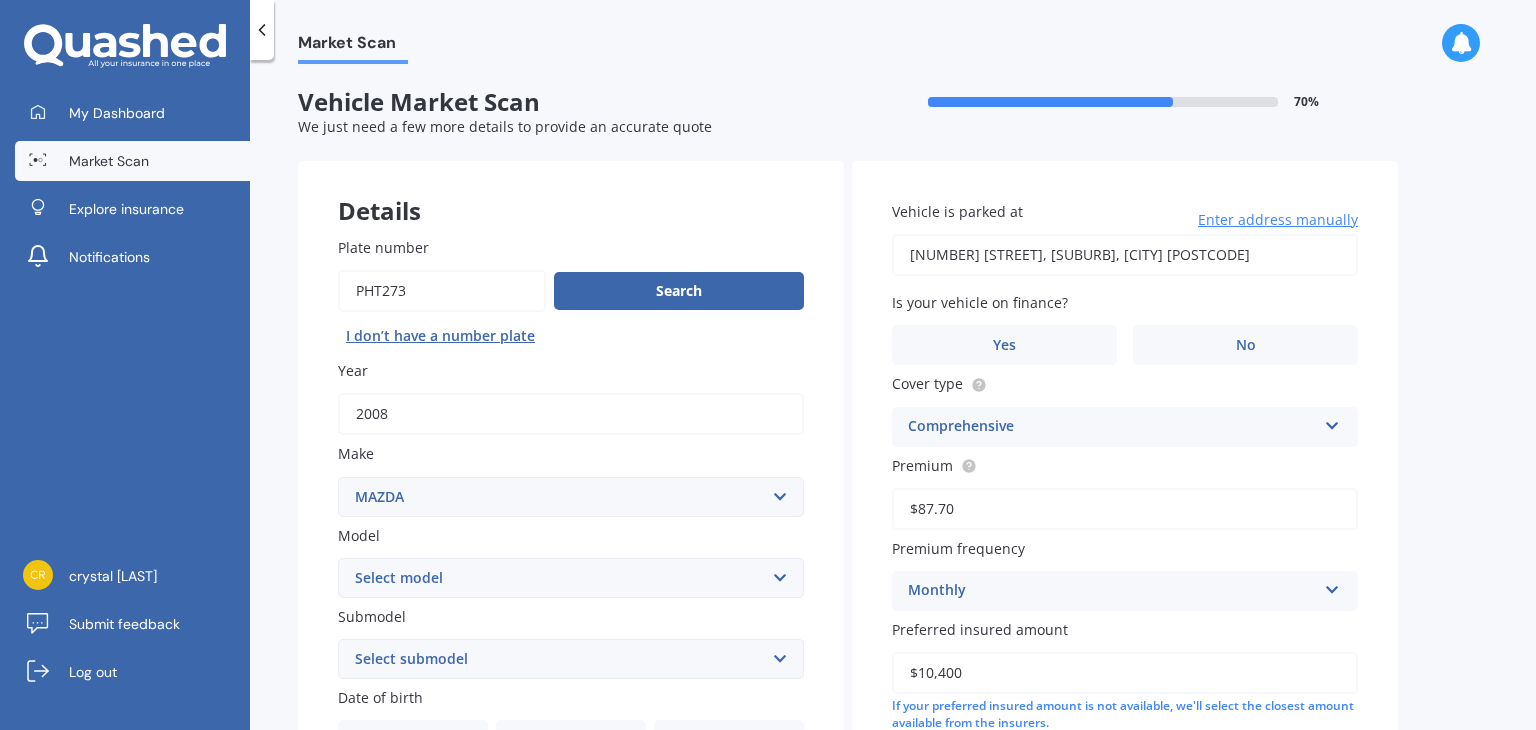drag, startPoint x: 1535, startPoint y: 147, endPoint x: 1535, endPoint y: 217, distance: 70 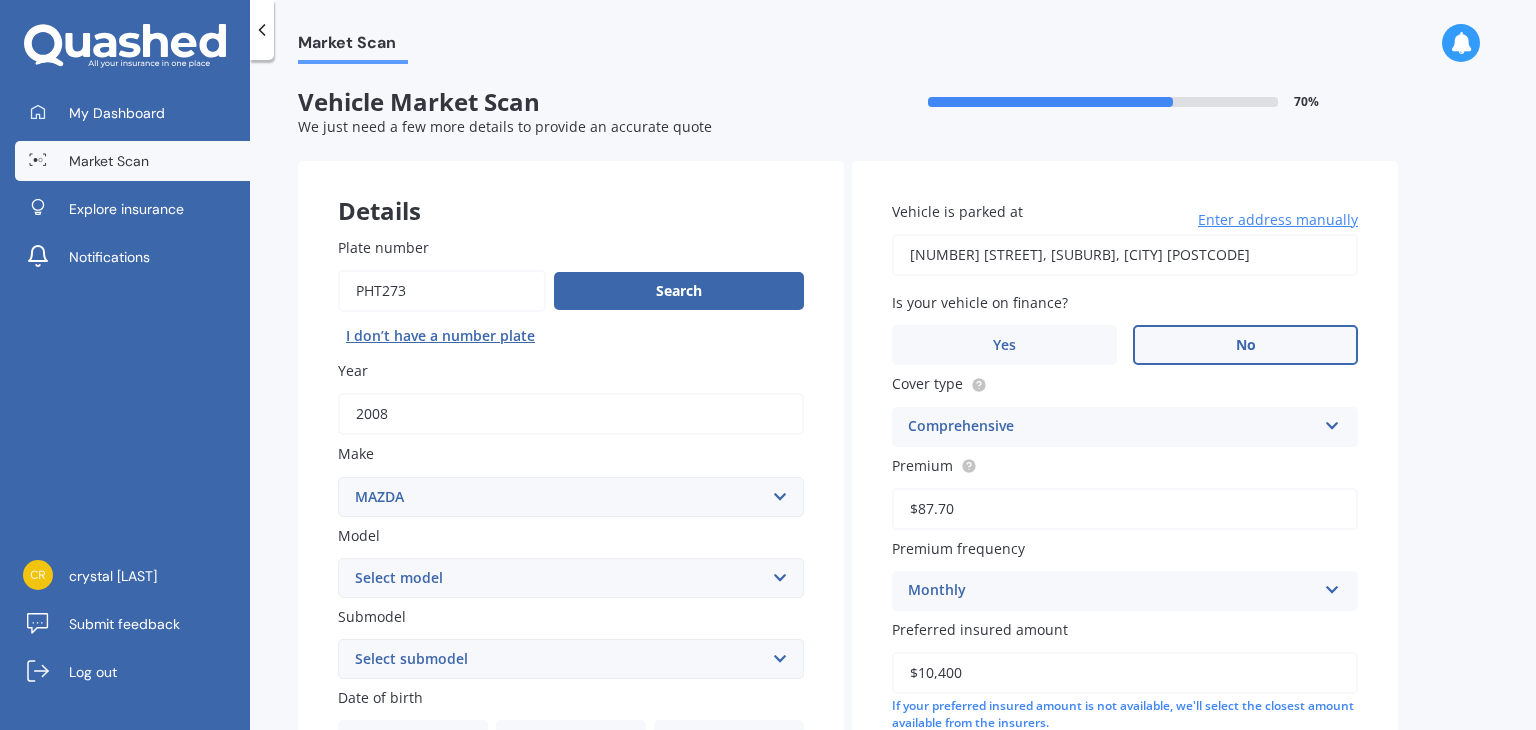 click on "No" at bounding box center (1246, 345) 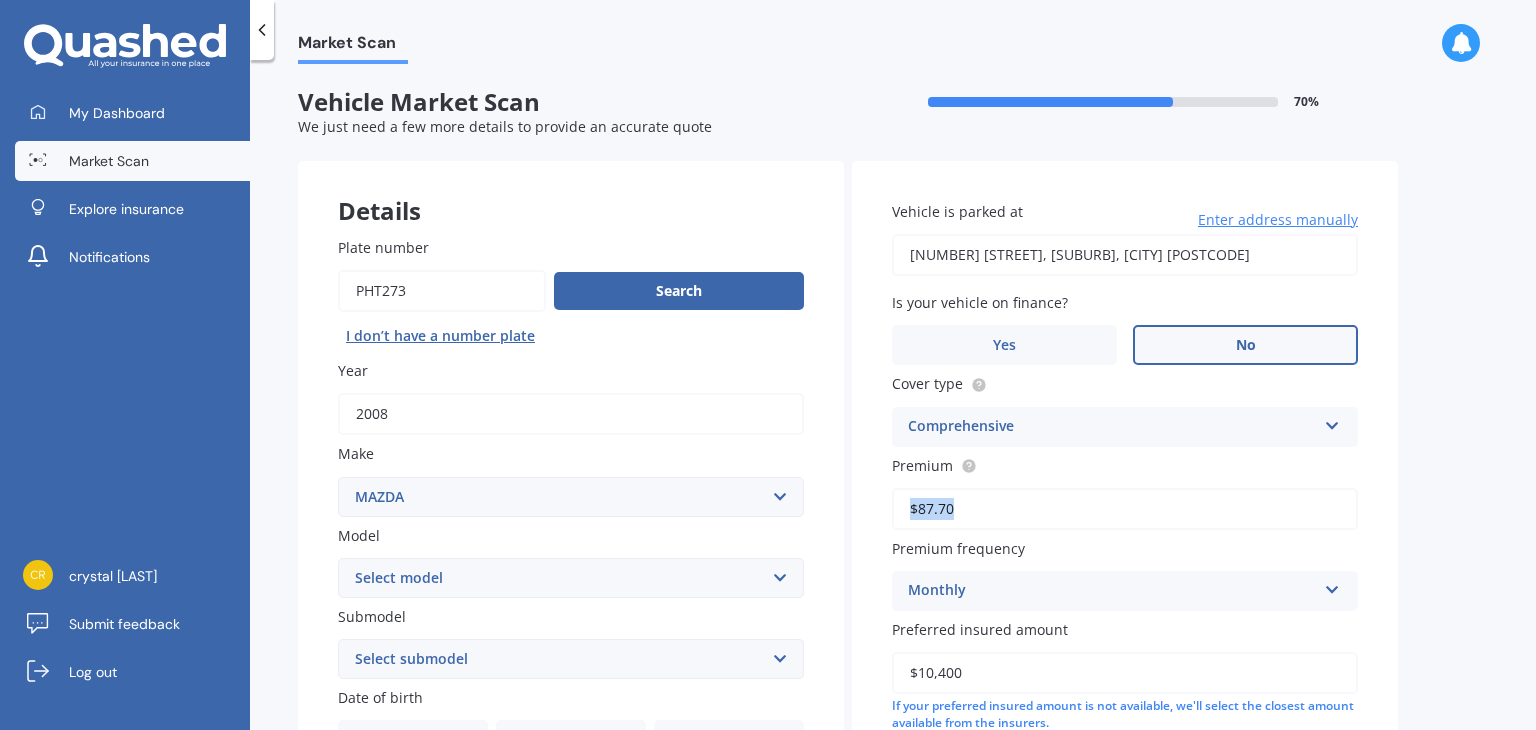 drag, startPoint x: 1535, startPoint y: 466, endPoint x: 1533, endPoint y: 497, distance: 31.06445 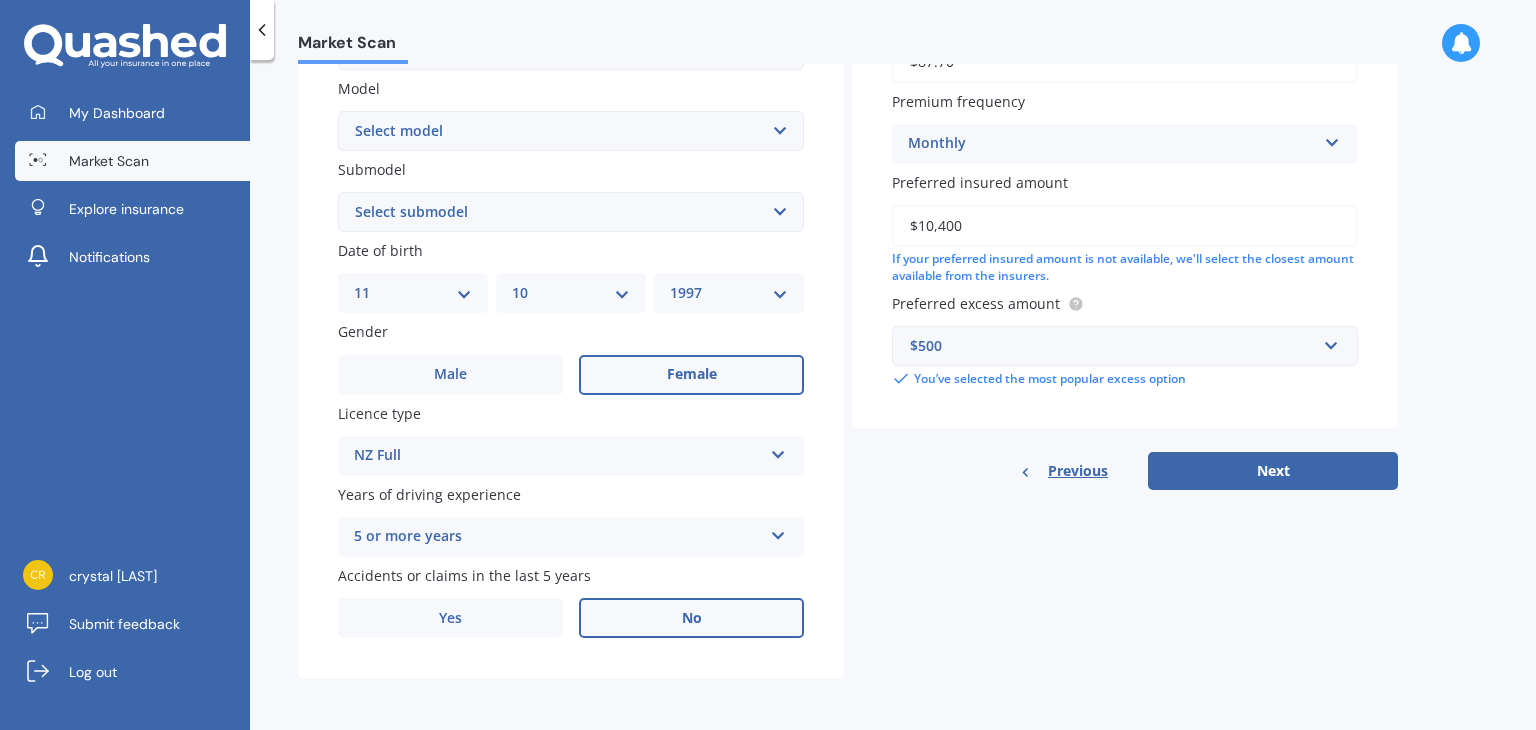 click on "No" at bounding box center (691, 618) 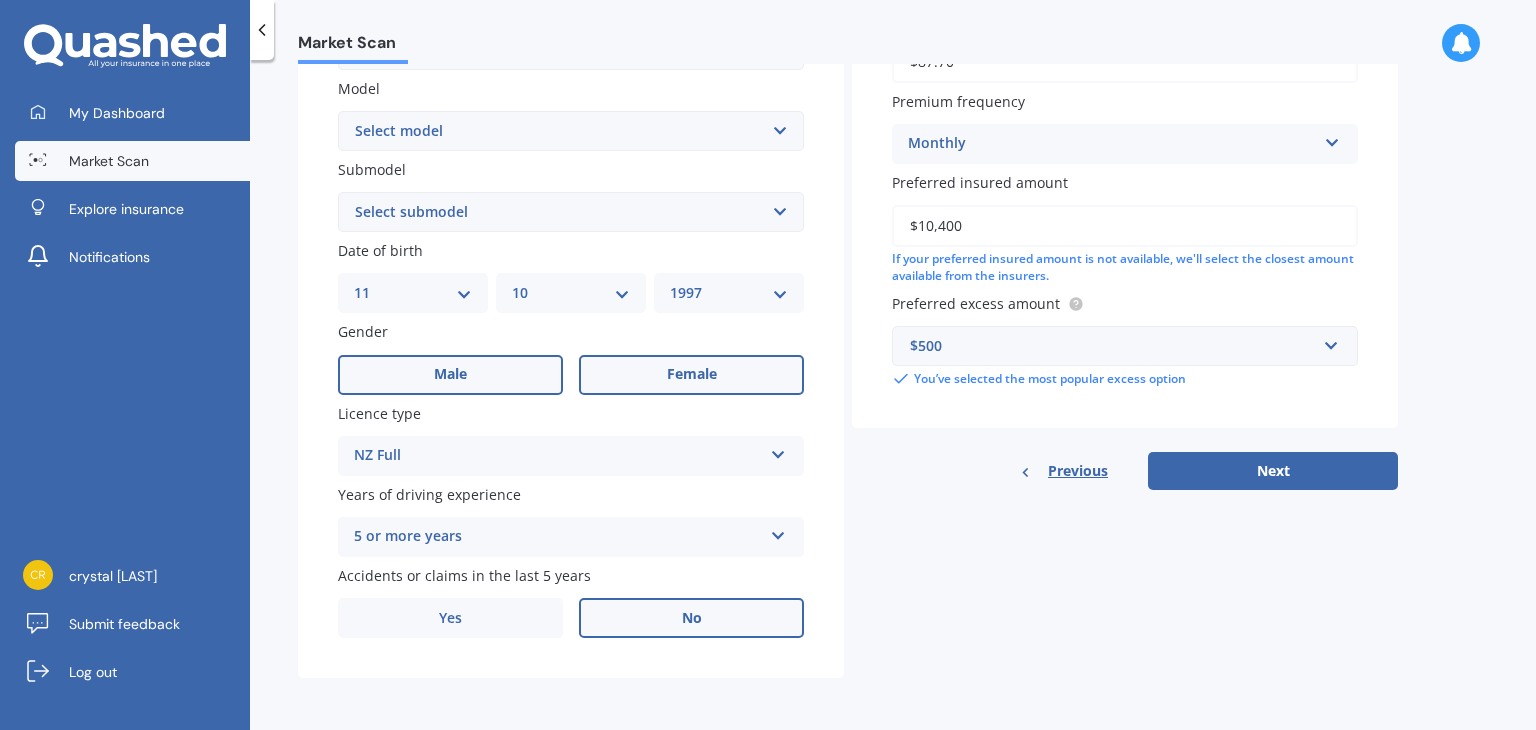 click on "Male" at bounding box center [450, 375] 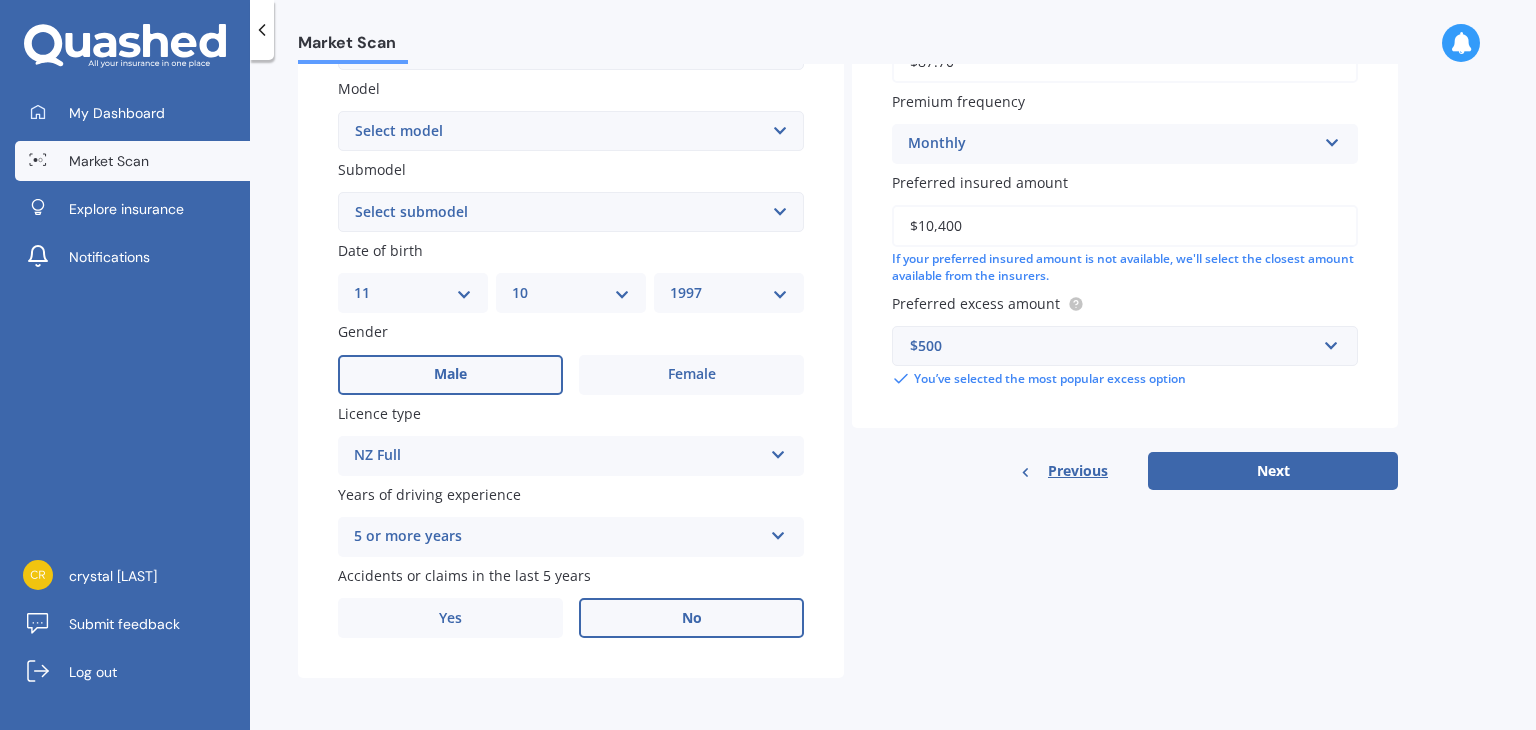 click on "DD 01 02 03 04 05 06 07 08 09 10 11 12 13 14 15 16 17 18 19 20 21 22 23 24 25 26 27 28 29 30 31" at bounding box center [413, 293] 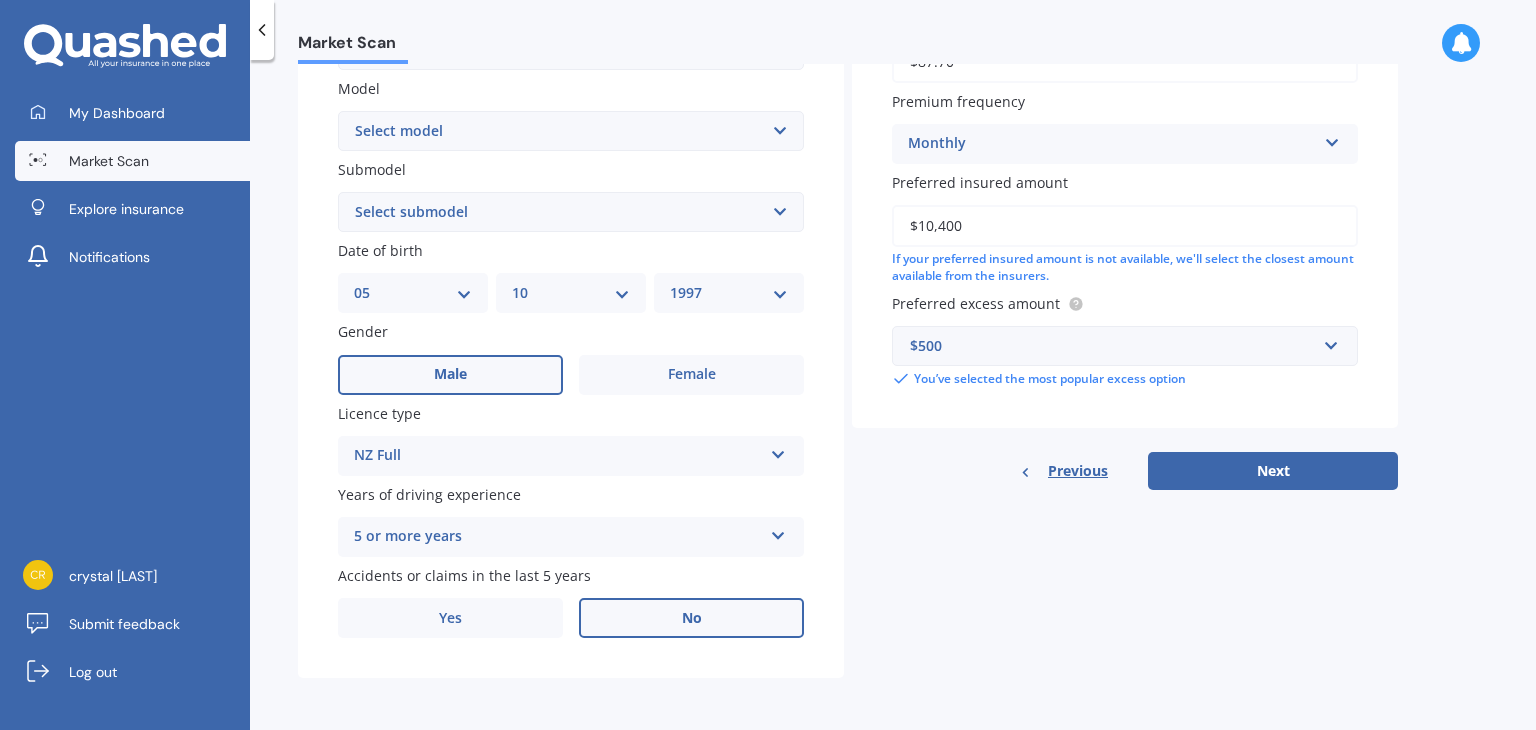 click on "DD 01 02 03 04 05 06 07 08 09 10 11 12 13 14 15 16 17 18 19 20 21 22 23 24 25 26 27 28 29 30 31" at bounding box center (413, 293) 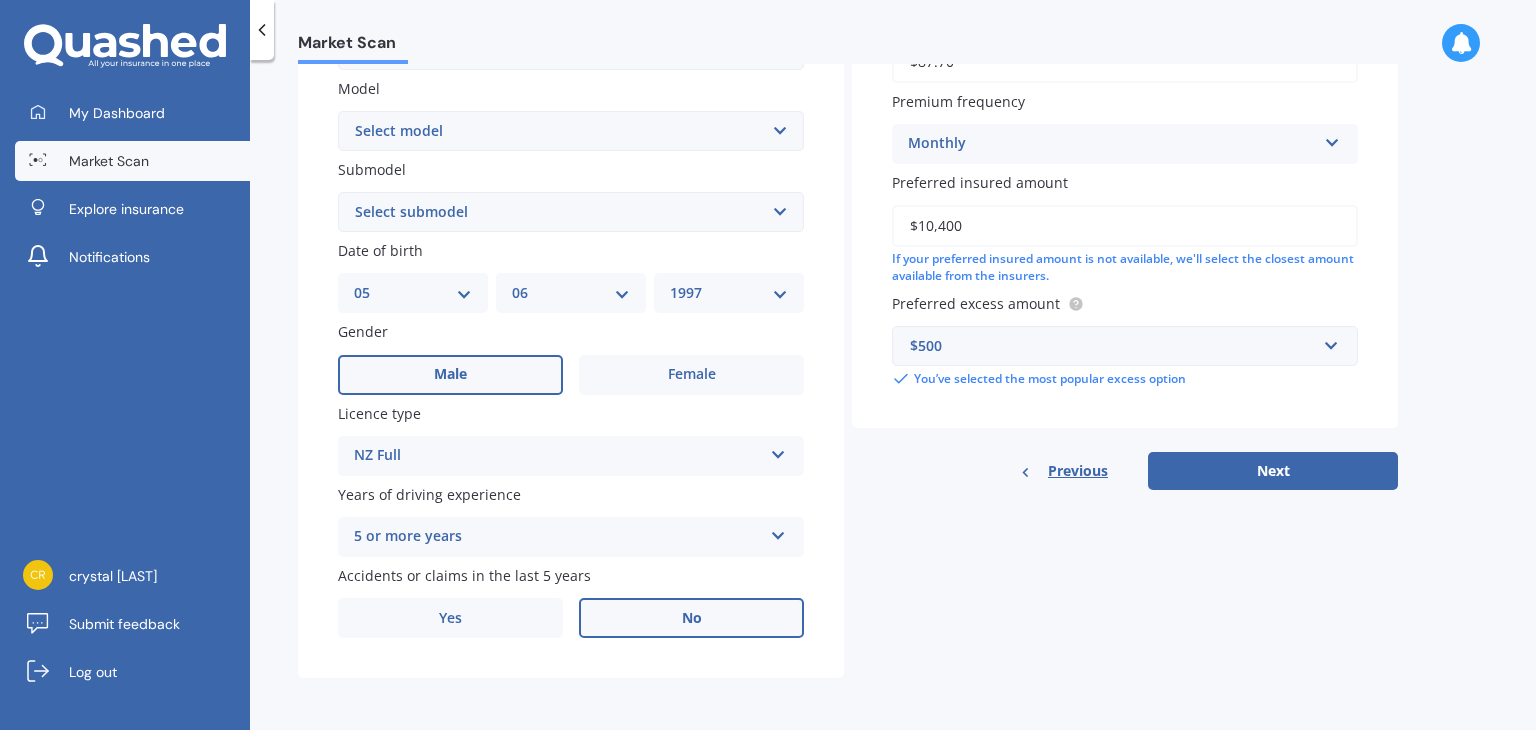 click on "MM 01 02 03 04 05 06 07 08 09 10 11 12" at bounding box center [571, 293] 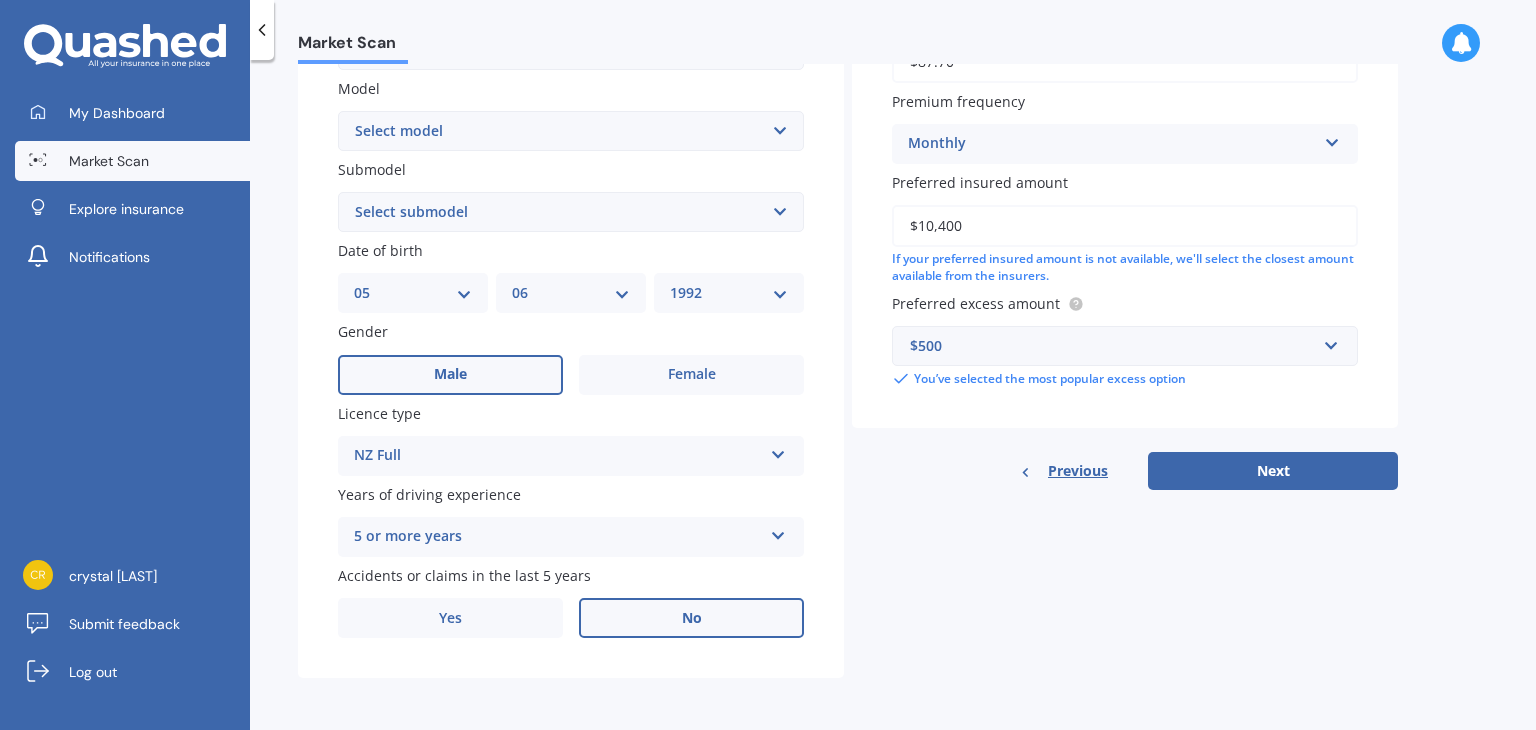 click on "YYYY 2025 2024 2023 2022 2021 2020 2019 2018 2017 2016 2015 2014 2013 2012 2011 2010 2009 2008 2007 2006 2005 2004 2003 2002 2001 2000 1999 1998 1997 1996 1995 1994 1993 1992 1991 1990 1989 1988 1987 1986 1985 1984 1983 1982 1981 1980 1979 1978 1977 1976 1975 1974 1973 1972 1971 1970 1969 1968 1967 1966 1965 1964 1963 1962 1961 1960 1959 1958 1957 1956 1955 1954 1953 1952 1951 1950 1949 1948 1947 1946 1945 1944 1943 1942 1941 1940 1939 1938 1937 1936 1935 1934 1933 1932 1931 1930 1929 1928 1927 1926" at bounding box center [729, 293] 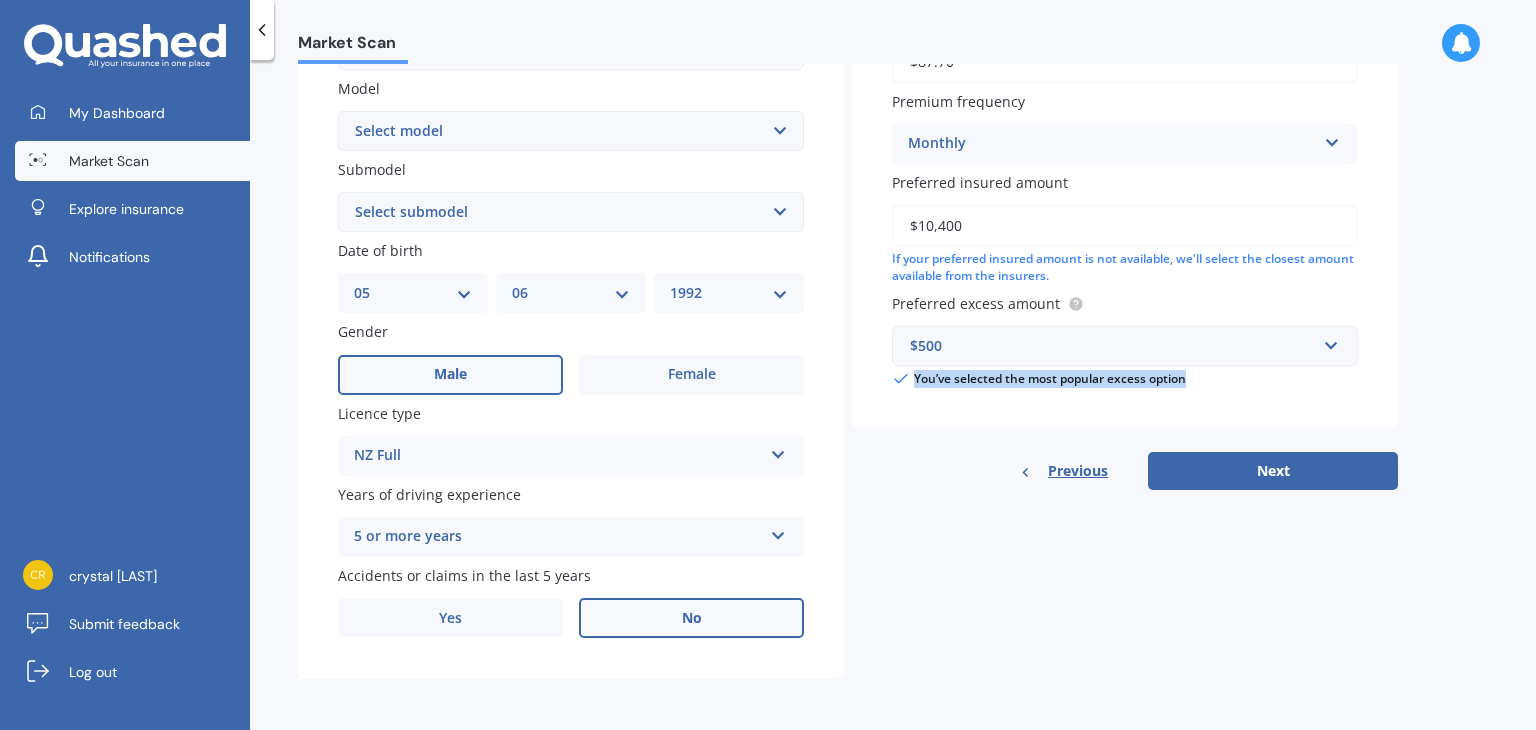 drag, startPoint x: 1535, startPoint y: 410, endPoint x: 1535, endPoint y: 294, distance: 116 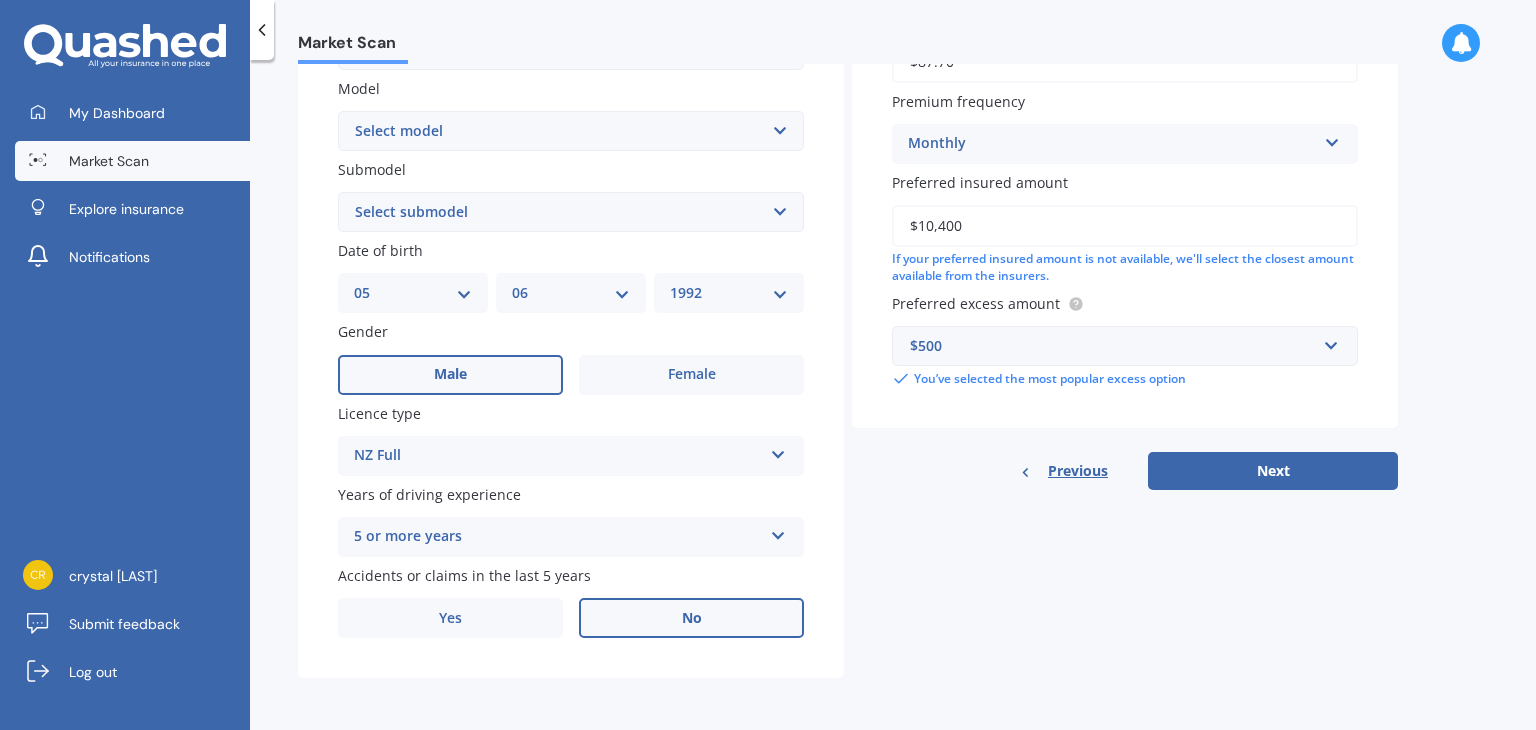 click on "Market Scan Vehicle Market Scan 70 % We just need a few more details to provide an accurate quote Details Plate number Search I don’t have a number plate Year 2008 Make Select make AC ALFA ROMEO ASTON MARTIN AUDI AUSTIN BEDFORD Bentley BMW BYD CADILLAC CAN-AM CHERY CHEVROLET CHRYSLER Citroen CRUISEAIR CUPRA DAEWOO DAIHATSU DAIMLER DAMON DIAHATSU DODGE EXOCET FACTORY FIVE FERRARI FIAT Fiord FLEETWOOD FORD FOTON FRASER GEELY GENESIS GEORGIE BOY GMC GREAT WALL GWM HAVAL HILLMAN HINO HOLDEN HOLIDAY RAMBLER HONDA HUMMER HYUNDAI INFINITI ISUZU IVECO JAC JAECOO JAGUAR JEEP KGM KIA LADA LAMBORGHINI LANCIA LANDROVER LDV LEAPMOTOR LEXUS LINCOLN LOTUS LUNAR M.G M.G. MAHINDRA MASERATI MAZDA MCLAREN MERCEDES AMG Mercedes Benz MERCEDES-AMG MERCURY MINI Mitsubishi MORGAN MORRIS NEWMAR Nissan OMODA OPEL OXFORD PEUGEOT Plymouth Polestar PONTIAC PORSCHE PROTON RAM Range Rover Rayne RENAULT ROLLS ROYCE ROVER SAAB SATURN SEAT SHELBY SKODA SMART SSANGYONG SUBARU SUZUKI TATA TESLA TIFFIN Toyota TRIUMPH TVR Vauxhall VOLKSWAGEN ZX" at bounding box center (893, 399) 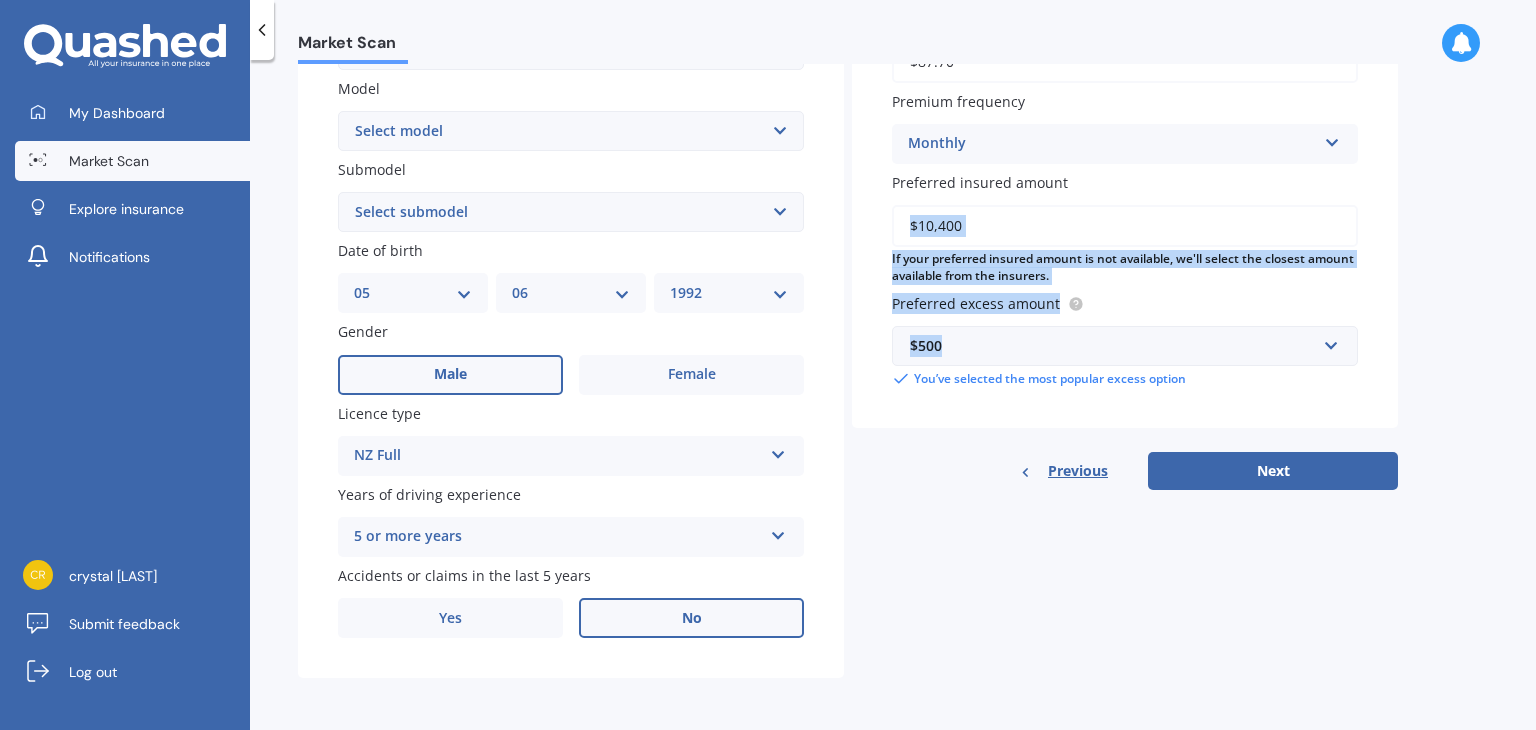 drag, startPoint x: 1535, startPoint y: 369, endPoint x: 1532, endPoint y: 180, distance: 189.0238 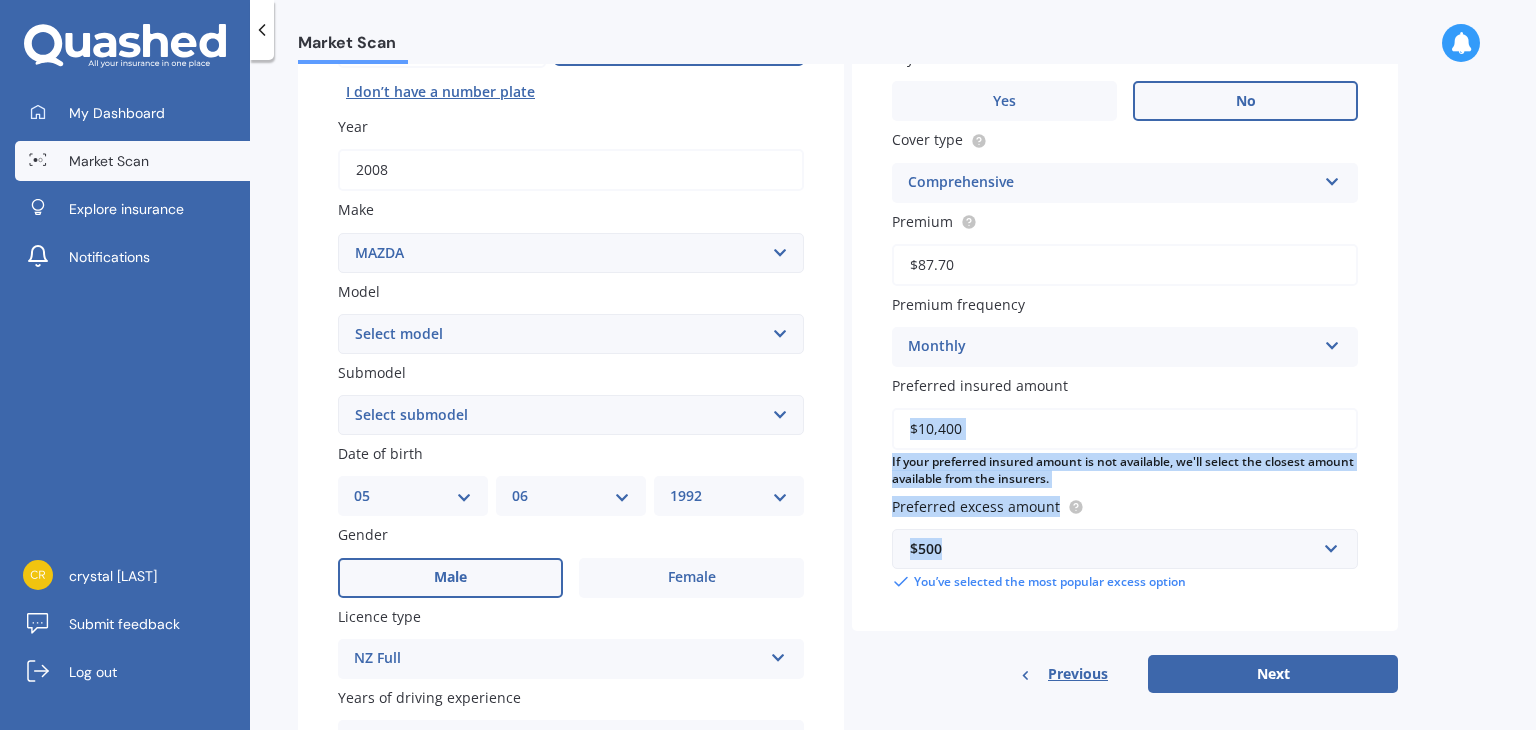 scroll, scrollTop: 239, scrollLeft: 0, axis: vertical 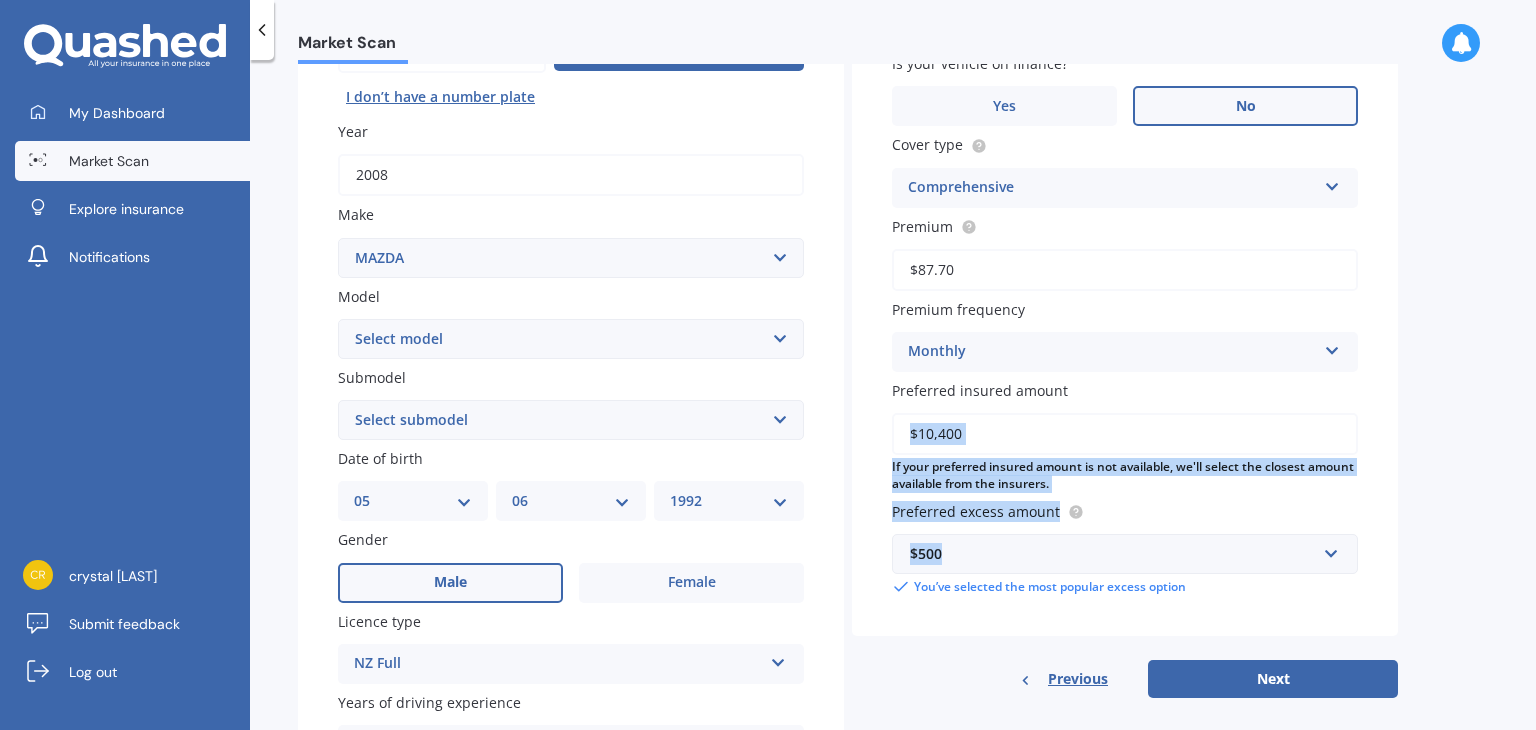 click on "Select model 121 2 3 323 323 / Familia 6 626 929 Atenza Autozam Axela AZ3 B2000 B2200 B2500 B2600 B2600i Biante Bongo Bounty BT50 Capella Cronos CX-30 CX-60 CX-8 CX-80 CX3 CX30 CX5 CX7 CX8 CX9 Demio E1800 Van E2000 E2200 Vans E2500 E2500 Van E3000 E4100 Efini Etude Eunos Familia Lantis Levante Luce Marvie Millenia MPV MS6 MS8 MS9 MX-3 MX-30 MX-5 MX-6 Neo Persona Premacy Presseo Proceed Revue Rotary RX7 RX8 Sapporo Sentia T2000 T2600 T3000 T3500 T4000 T4100 T4600 Titan 1.5/2.0 Tonnes Titan 5 Tonne Tribute Verisa" at bounding box center (571, 339) 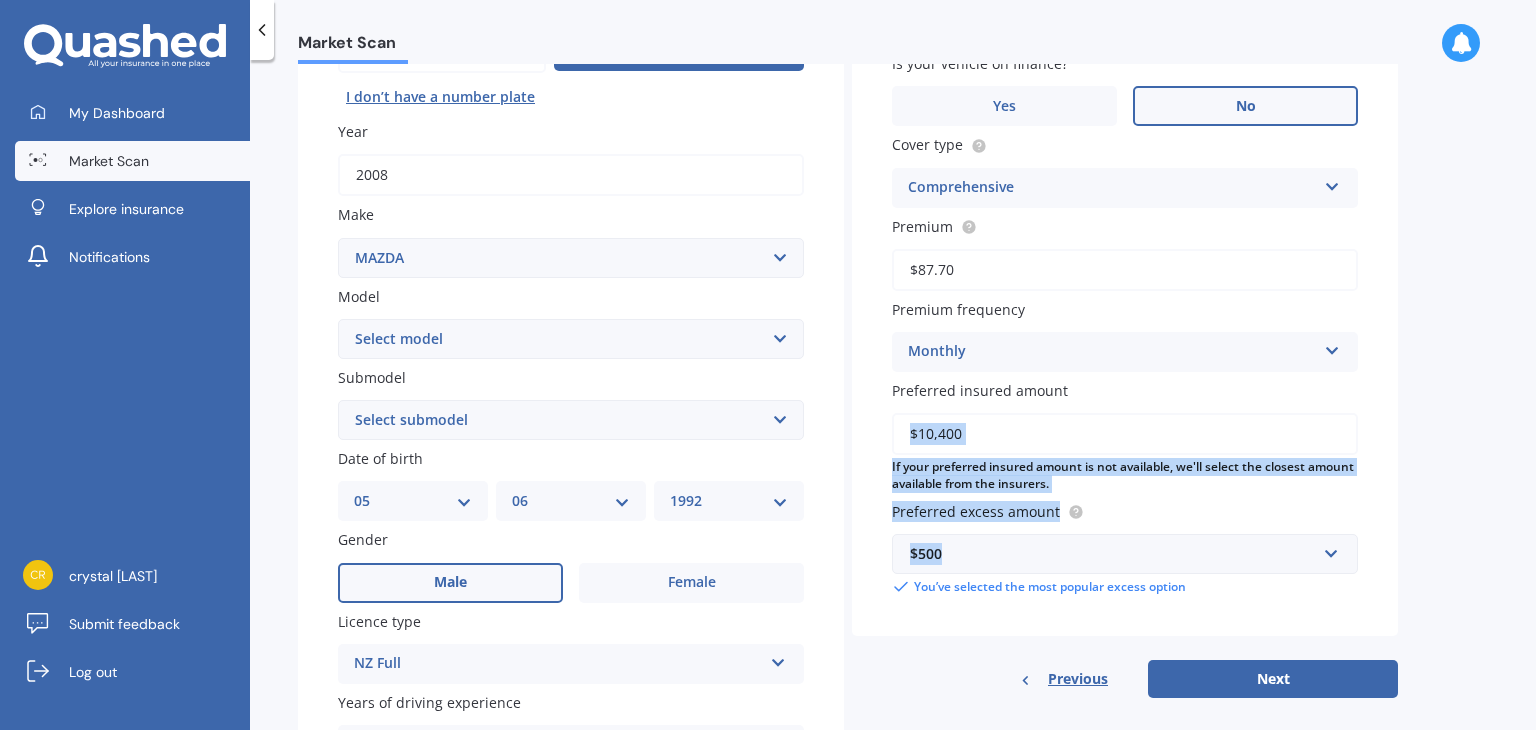 select on "BT50" 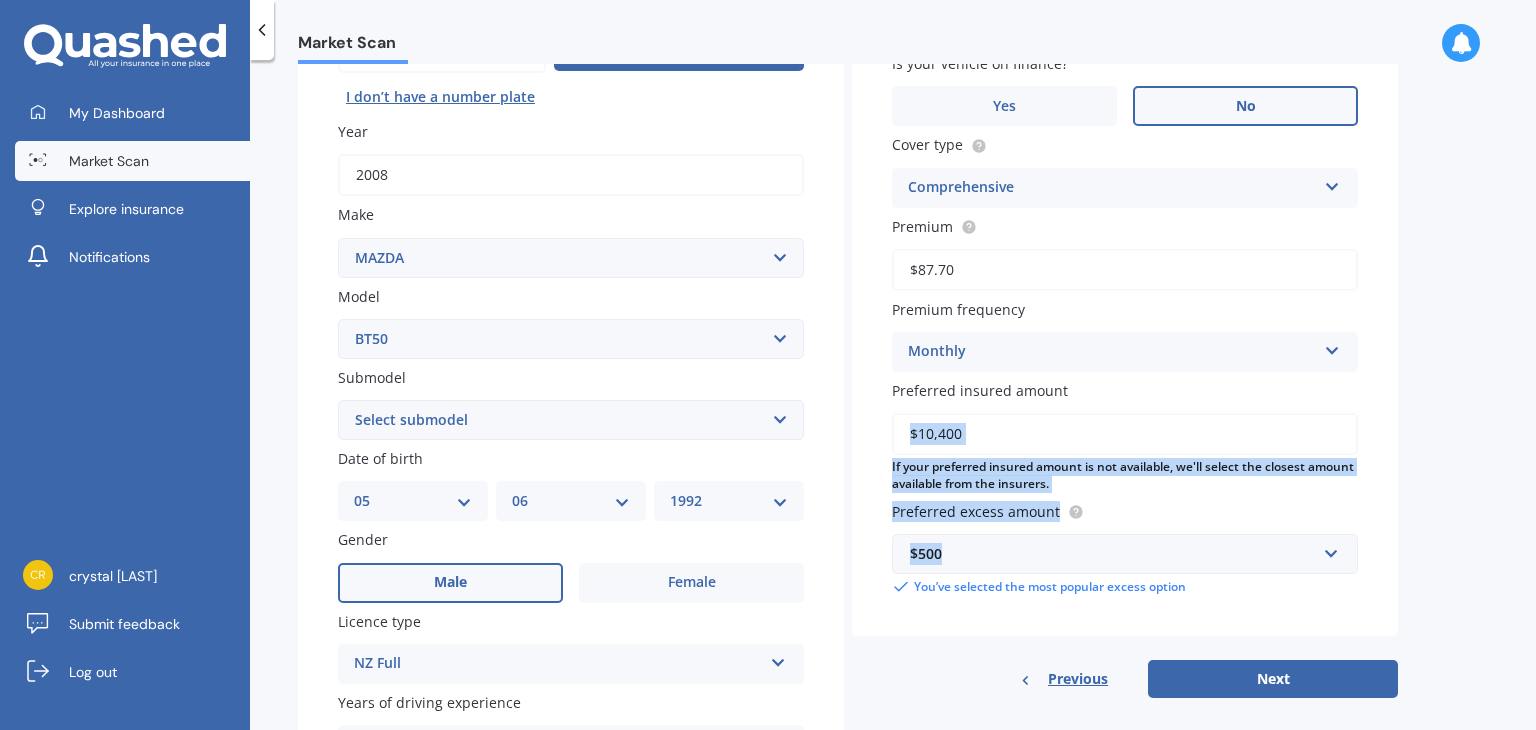 click on "Select model 121 2 3 323 323 / Familia 6 626 929 Atenza Autozam Axela AZ3 B2000 B2200 B2500 B2600 B2600i Biante Bongo Bounty BT50 Capella Cronos CX-30 CX-60 CX-8 CX-80 CX3 CX30 CX5 CX7 CX8 CX9 Demio E1800 Van E2000 E2200 Vans E2500 E2500 Van E3000 E4100 Efini Etude Eunos Familia Lantis Levante Luce Marvie Millenia MPV MS6 MS8 MS9 MX-3 MX-30 MX-5 MX-6 Neo Persona Premacy Presseo Proceed Revue Rotary RX7 RX8 Sapporo Sentia T2000 T2600 T3000 T3500 T4000 T4100 T4600 Titan 1.5/2.0 Tonnes Titan 5 Tonne Tribute Verisa" at bounding box center (571, 339) 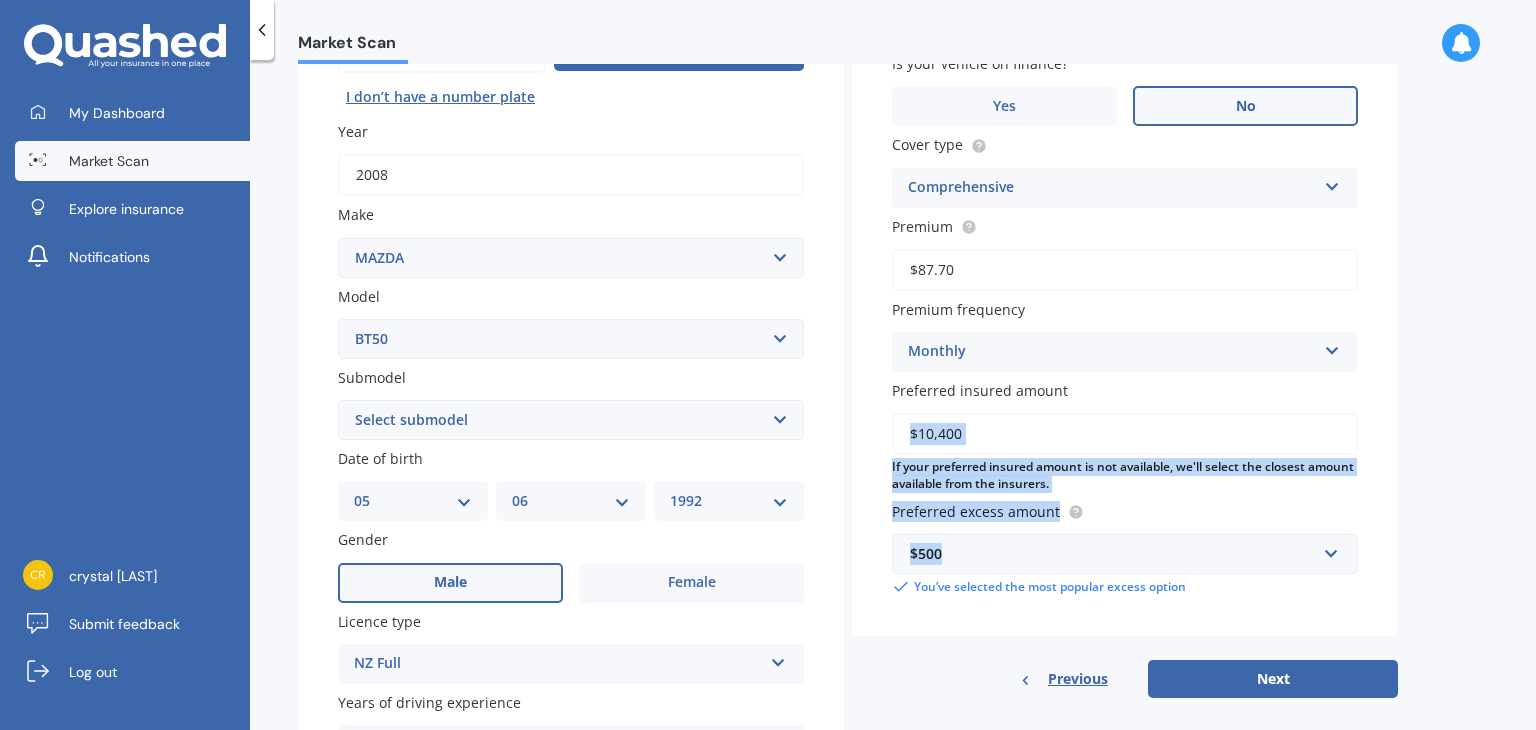 click on "Select submodel GLX turbo diesel 4WD GSX turbo diesel LTD D/C W/S 3.0DT Turbo Diesel" at bounding box center [571, 420] 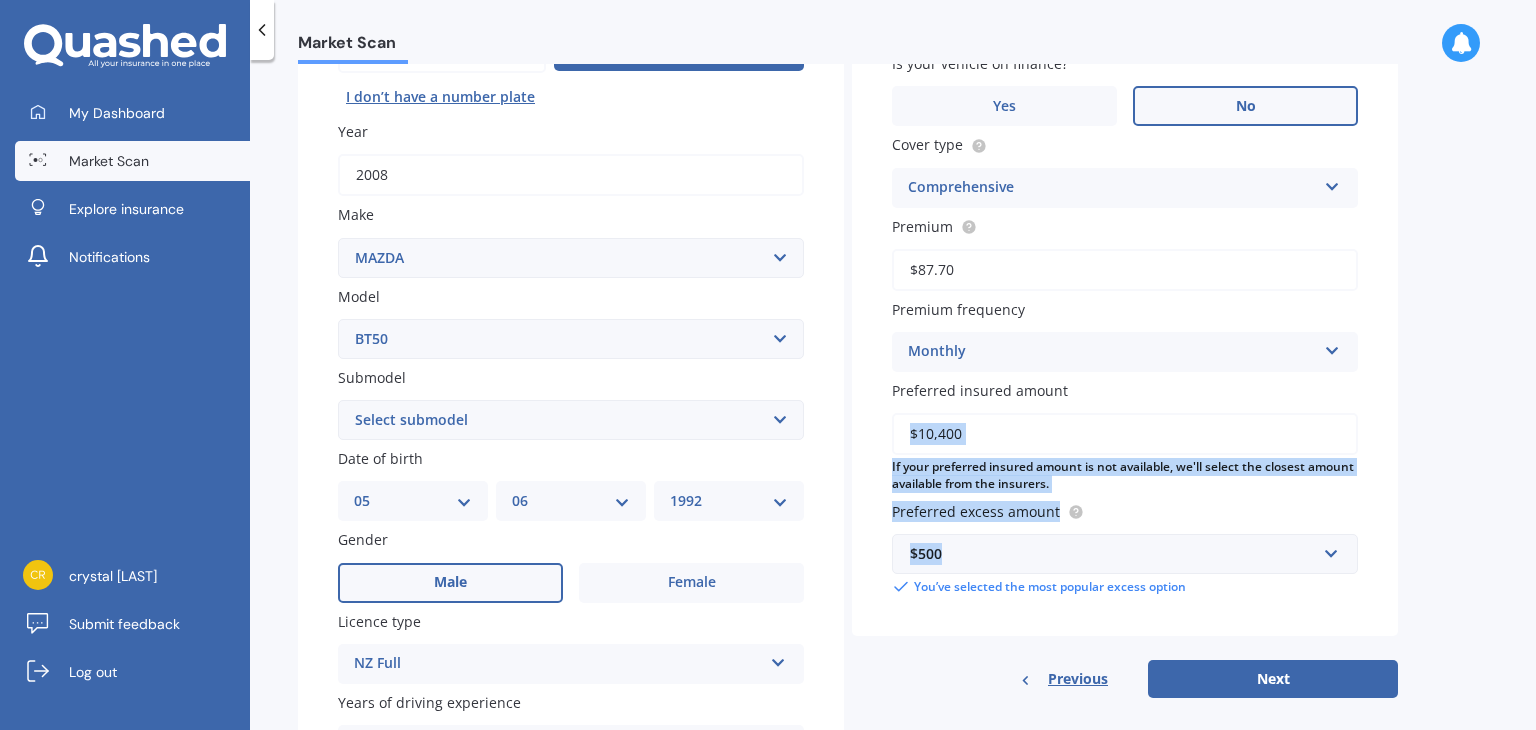 click on "Select submodel GLX turbo diesel 4WD GSX turbo diesel LTD D/C W/S 3.0DT Turbo Diesel" at bounding box center [571, 420] 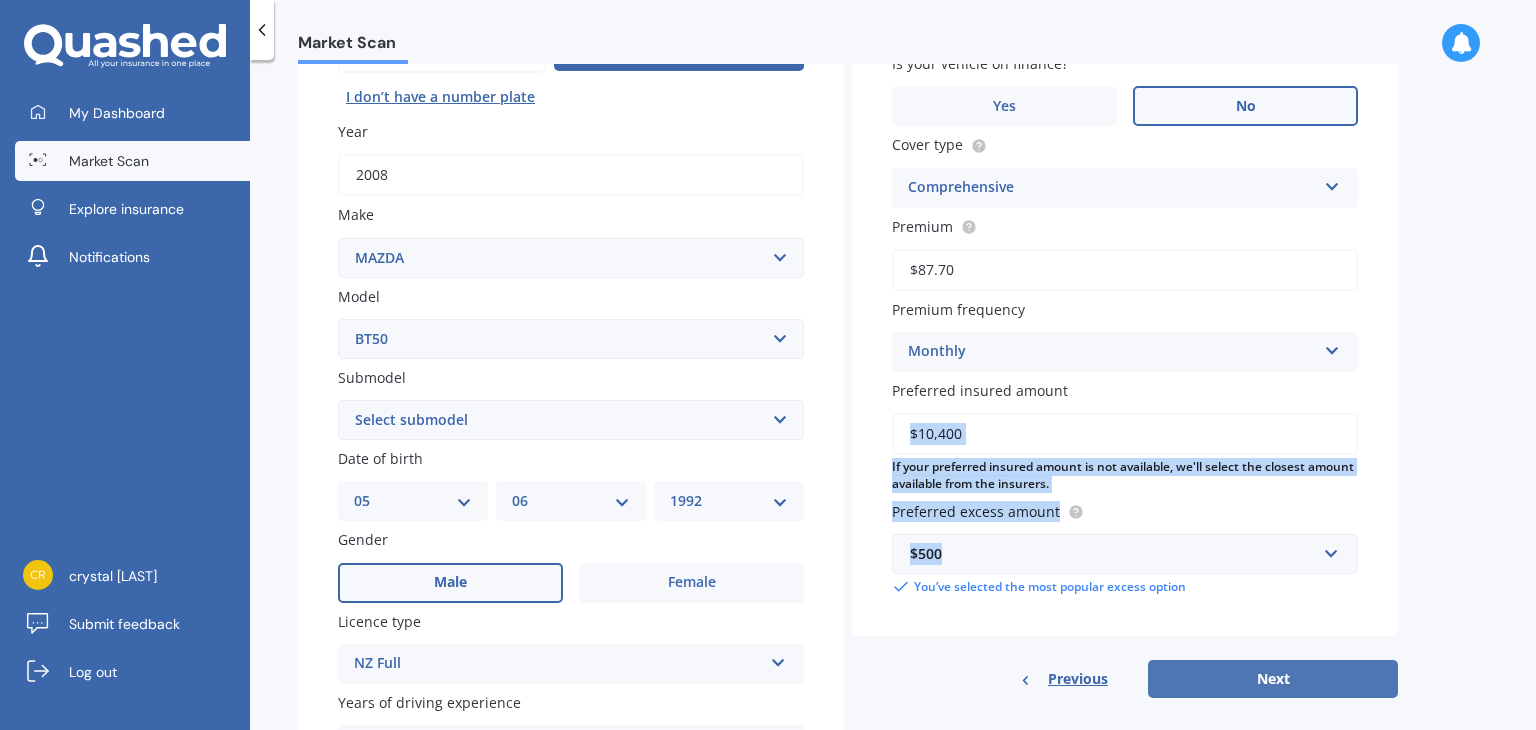 click on "Next" at bounding box center (1273, 679) 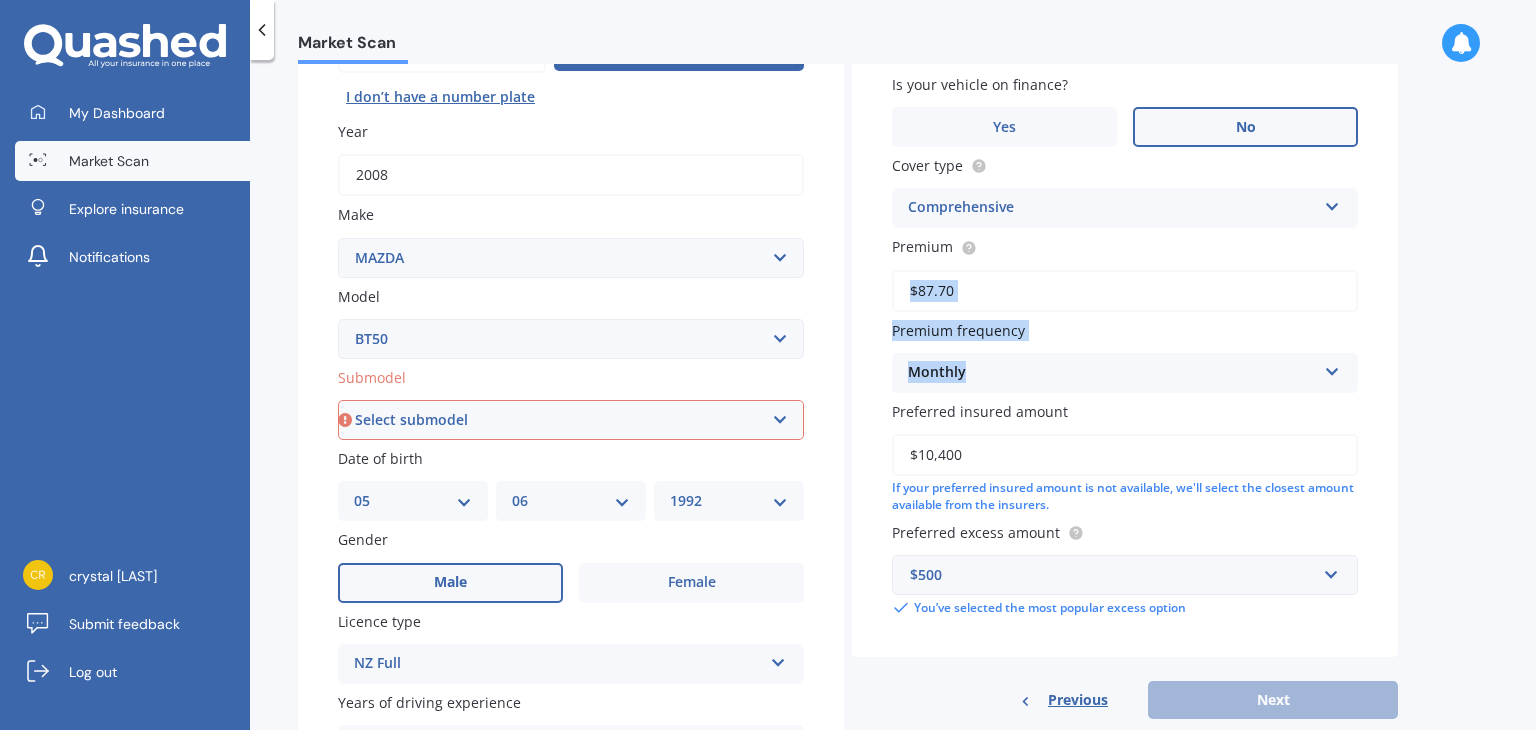 drag, startPoint x: 1524, startPoint y: 361, endPoint x: 1520, endPoint y: 269, distance: 92.086914 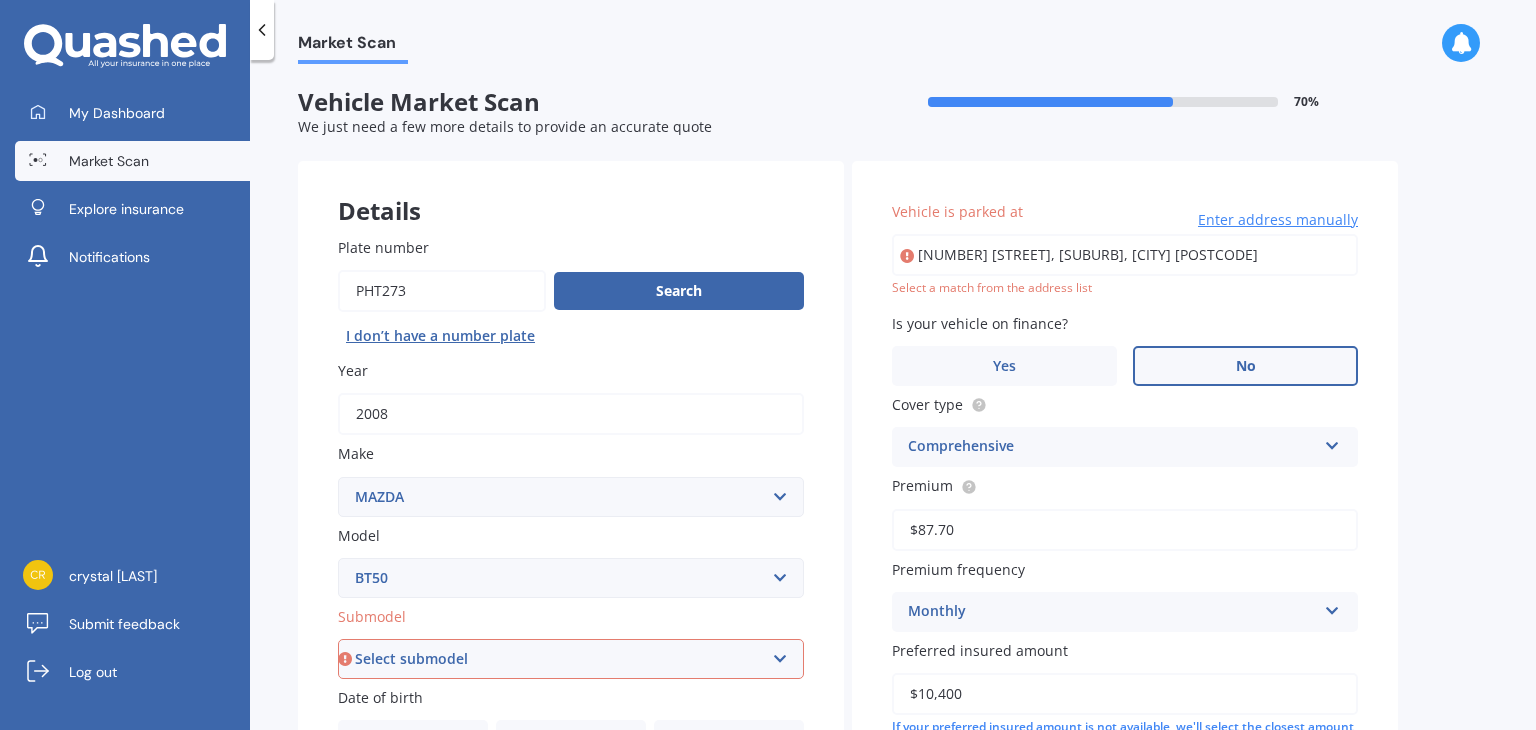 click on "[NUMBER] [STREET], [SUBURB], [CITY] [POSTCODE]" at bounding box center [1125, 255] 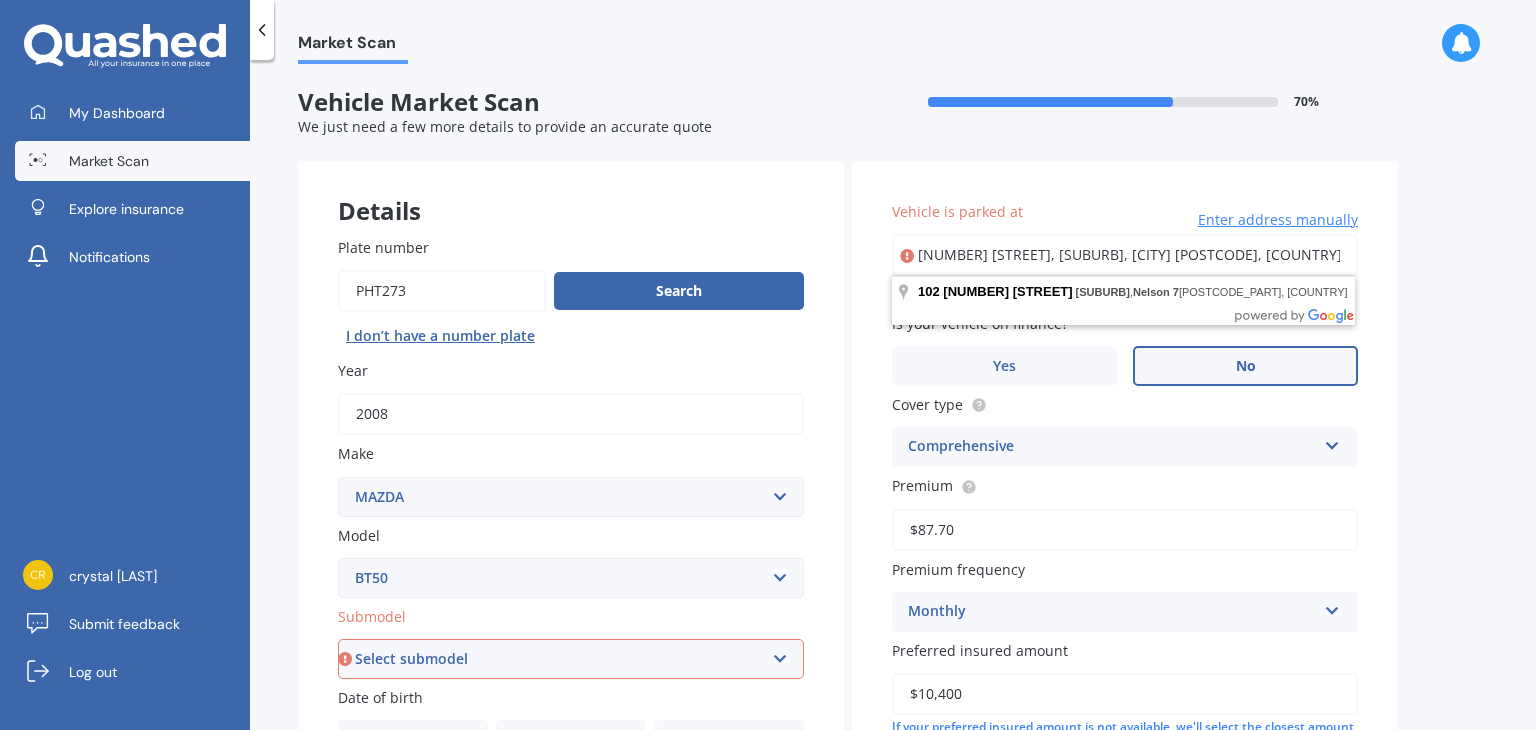 type on "[NUMBER] [STREET], [SUBURB], [CITY] [POSTCODE]" 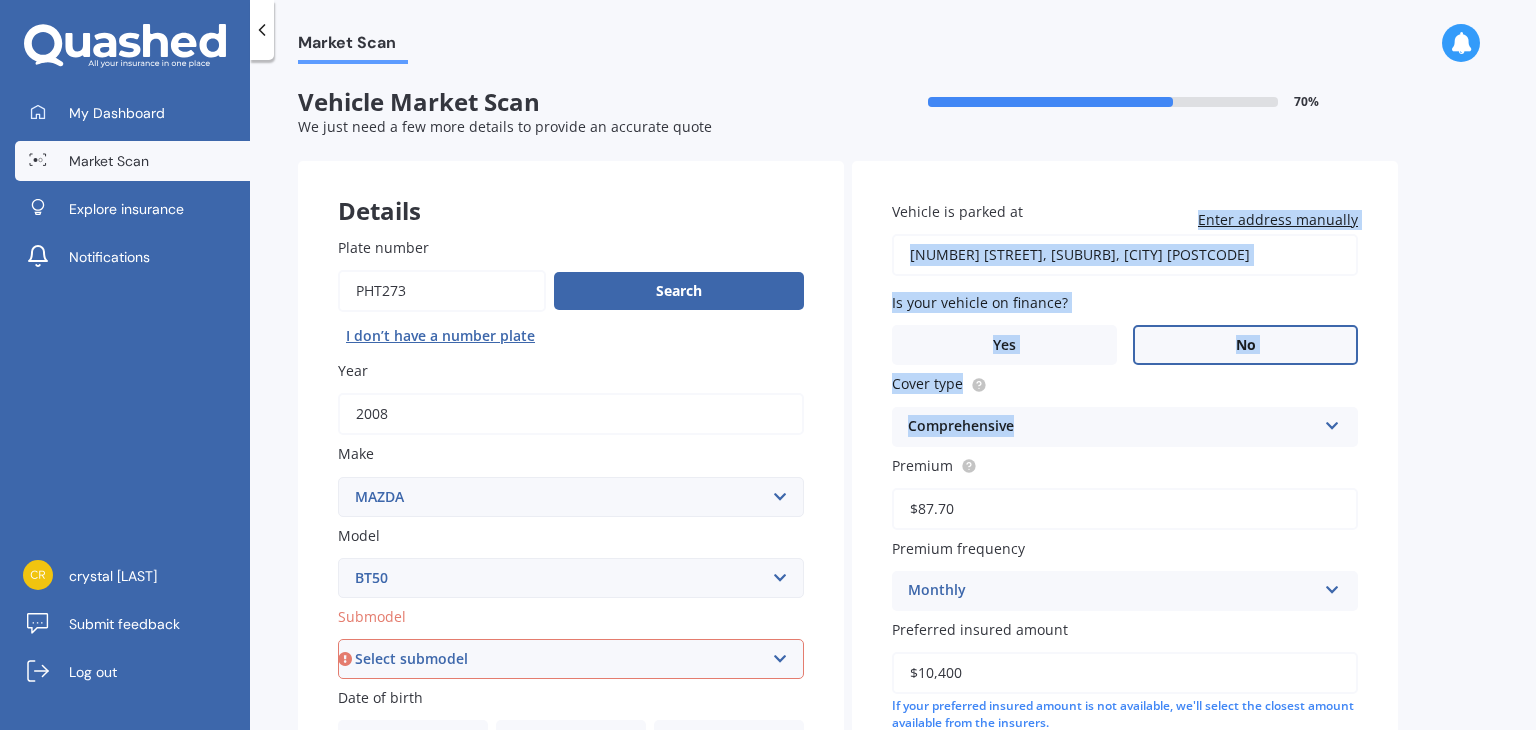 drag, startPoint x: 1535, startPoint y: 224, endPoint x: 1507, endPoint y: 407, distance: 185.12968 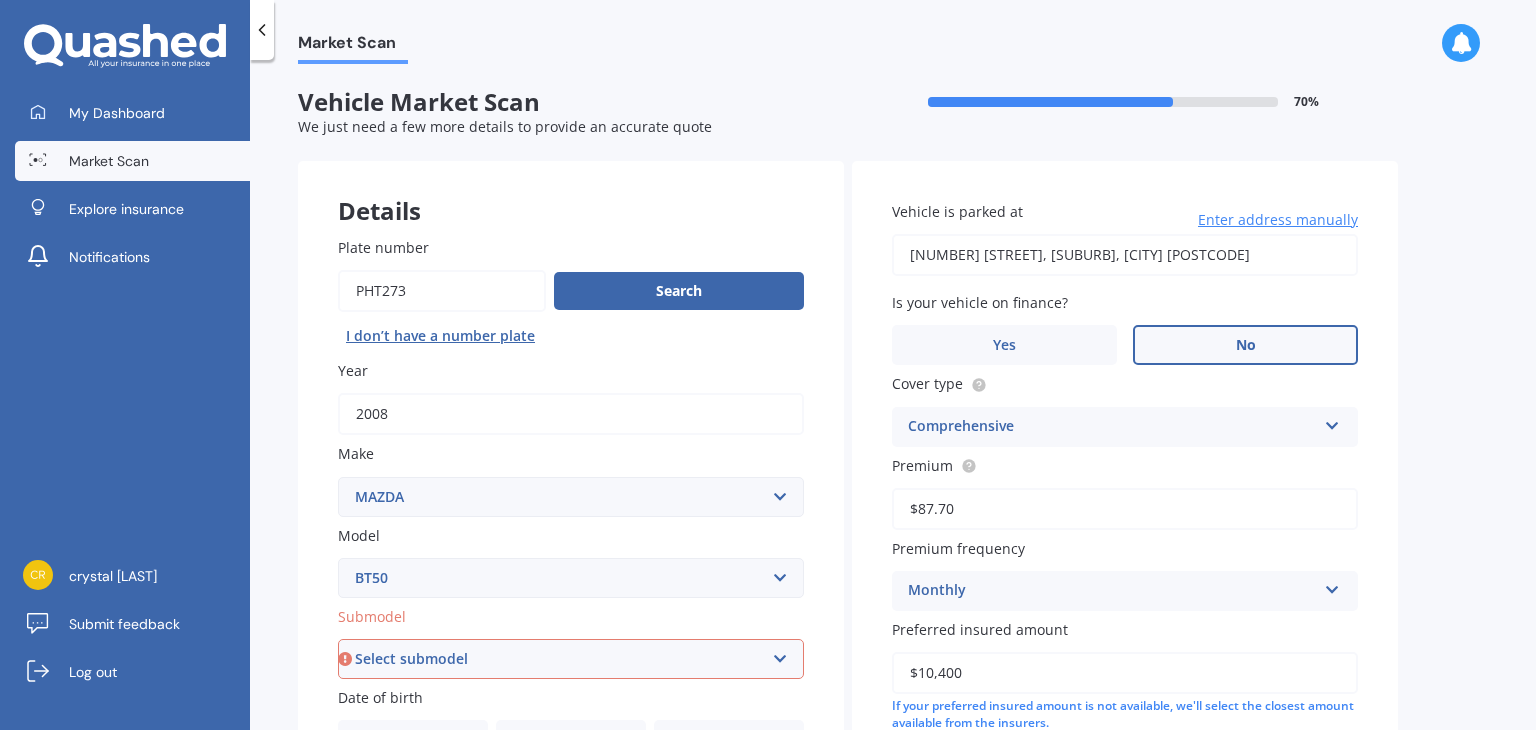 click on "Market Scan Vehicle Market Scan 70 % We just need a few more details to provide an accurate quote Details Plate number Search I don’t have a number plate Year 2008 Make Select make AC ALFA ROMEO ASTON MARTIN AUDI AUSTIN BEDFORD Bentley BMW BYD CADILLAC CAN-AM CHERY CHEVROLET CHRYSLER Citroen CRUISEAIR CUPRA DAEWOO DAIHATSU DAIMLER DAMON DIAHATSU DODGE EXOCET FACTORY FIVE FERRARI FIAT Fiord FLEETWOOD FORD FOTON FRASER GEELY GENESIS GEORGIE BOY GMC GREAT WALL GWM HAVAL HILLMAN HINO HOLDEN HOLIDAY RAMBLER HONDA HUMMER HYUNDAI INFINITI ISUZU IVECO JAC JAECOO JAGUAR JEEP KGM KIA LADA LAMBORGHINI LANCIA LANDROVER LDV LEAPMOTOR LEXUS LINCOLN LOTUS LUNAR M.G M.G. MAHINDRA MASERATI MAZDA MCLAREN MERCEDES AMG Mercedes Benz MERCEDES-AMG MERCURY MINI Mitsubishi MORGAN MORRIS NEWMAR Nissan OMODA OPEL OXFORD PEUGEOT Plymouth Polestar PONTIAC PORSCHE PROTON RAM Range Rover Rayne RENAULT ROLLS ROYCE ROVER SAAB SATURN SEAT SHELBY SKODA SMART SSANGYONG SUBARU SUZUKI TATA TESLA TIFFIN Toyota TRIUMPH TVR Vauxhall VOLKSWAGEN ZX" at bounding box center (893, 399) 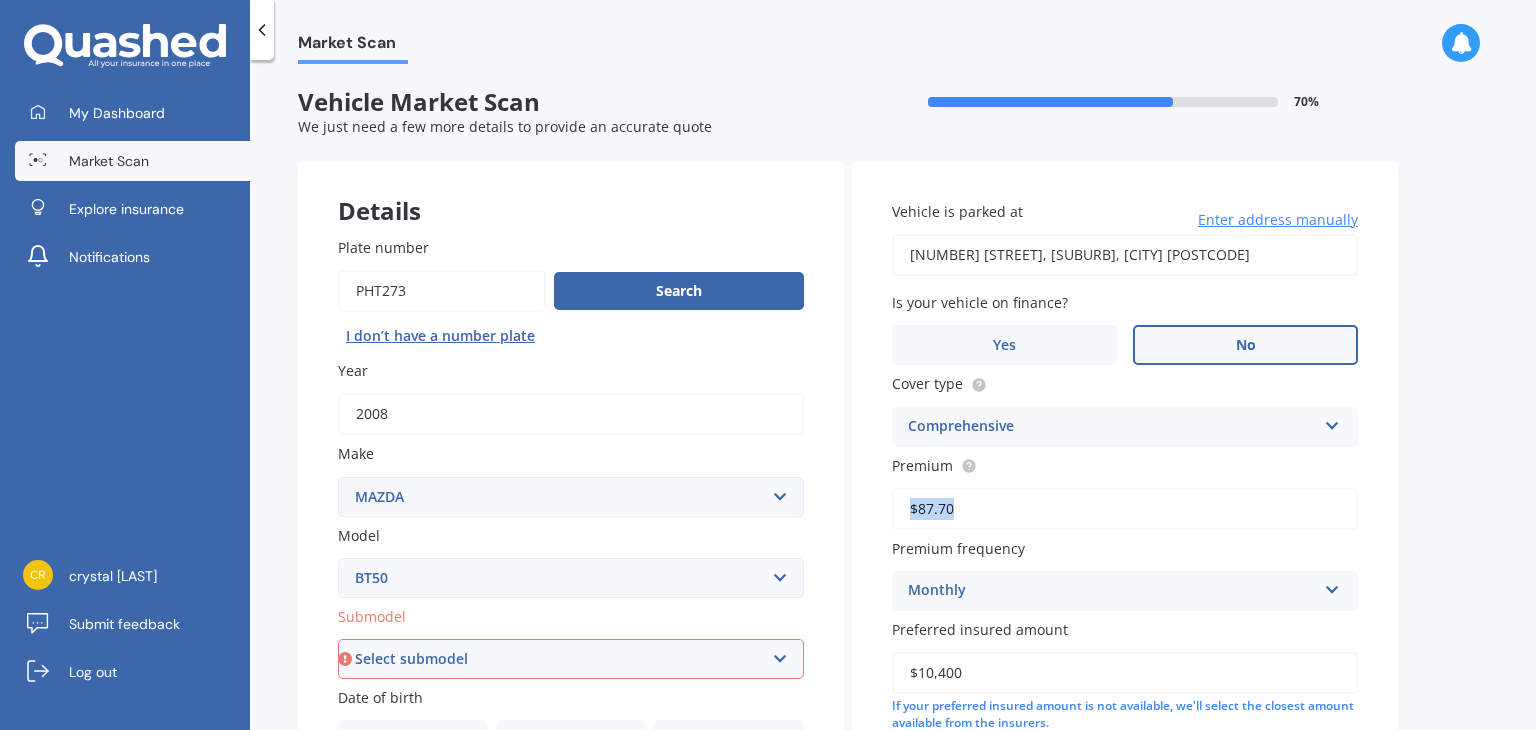 click on "Market Scan Vehicle Market Scan 70 % We just need a few more details to provide an accurate quote Details Plate number Search I don’t have a number plate Year 2008 Make Select make AC ALFA ROMEO ASTON MARTIN AUDI AUSTIN BEDFORD Bentley BMW BYD CADILLAC CAN-AM CHERY CHEVROLET CHRYSLER Citroen CRUISEAIR CUPRA DAEWOO DAIHATSU DAIMLER DAMON DIAHATSU DODGE EXOCET FACTORY FIVE FERRARI FIAT Fiord FLEETWOOD FORD FOTON FRASER GEELY GENESIS GEORGIE BOY GMC GREAT WALL GWM HAVAL HILLMAN HINO HOLDEN HOLIDAY RAMBLER HONDA HUMMER HYUNDAI INFINITI ISUZU IVECO JAC JAECOO JAGUAR JEEP KGM KIA LADA LAMBORGHINI LANCIA LANDROVER LDV LEAPMOTOR LEXUS LINCOLN LOTUS LUNAR M.G M.G. MAHINDRA MASERATI MAZDA MCLAREN MERCEDES AMG Mercedes Benz MERCEDES-AMG MERCURY MINI Mitsubishi MORGAN MORRIS NEWMAR Nissan OMODA OPEL OXFORD PEUGEOT Plymouth Polestar PONTIAC PORSCHE PROTON RAM Range Rover Rayne RENAULT ROLLS ROYCE ROVER SAAB SATURN SEAT SHELBY SKODA SMART SSANGYONG SUBARU SUZUKI TATA TESLA TIFFIN Toyota TRIUMPH TVR Vauxhall VOLKSWAGEN ZX" at bounding box center [893, 399] 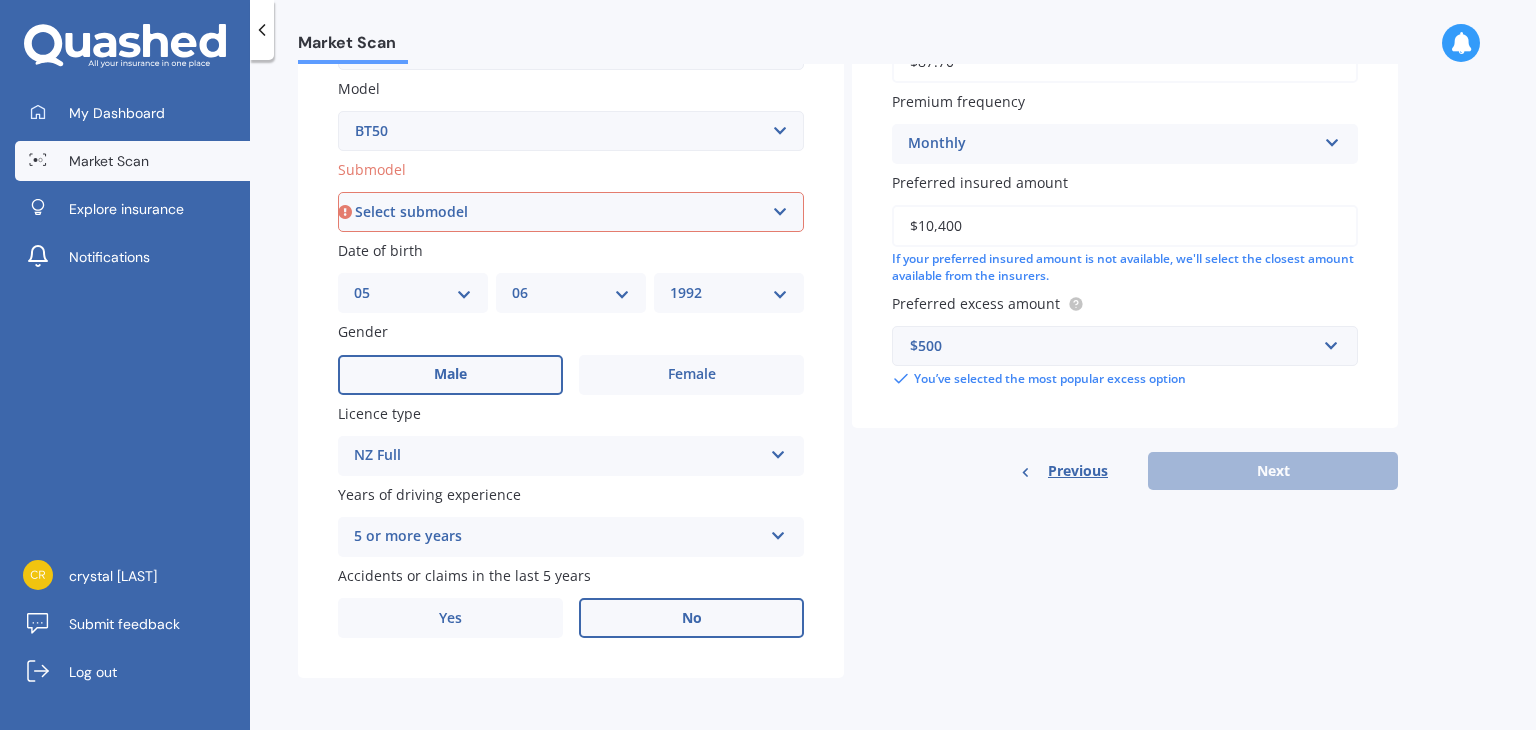 click on "Previous Next" at bounding box center (1125, 471) 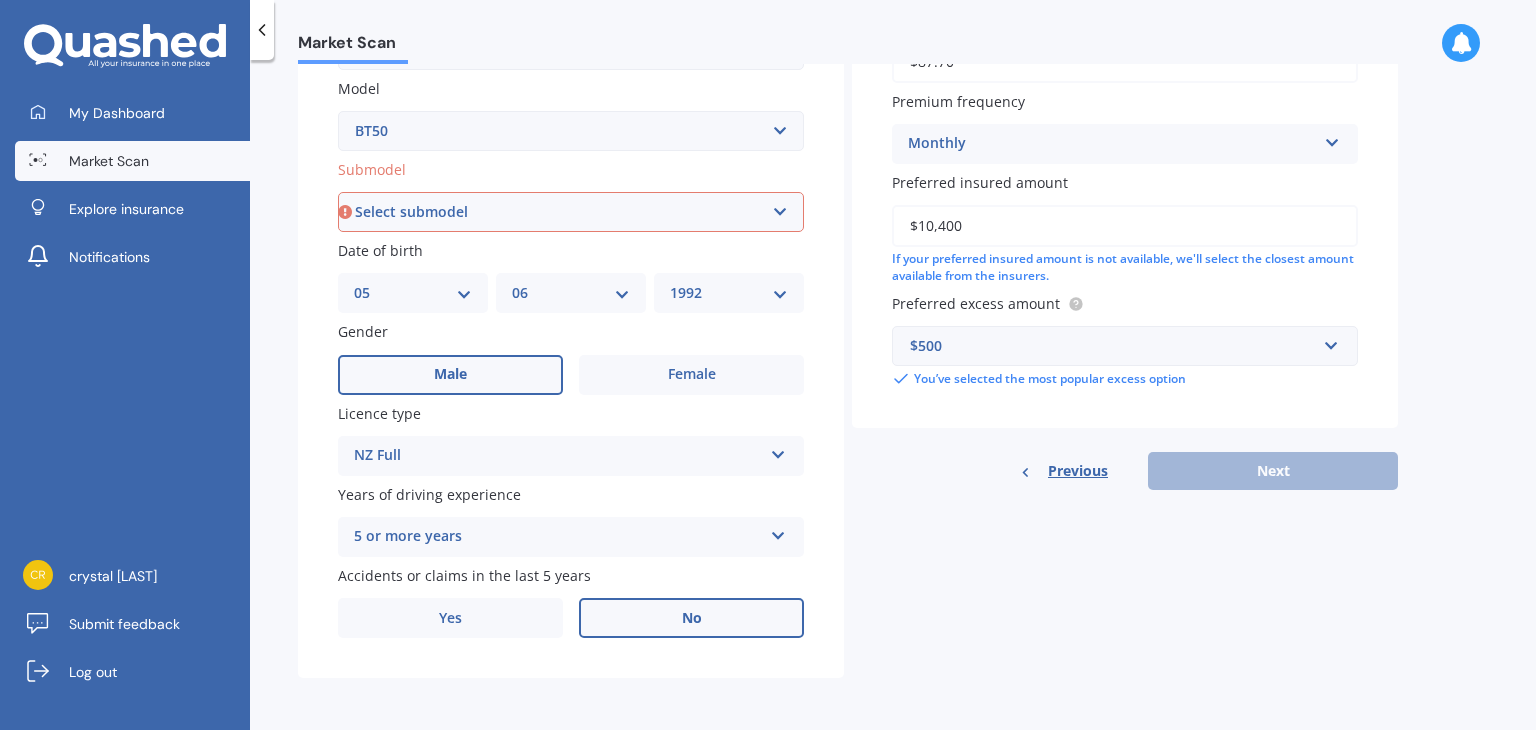 click on "Select submodel GLX turbo diesel 4WD GSX turbo diesel LTD D/C W/S 3.0DT Turbo Diesel" at bounding box center (571, 212) 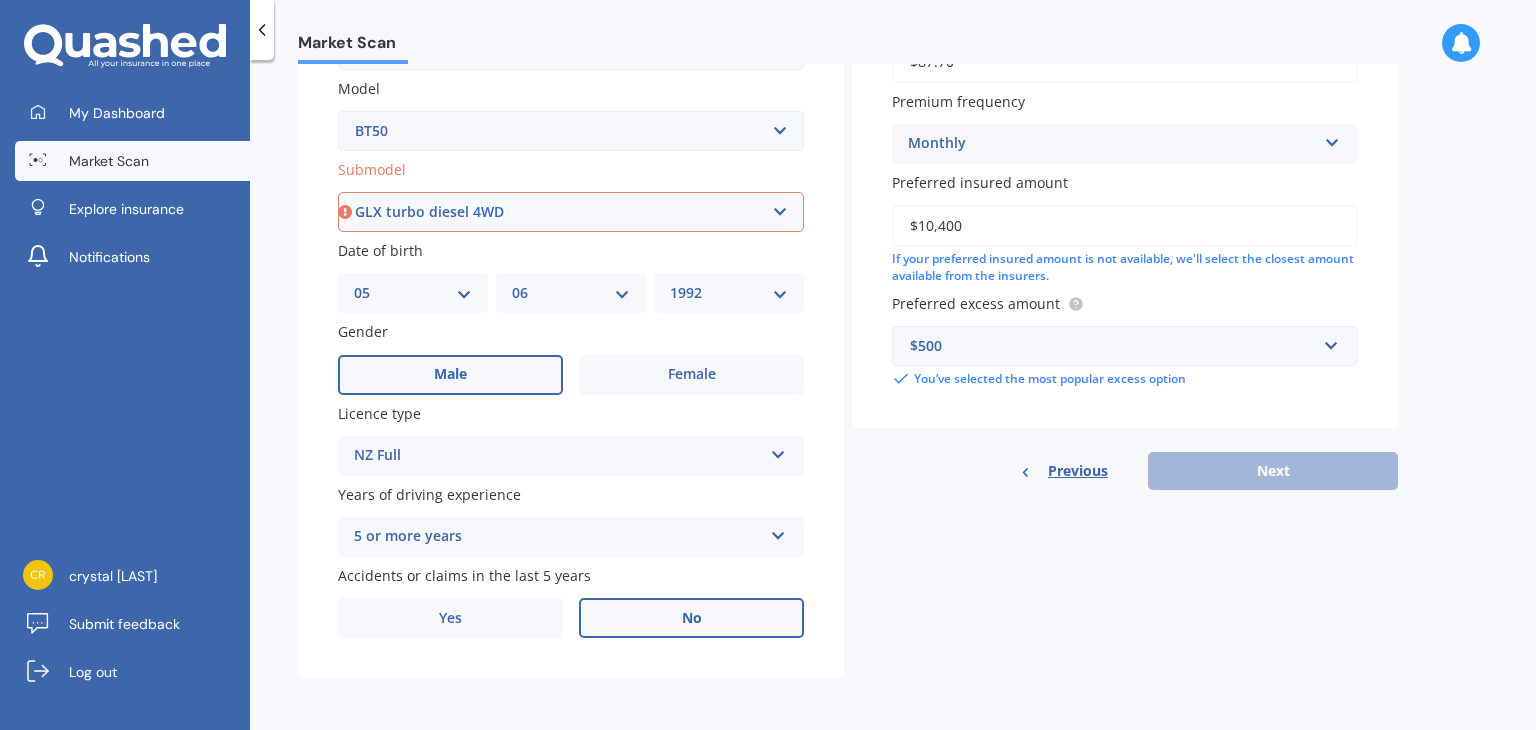 click on "Select submodel GLX turbo diesel 4WD GSX turbo diesel LTD D/C W/S 3.0DT Turbo Diesel" at bounding box center [571, 212] 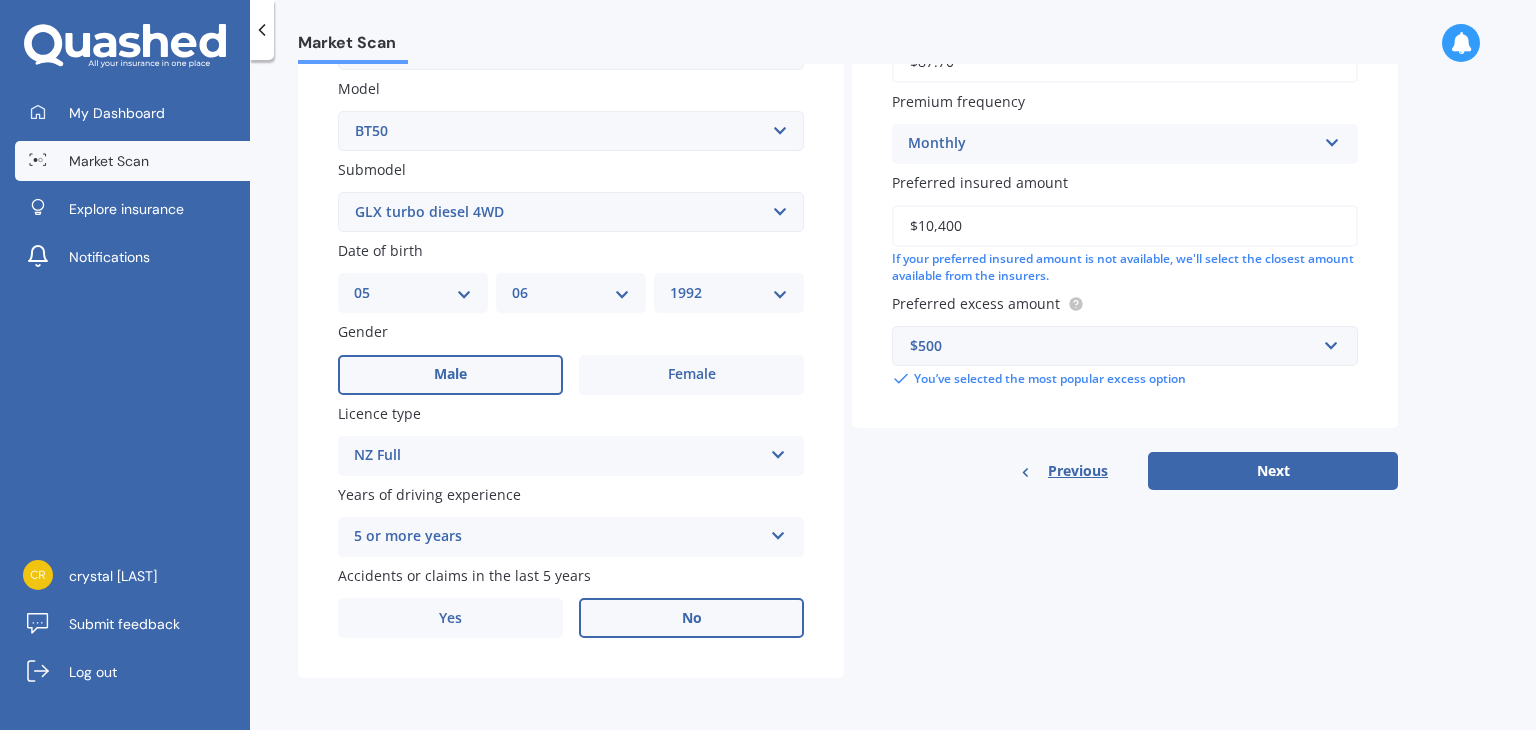 click on "Select submodel GLX turbo diesel 4WD GSX turbo diesel LTD D/C W/S 3.0DT Turbo Diesel" at bounding box center (571, 212) 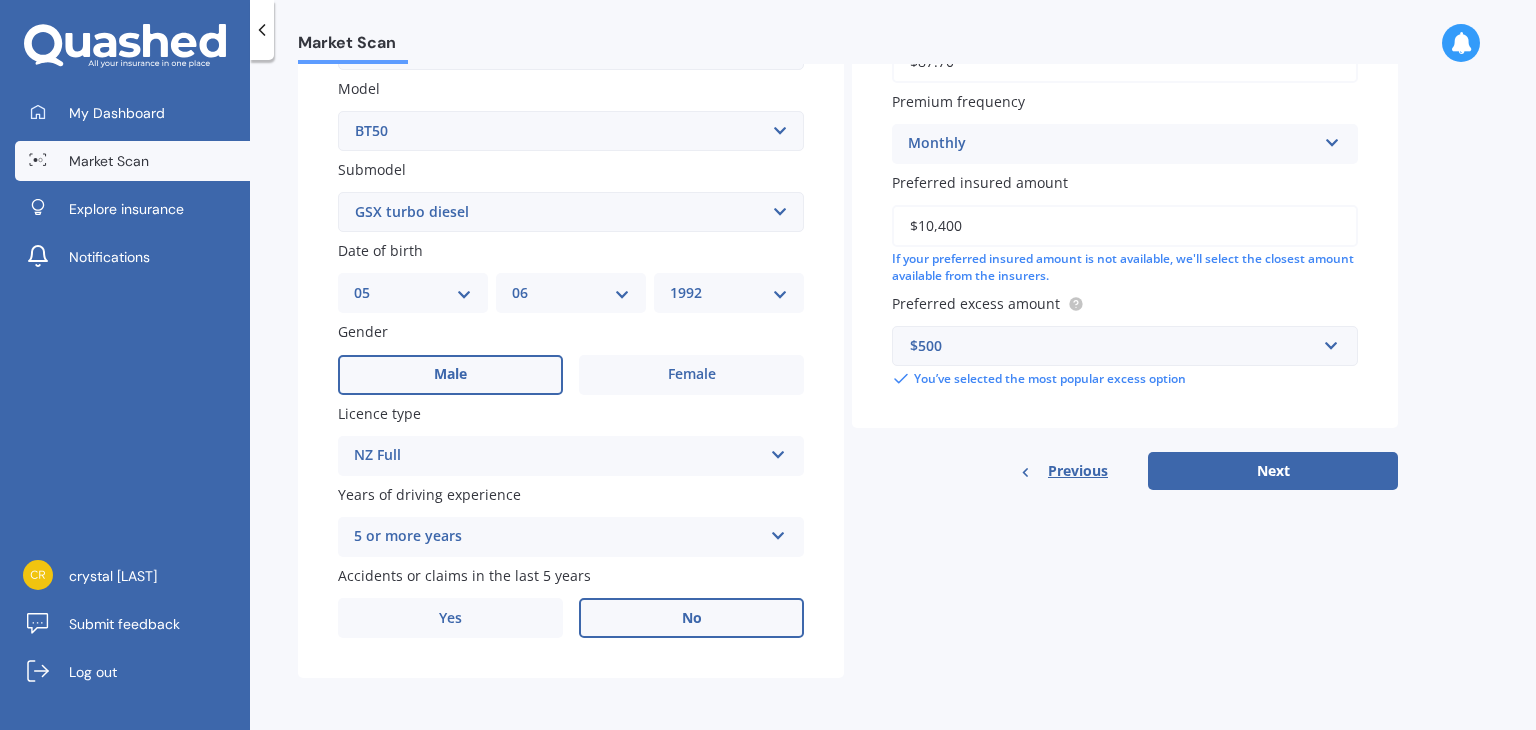 click on "Select submodel GLX turbo diesel 4WD GSX turbo diesel LTD D/C W/S 3.0DT Turbo Diesel" at bounding box center [571, 212] 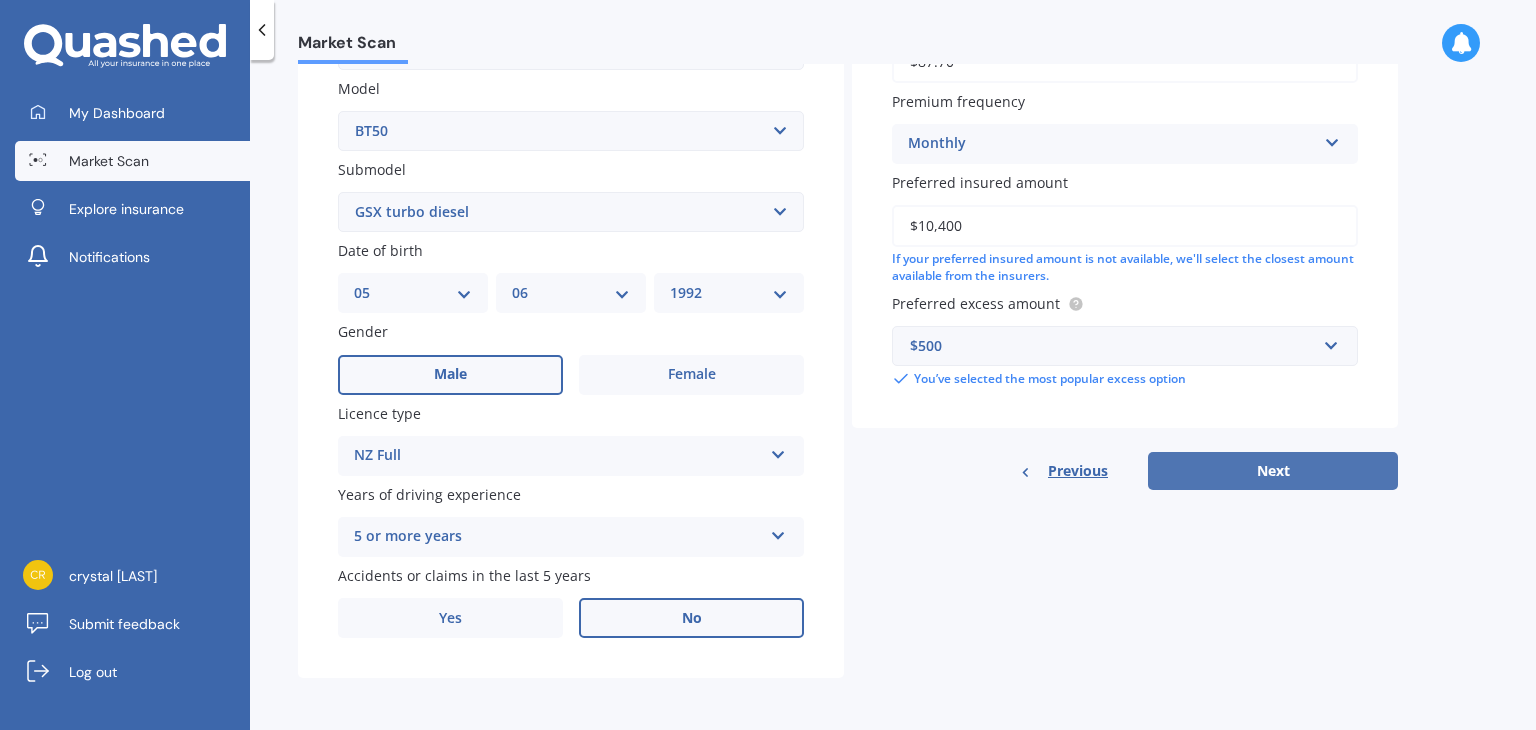 click on "Next" at bounding box center (1273, 471) 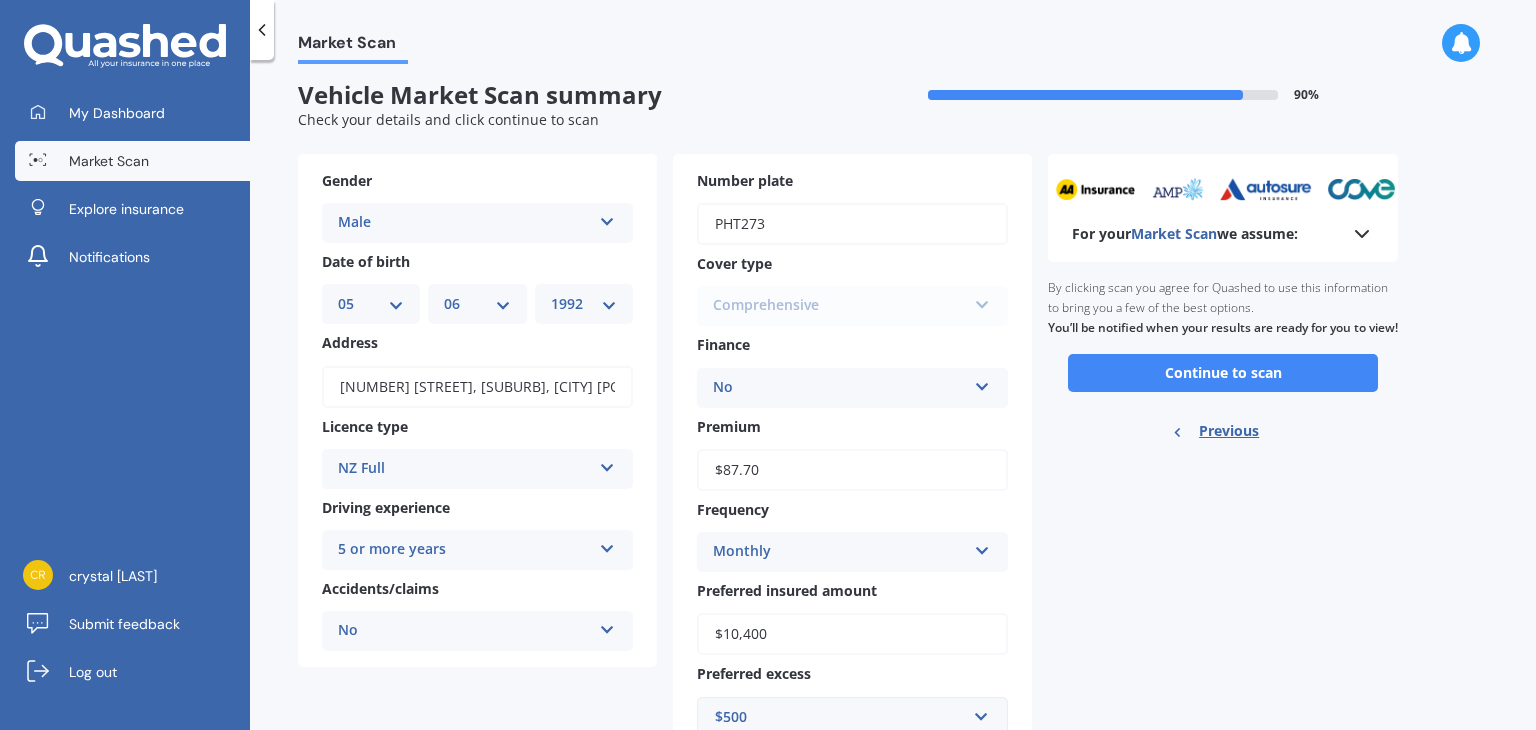 scroll, scrollTop: 0, scrollLeft: 0, axis: both 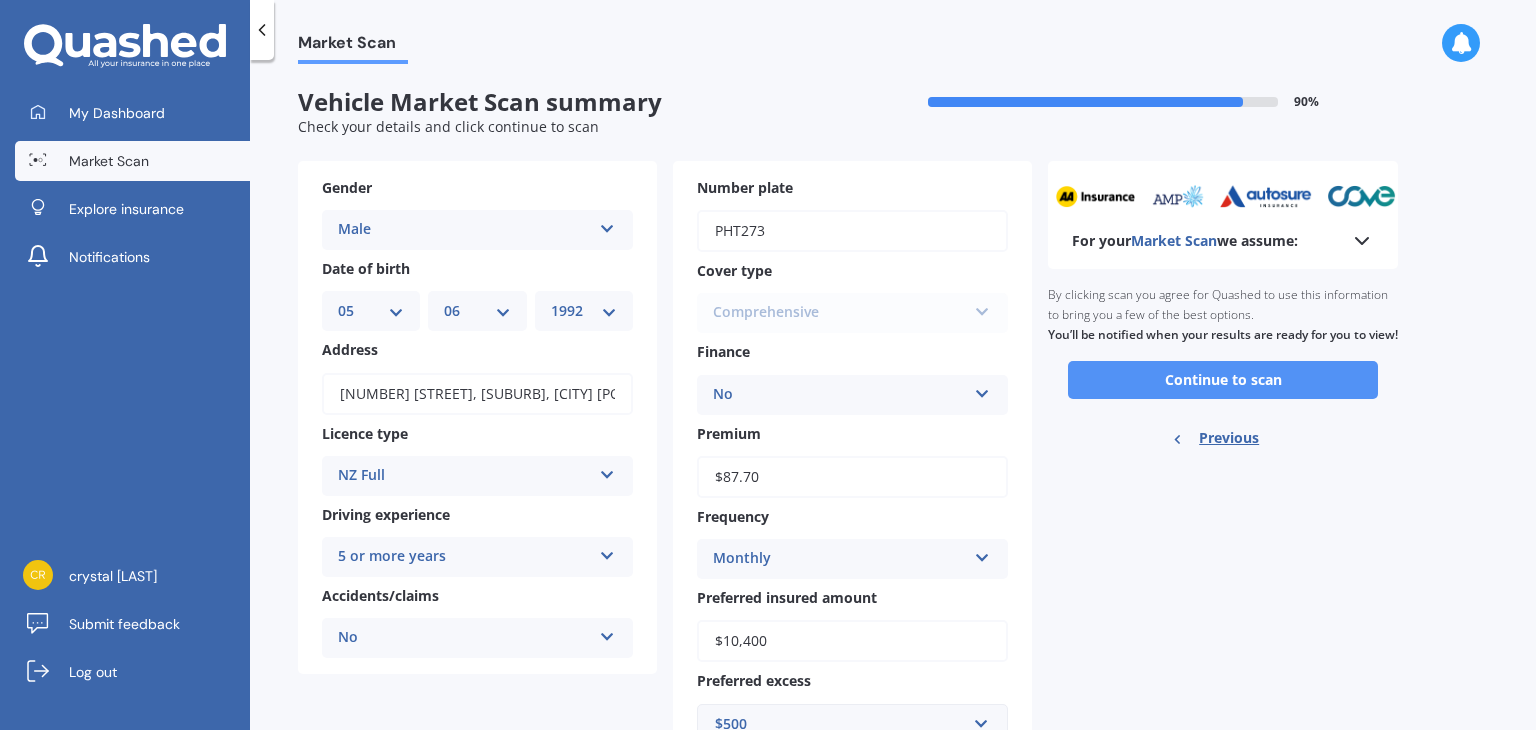 click on "Continue to scan" at bounding box center (1223, 380) 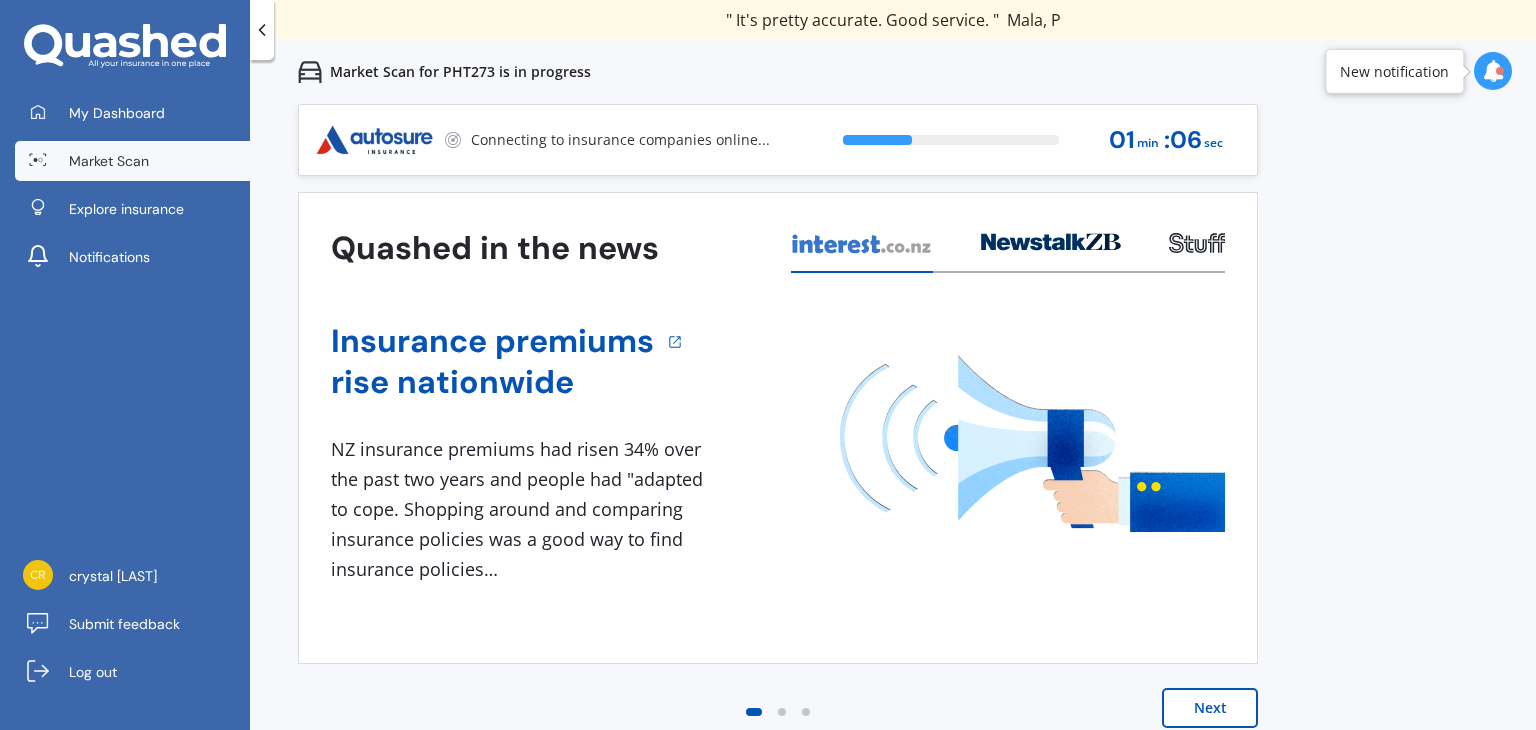click on "Next" at bounding box center [1210, 708] 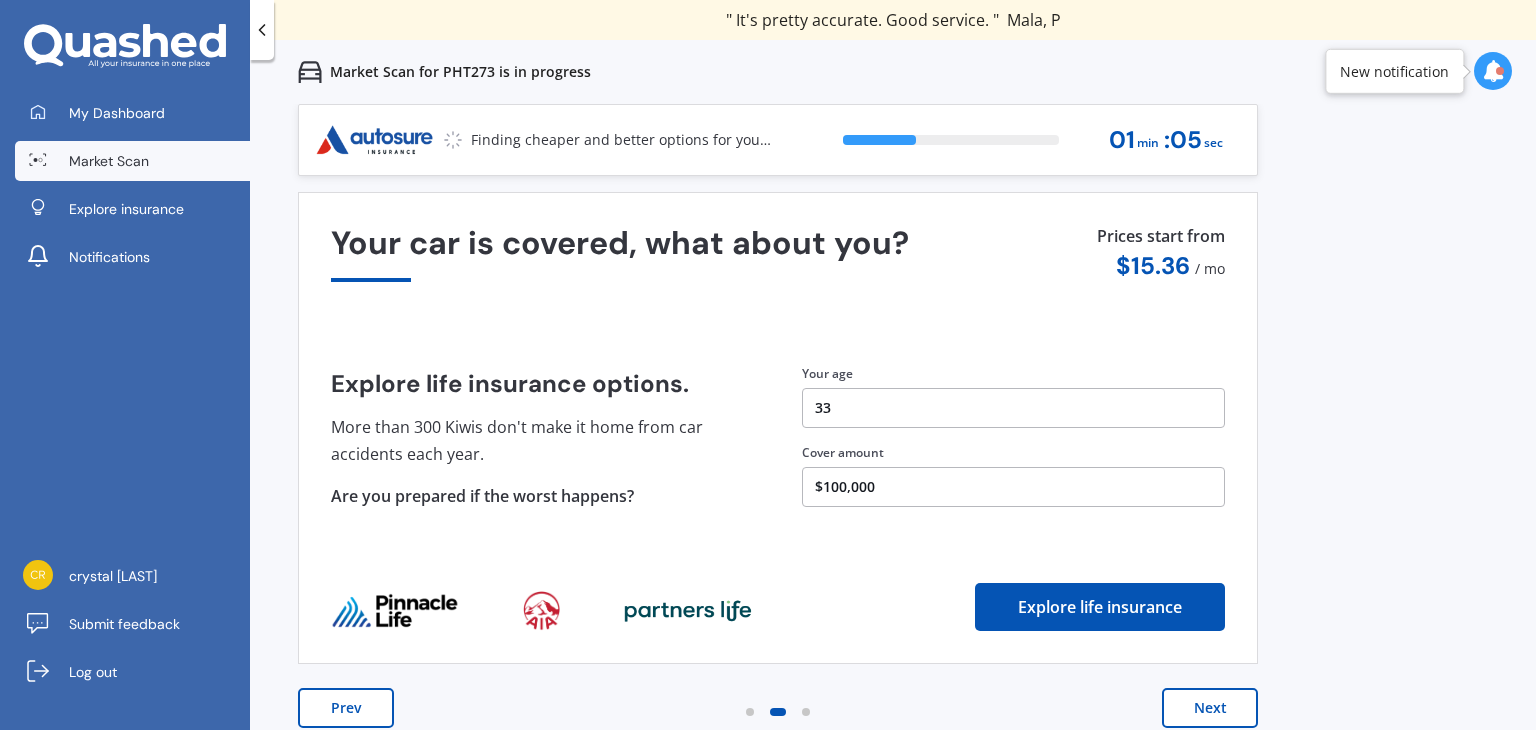 click on "Next" at bounding box center (1210, 708) 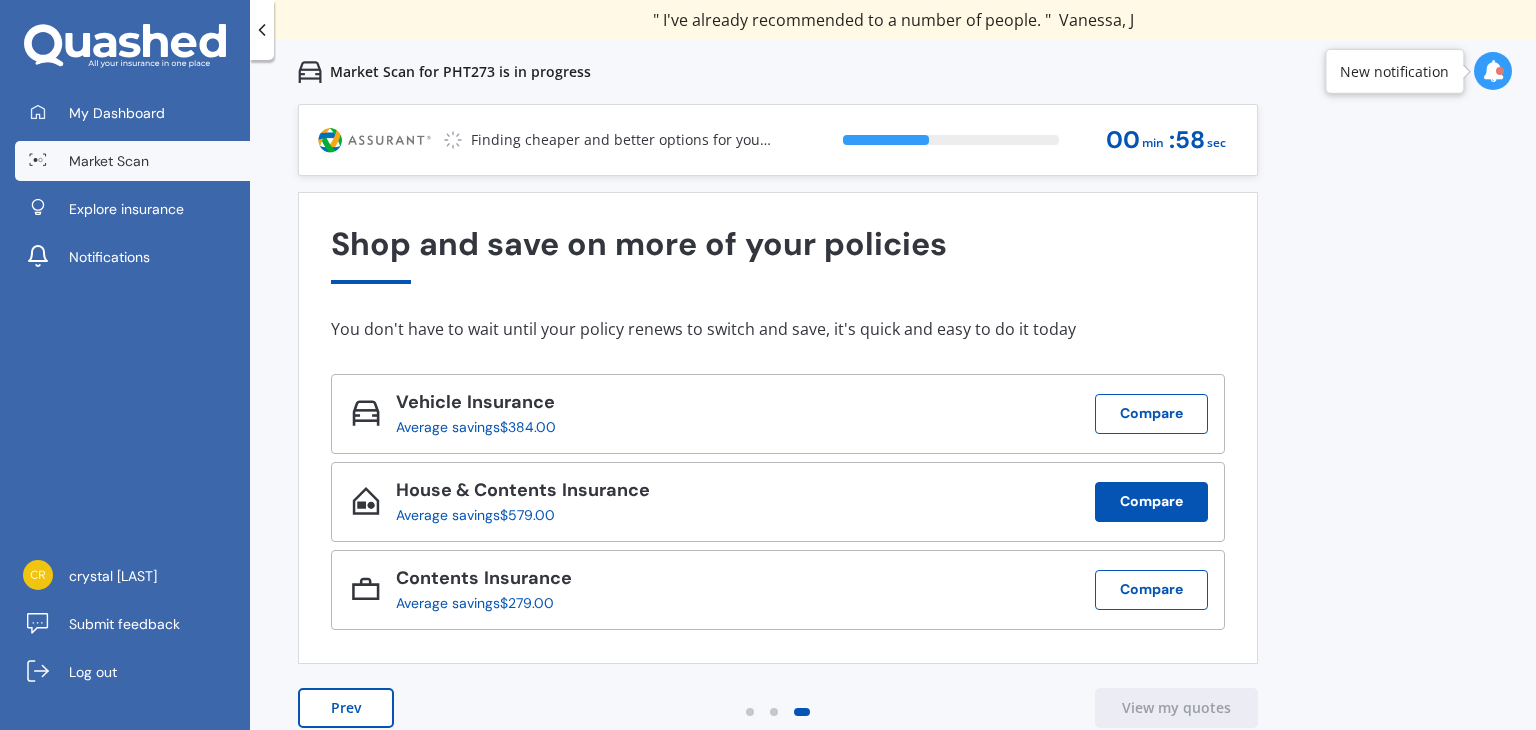 drag, startPoint x: 1161, startPoint y: 495, endPoint x: 1120, endPoint y: 489, distance: 41.4367 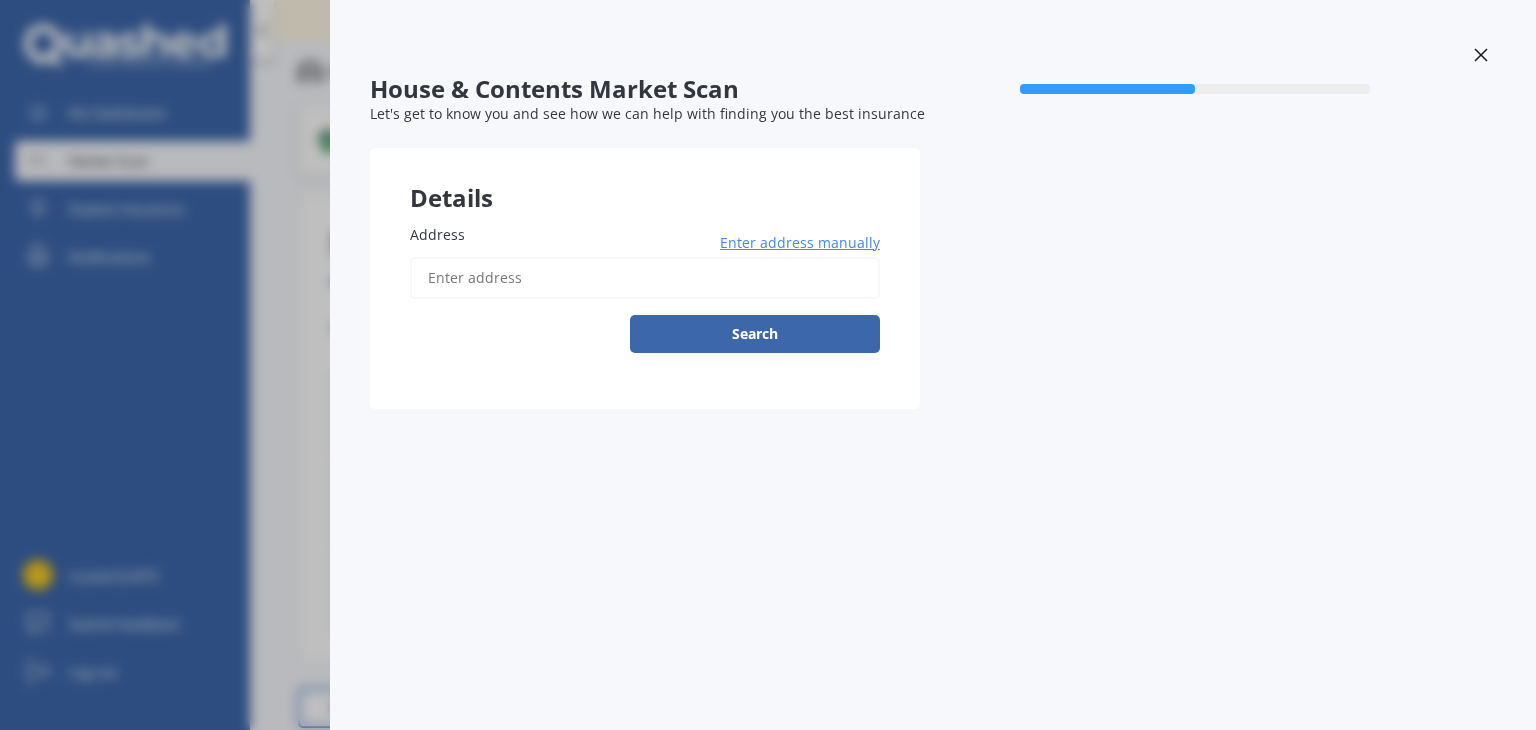 click on "Address" at bounding box center [645, 278] 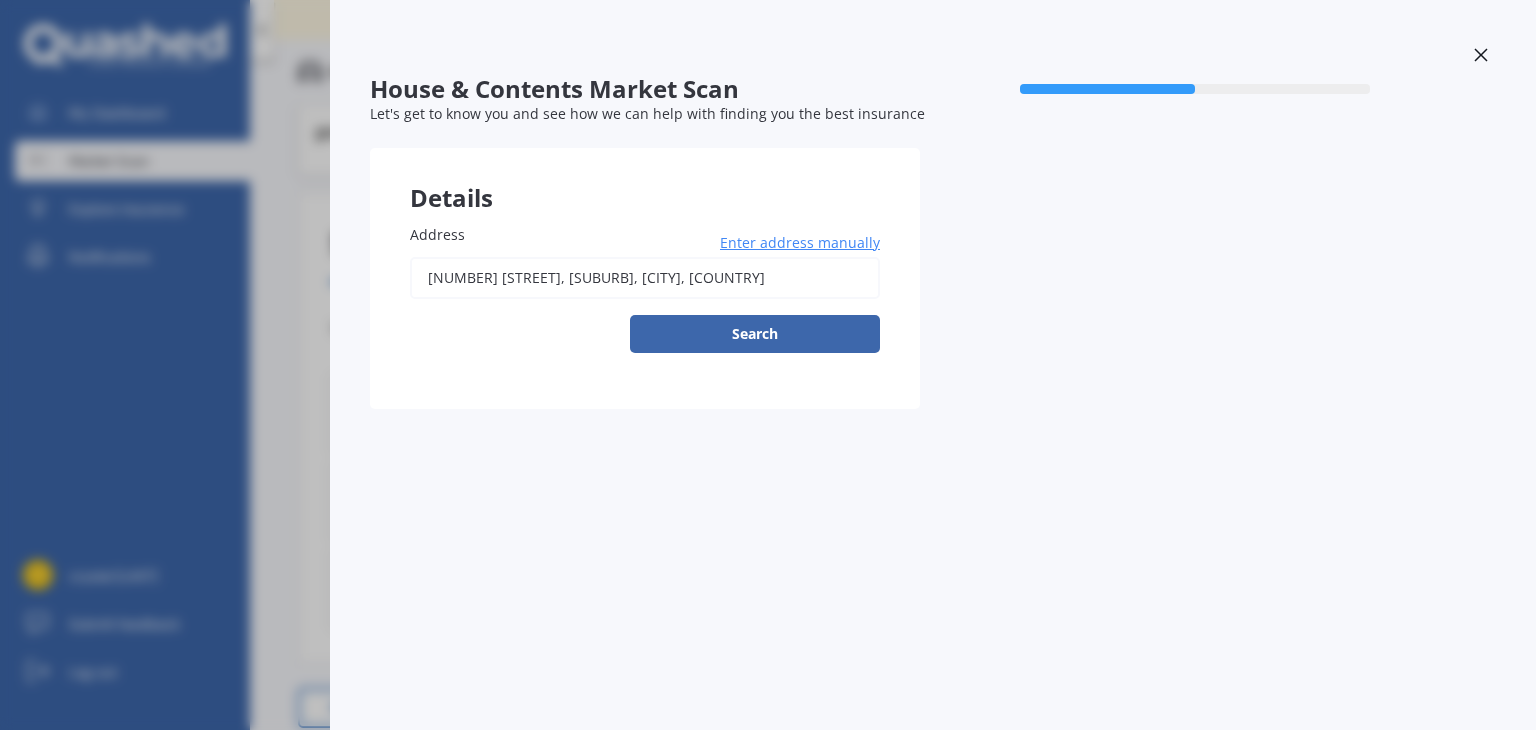 type on "[NUMBER] [STREET], [SUBURB], [CITY] [POSTCODE]" 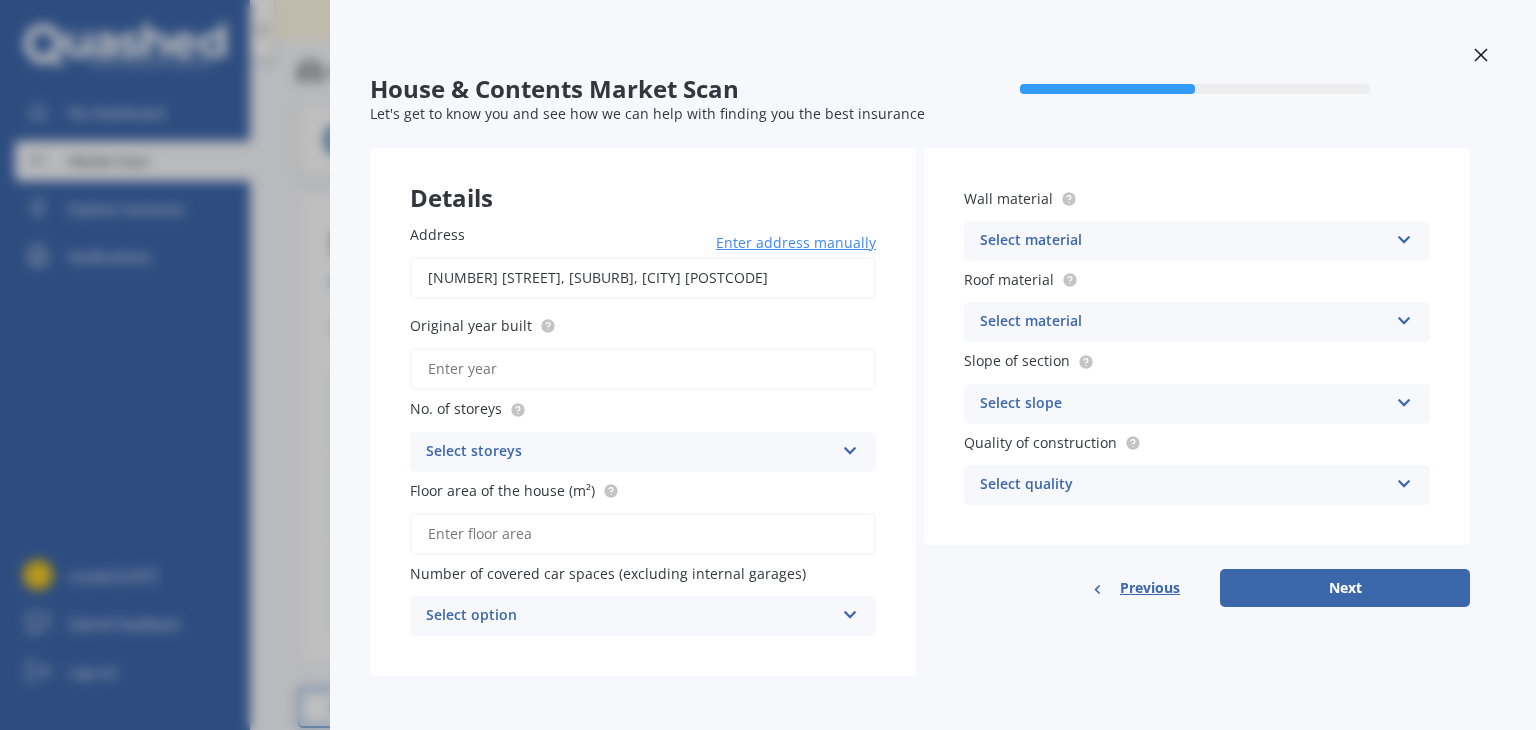click on "Select material" at bounding box center [1184, 241] 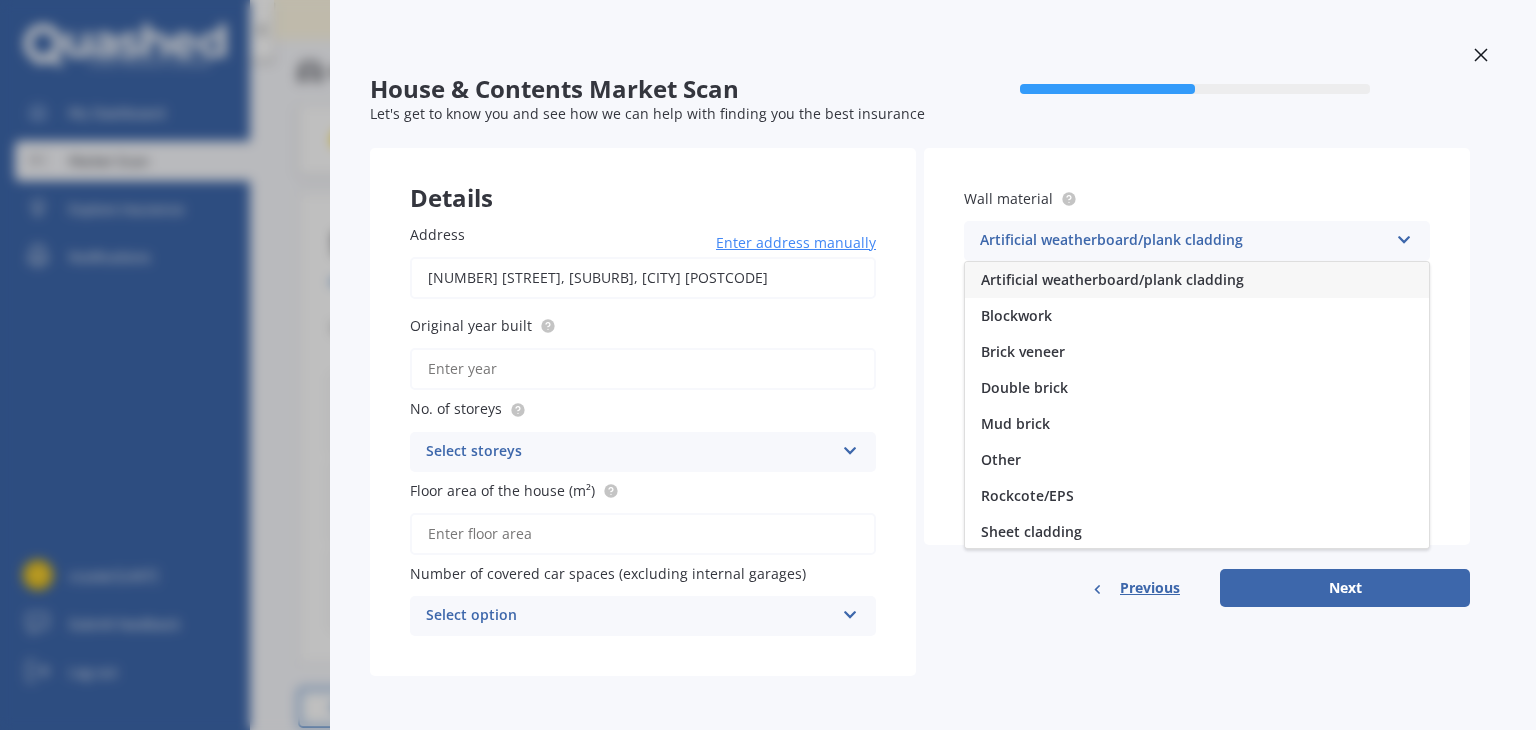 click on "Artificial weatherboard/plank cladding" at bounding box center [1112, 279] 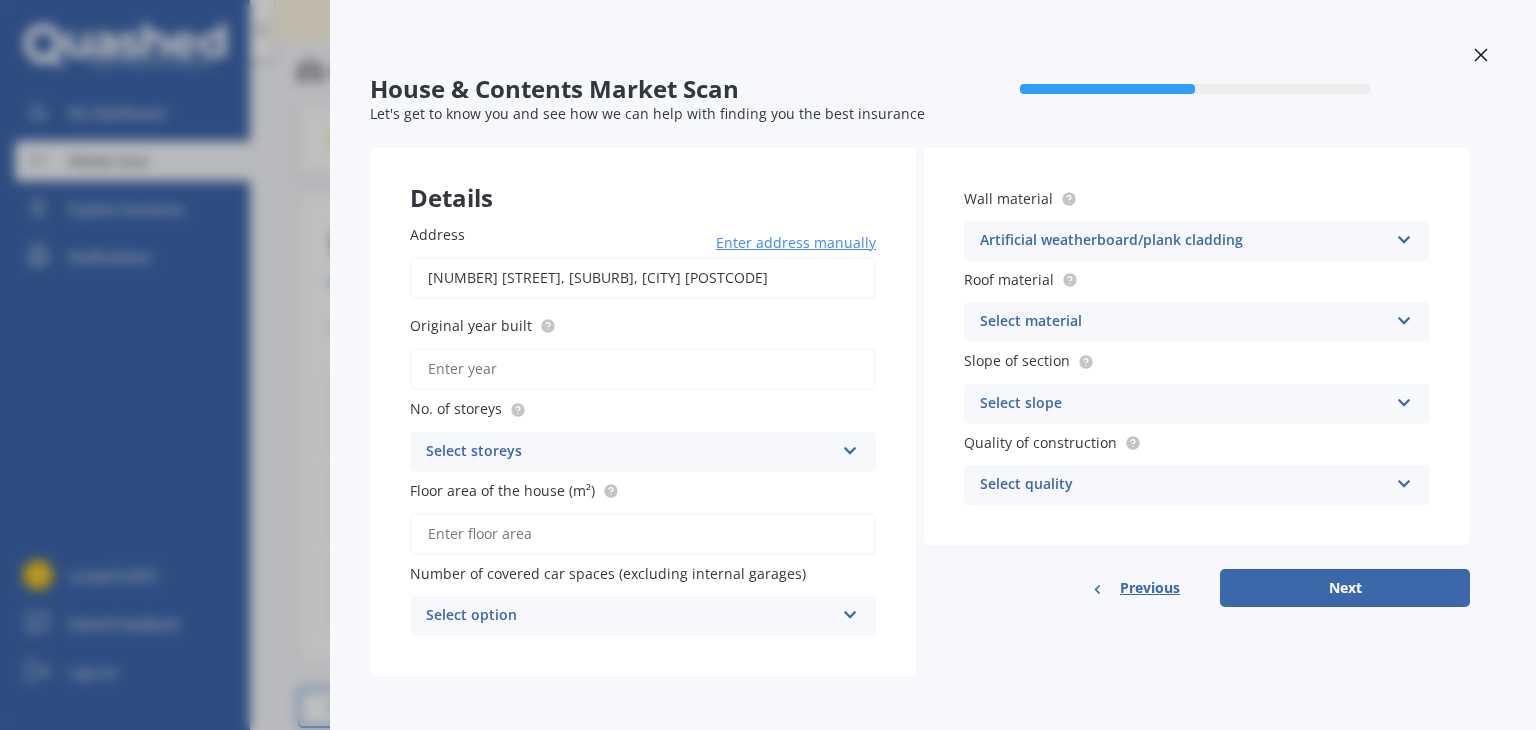 click on "Select material" at bounding box center [1184, 322] 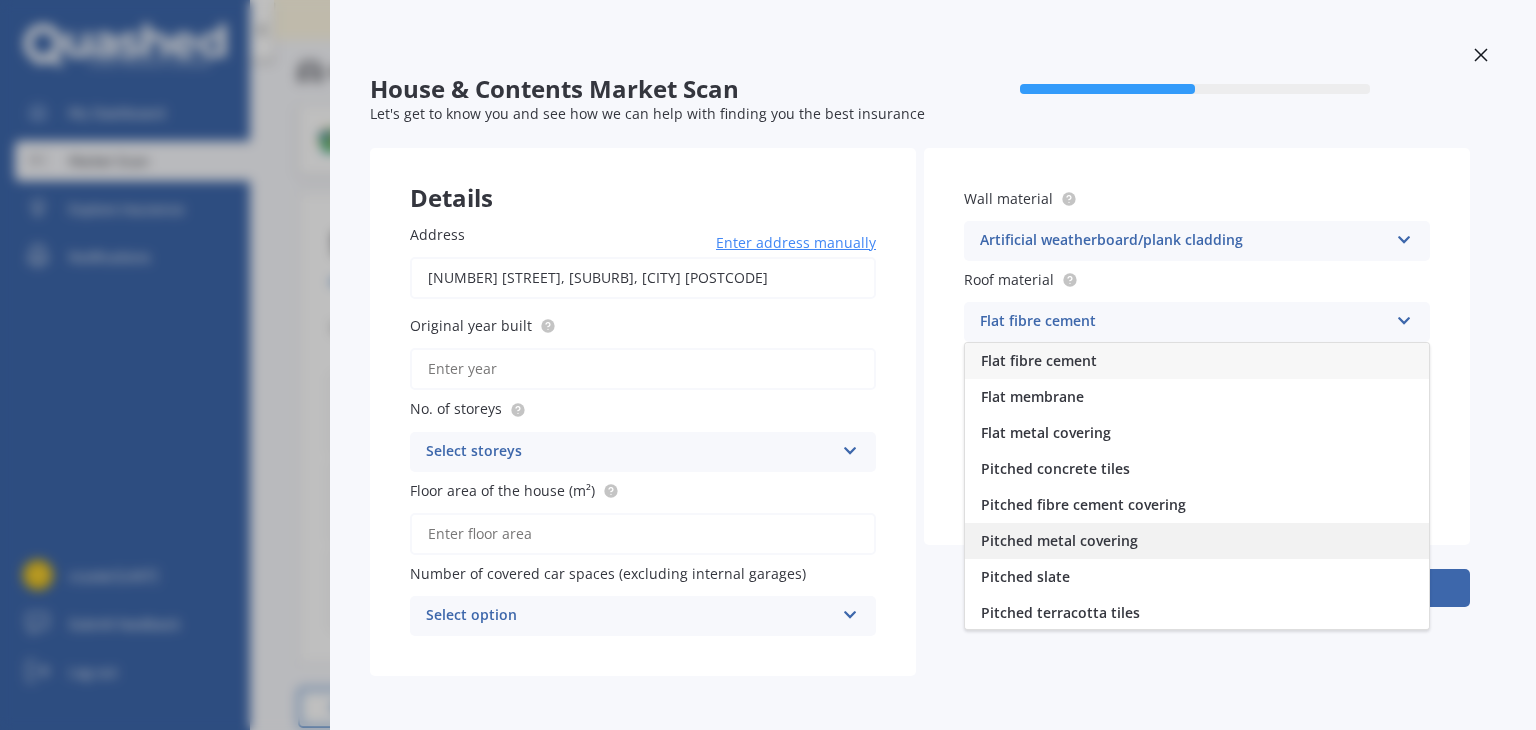 click on "Pitched metal covering" at bounding box center [1059, 540] 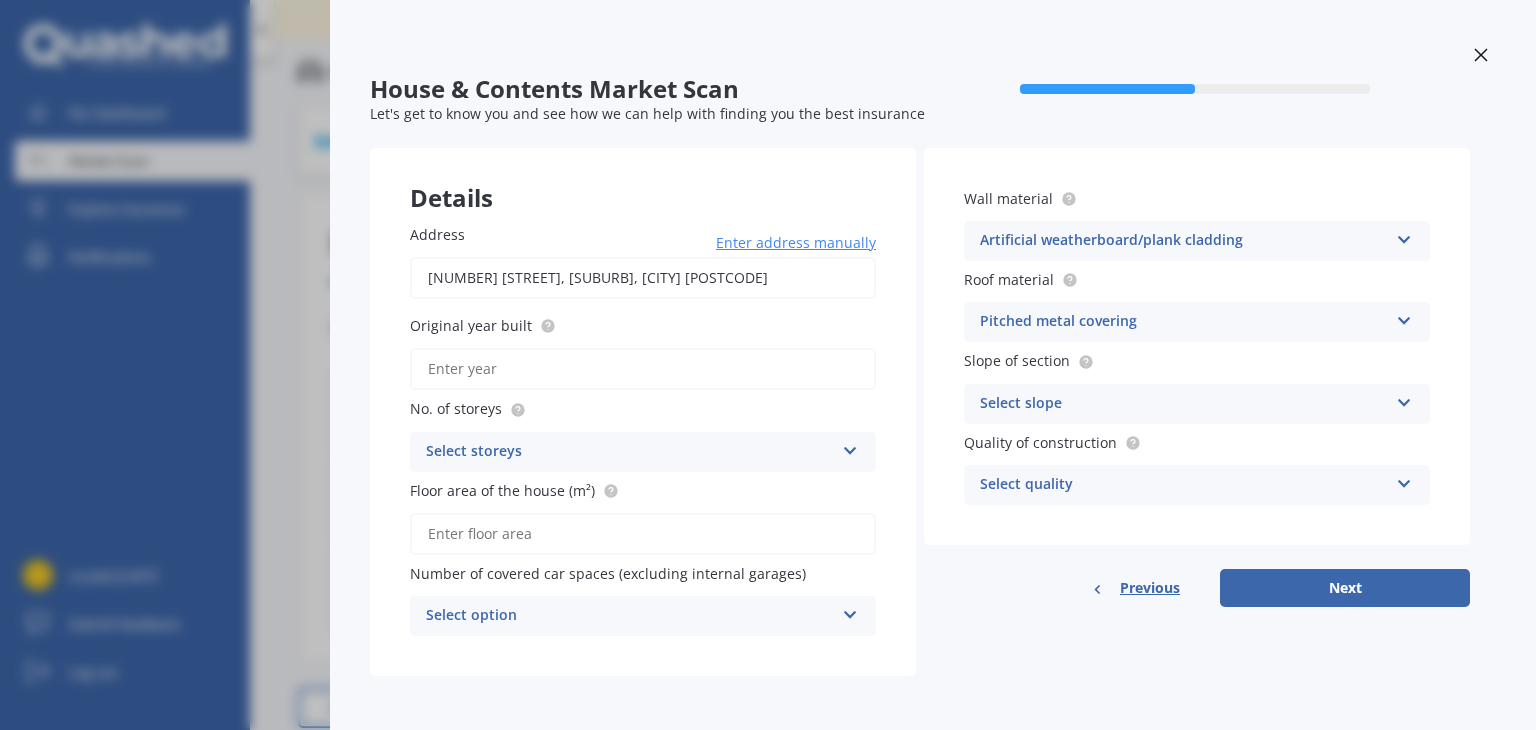 click on "Select slope" at bounding box center (1184, 404) 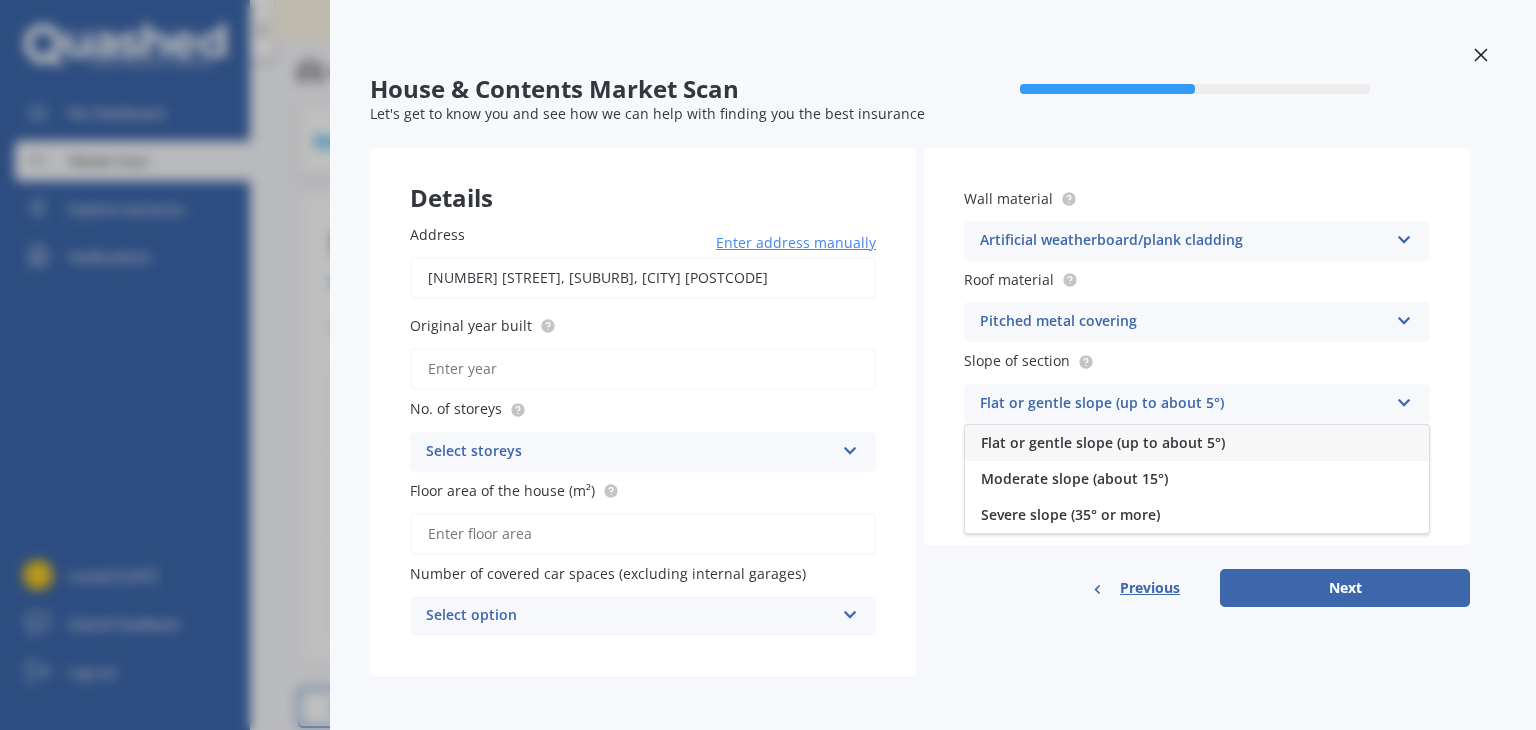 click on "Flat or gentle slope (up to about 5°)" at bounding box center (1197, 443) 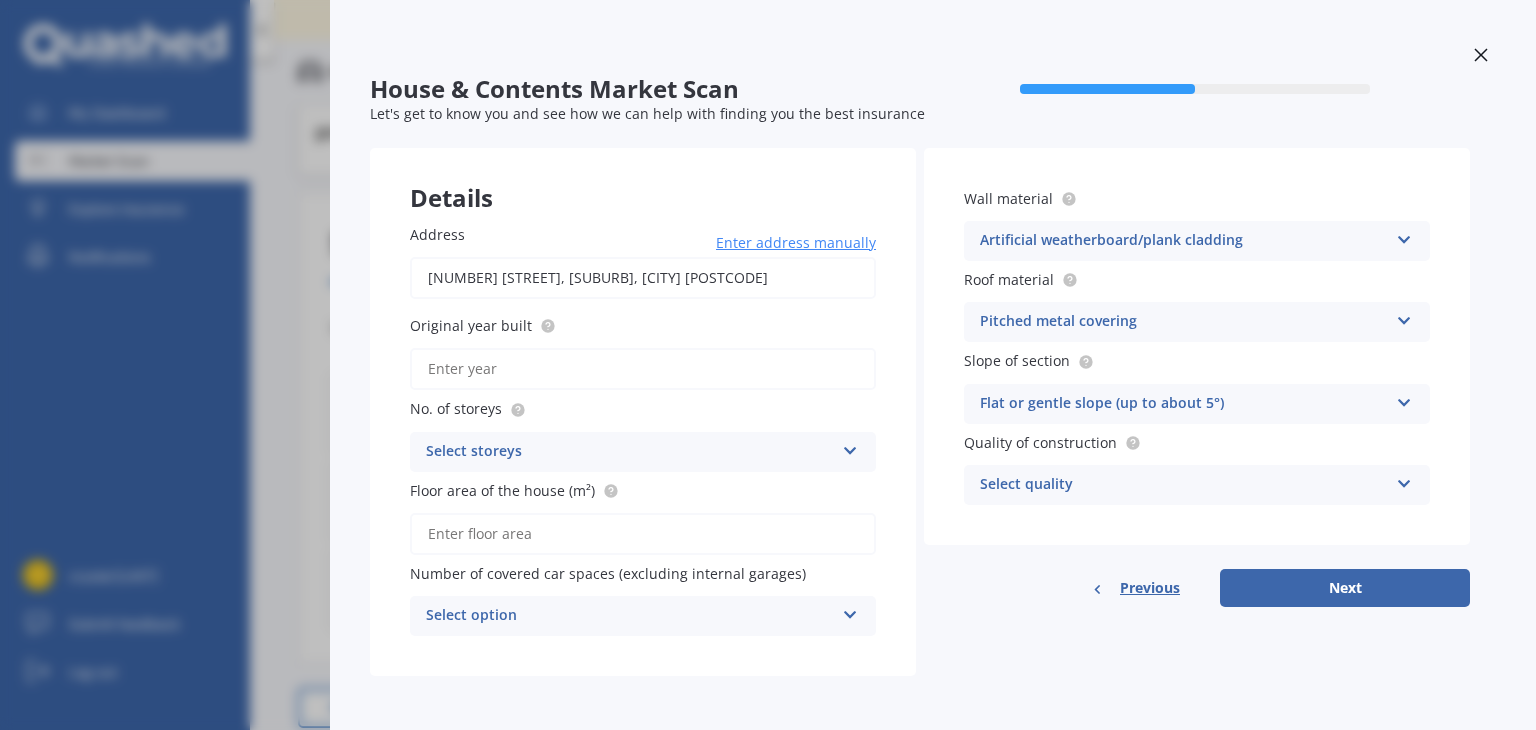 click on "Flat or gentle slope (up to about 5°)" at bounding box center [1184, 404] 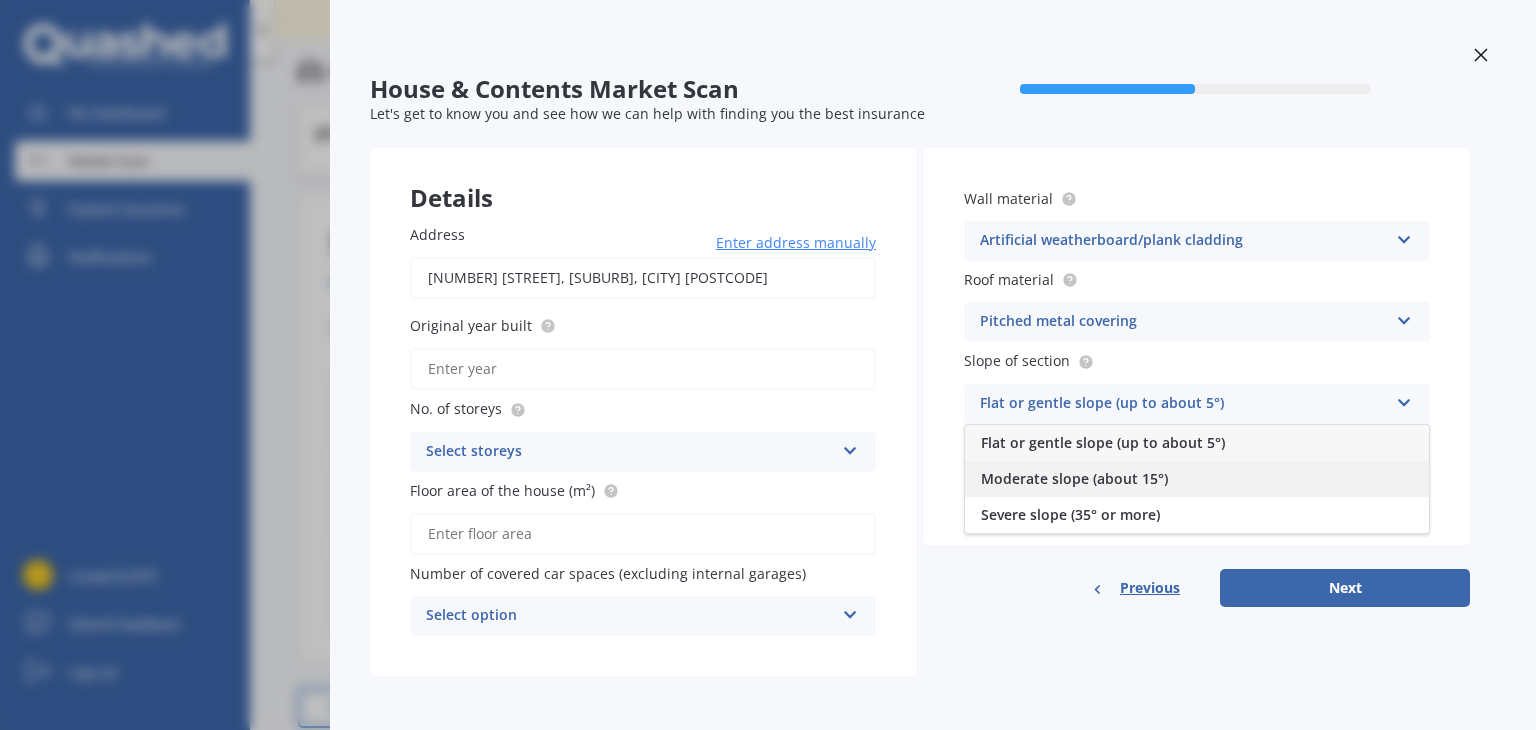 click on "Moderate slope (about 15°)" at bounding box center [1074, 478] 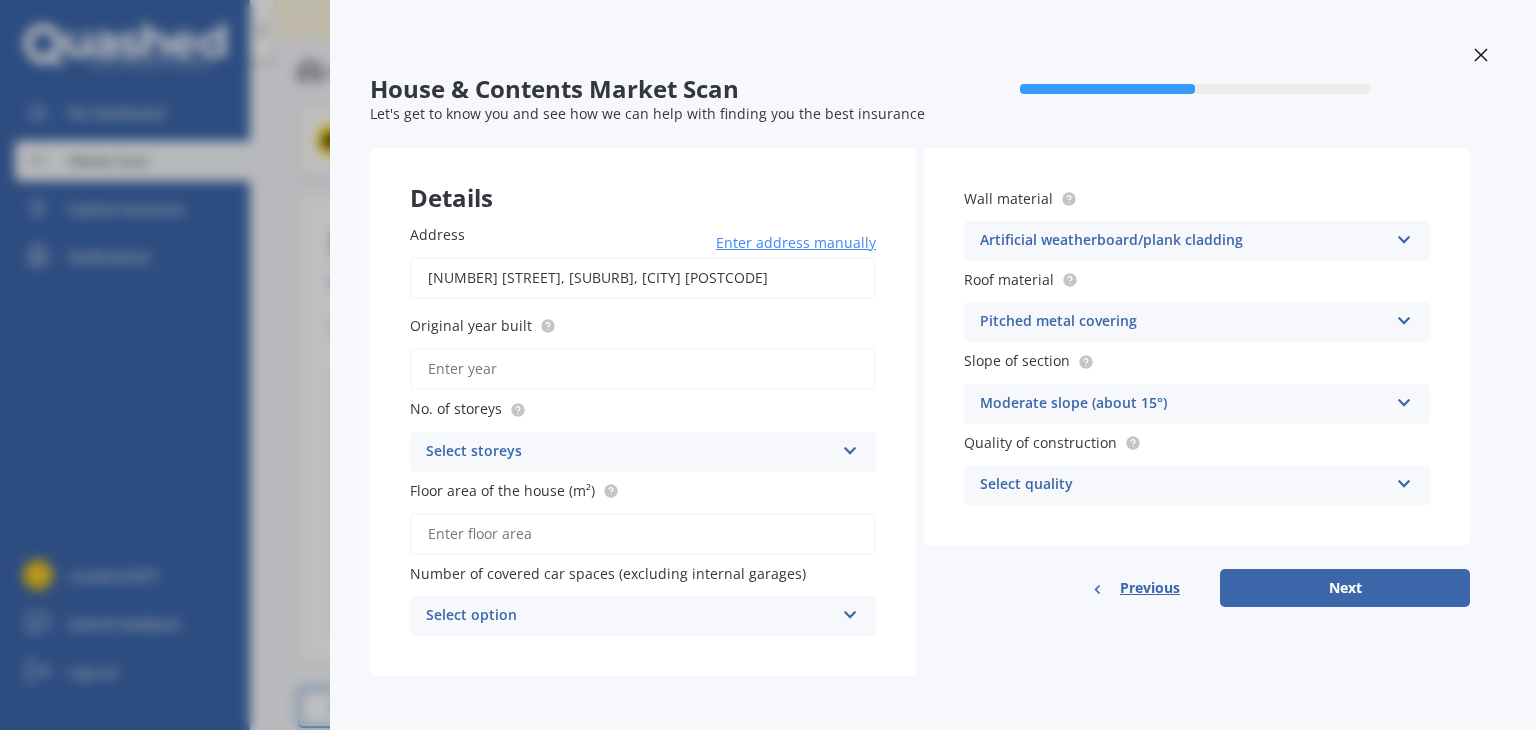 click on "Select quality" at bounding box center (1184, 485) 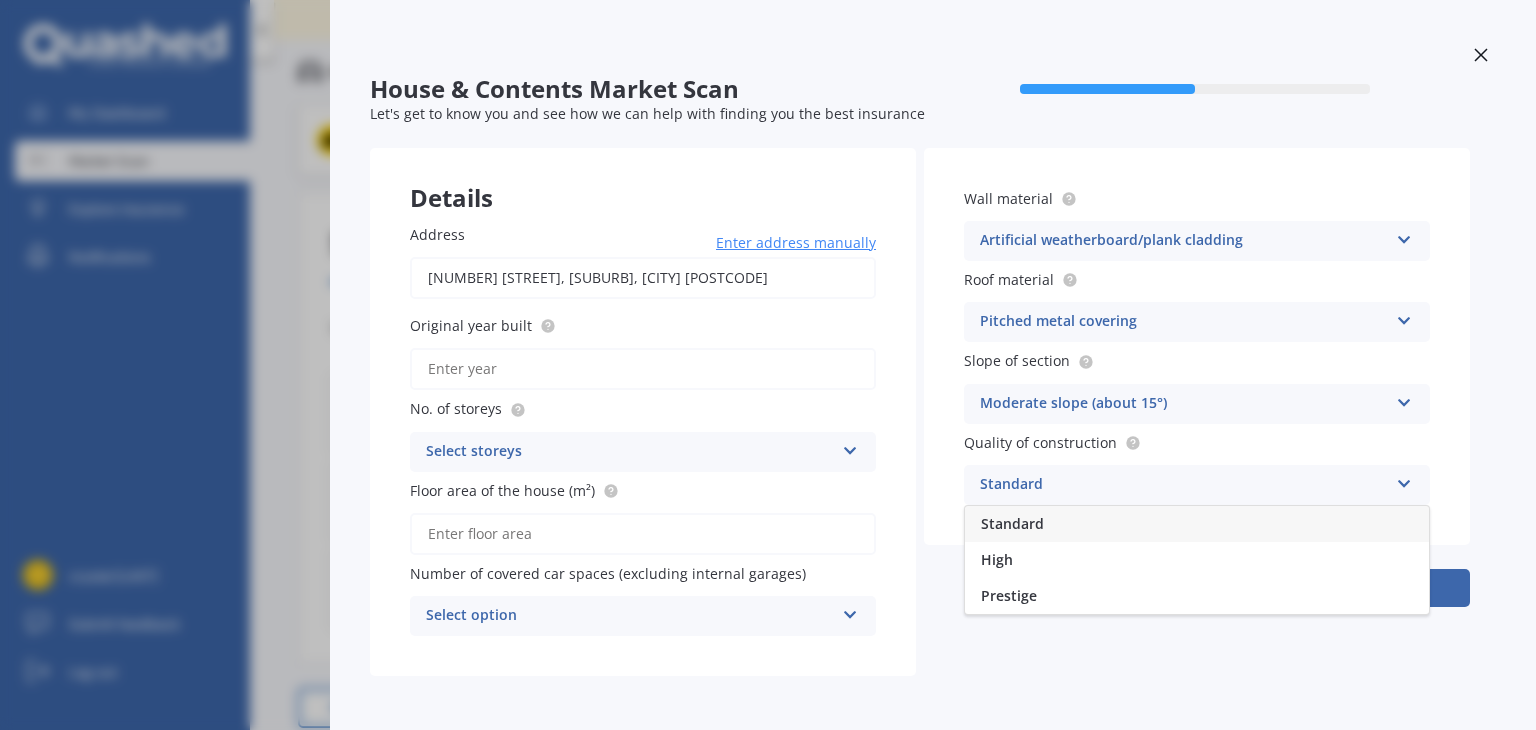 click on "Standard" at bounding box center [1197, 524] 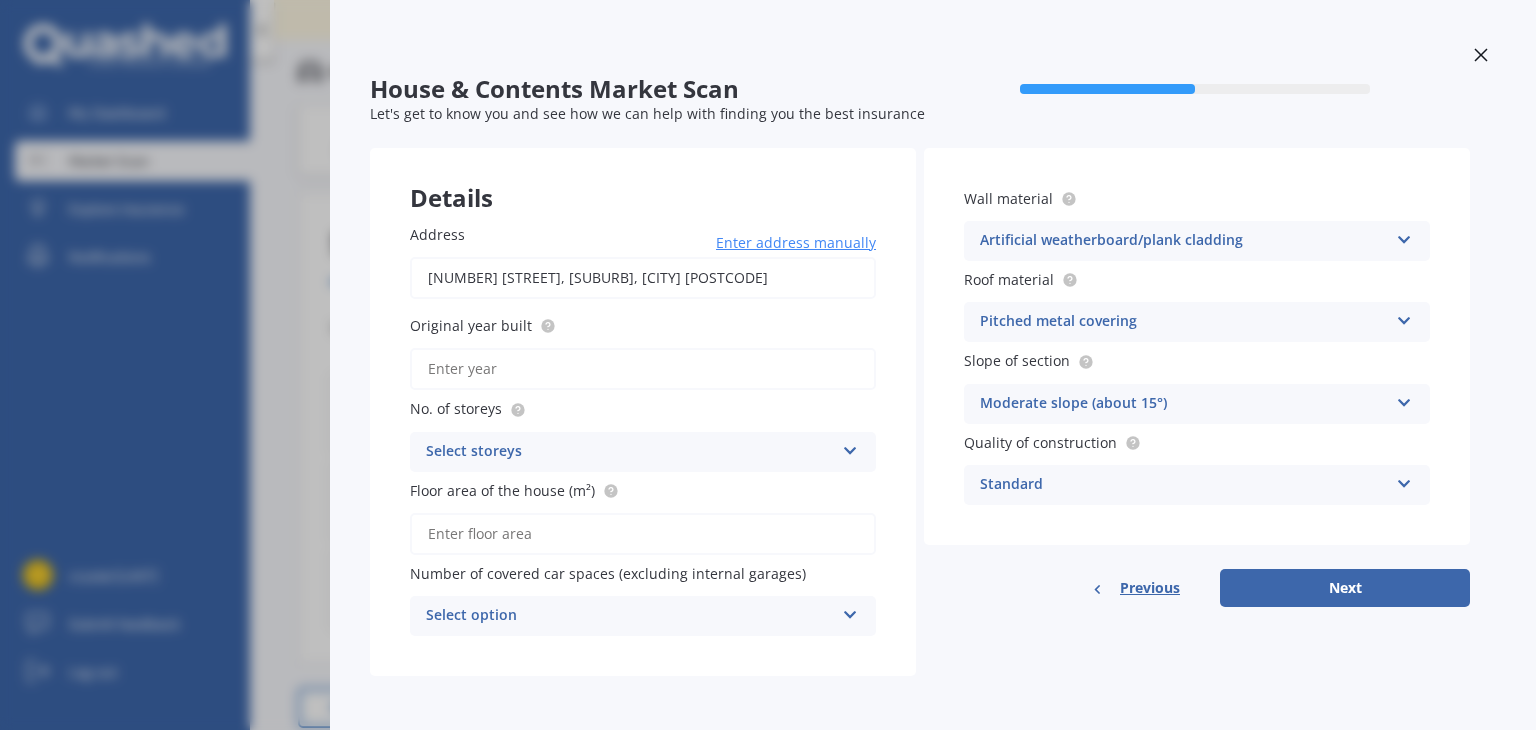 click on "Select storeys 1 2 3 4 5+" at bounding box center [643, 452] 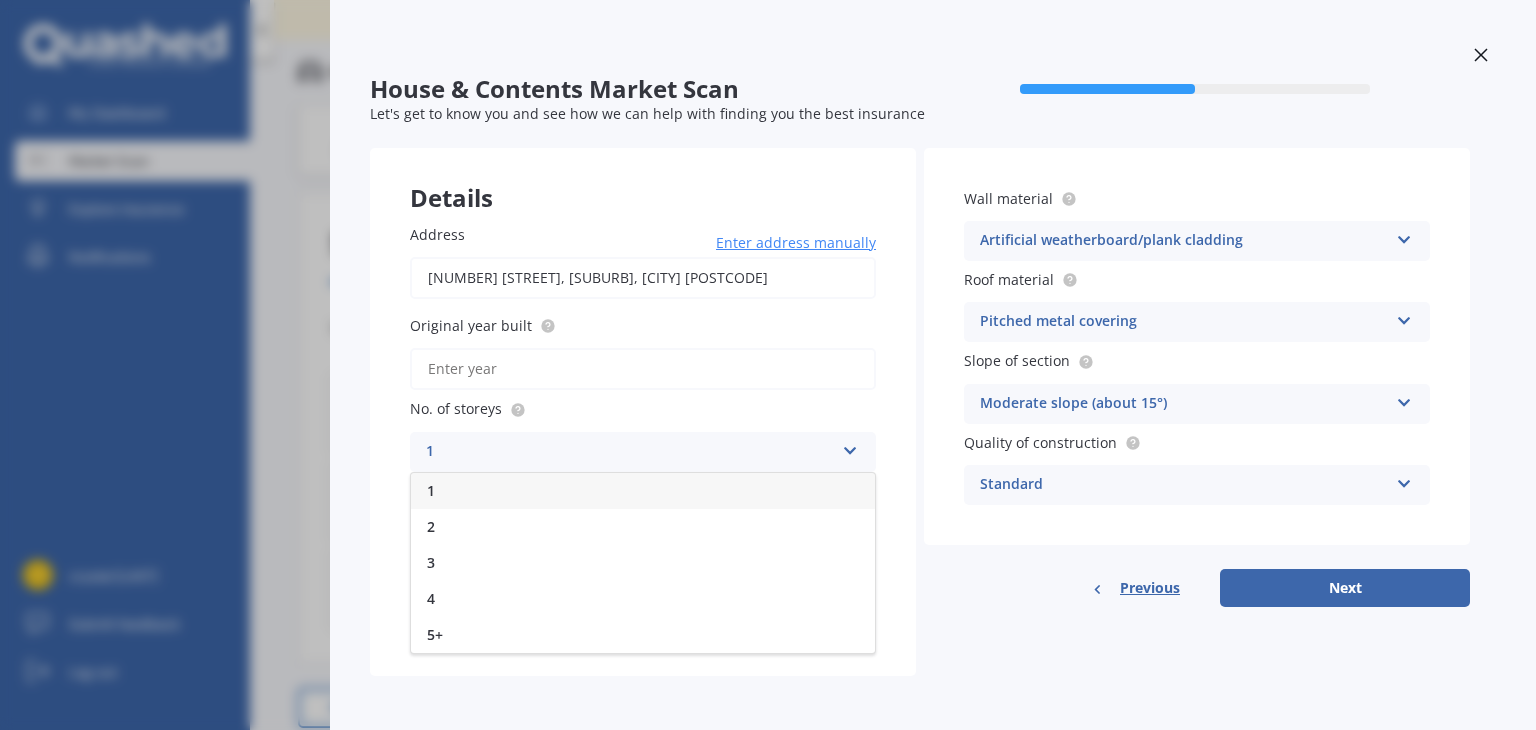click on "1" at bounding box center [643, 491] 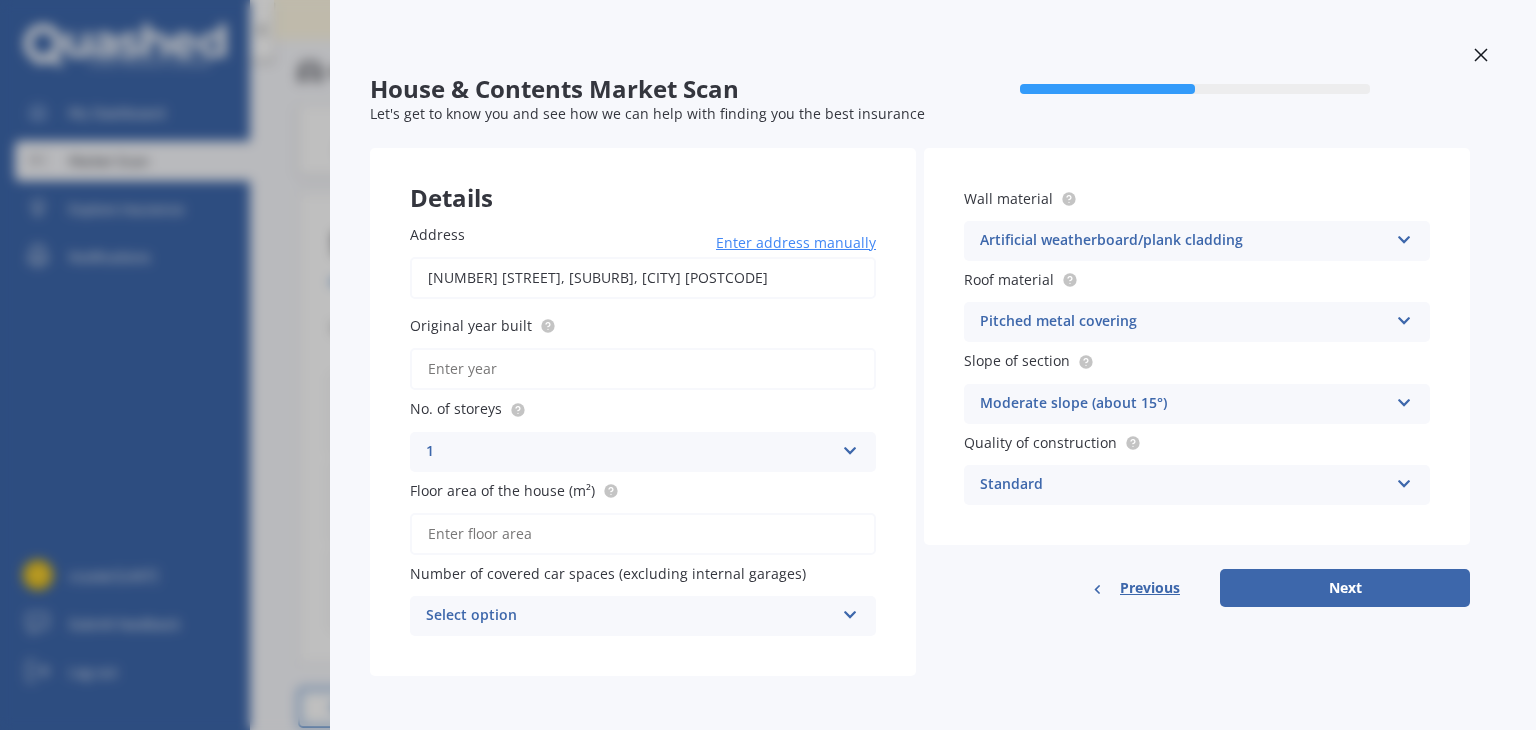 click on "Original year built" at bounding box center [643, 369] 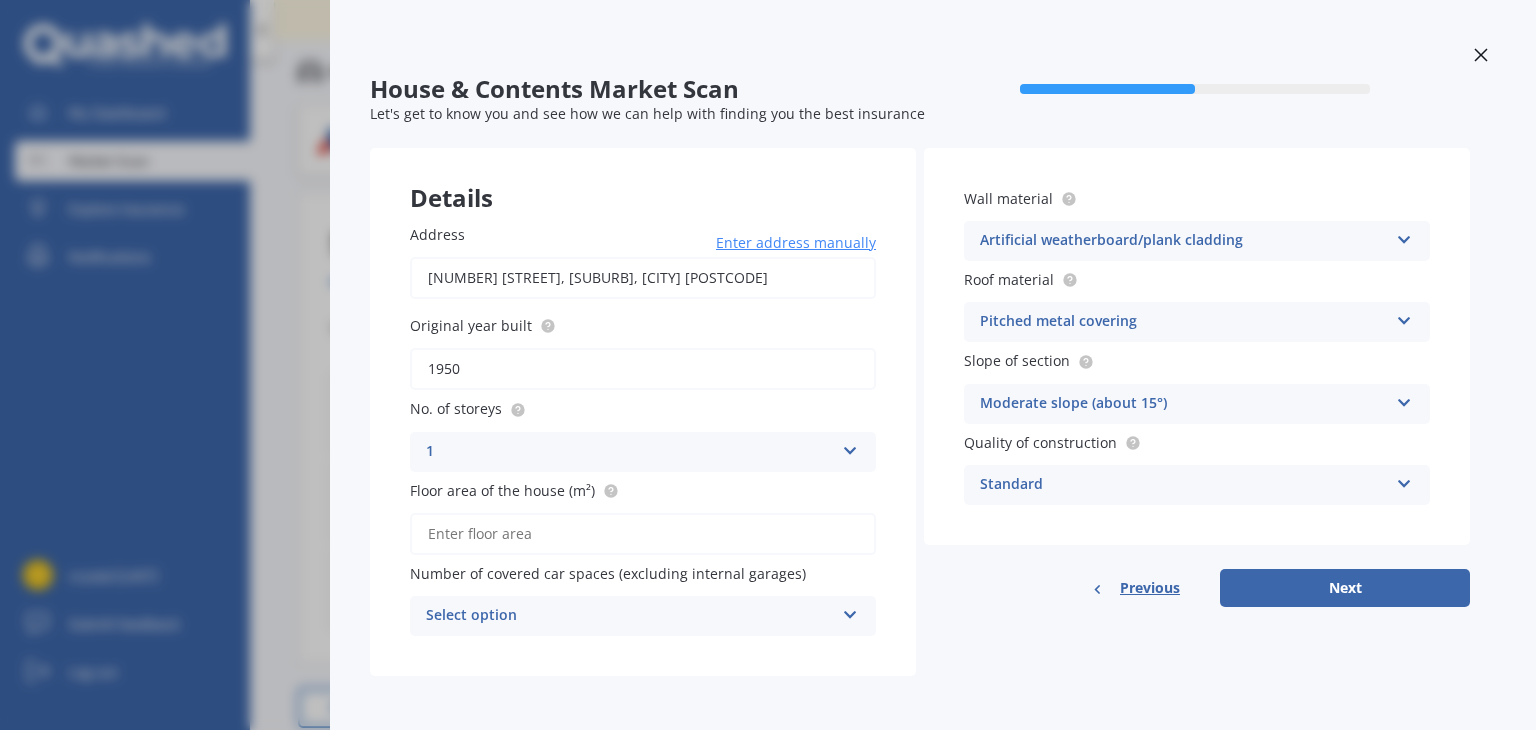 type on "1950" 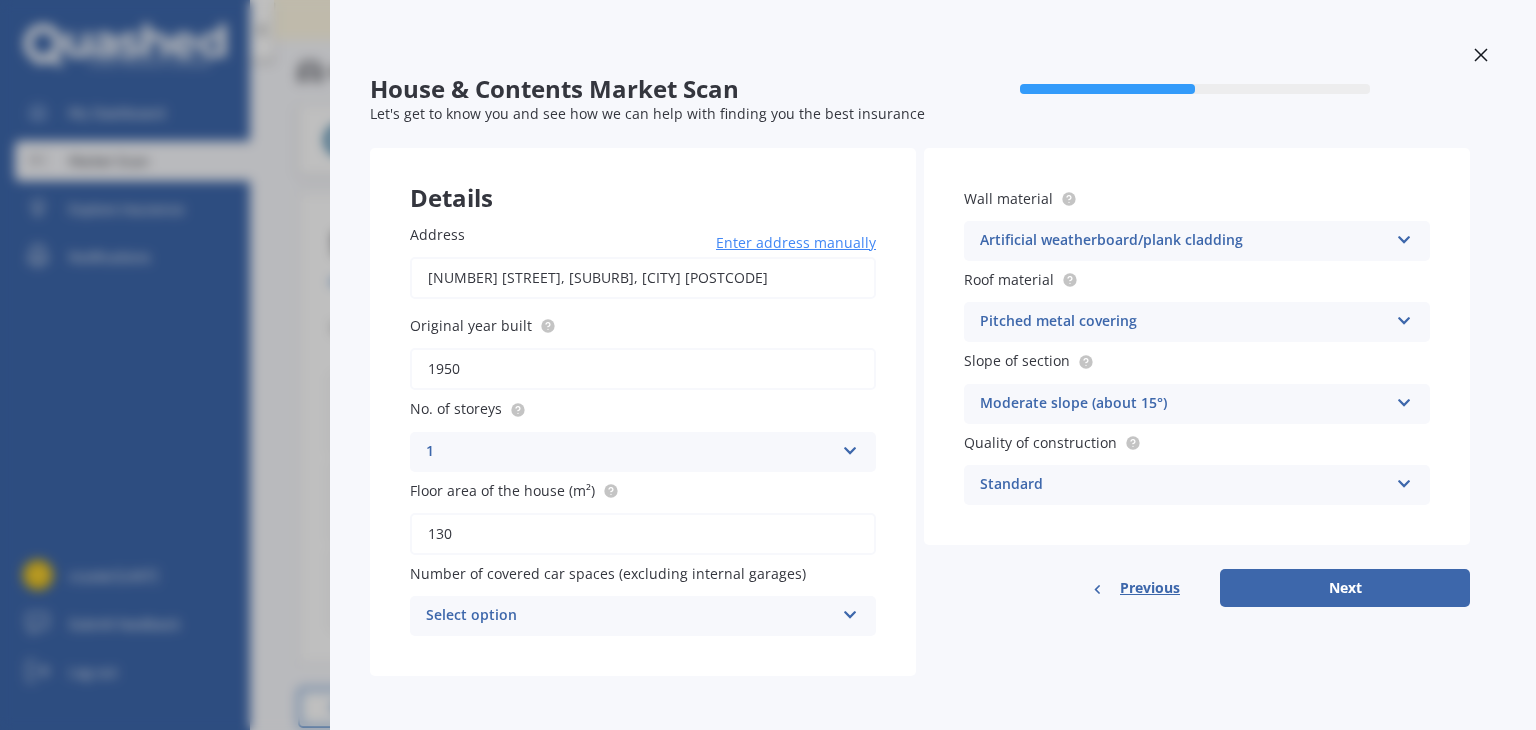 type on "130" 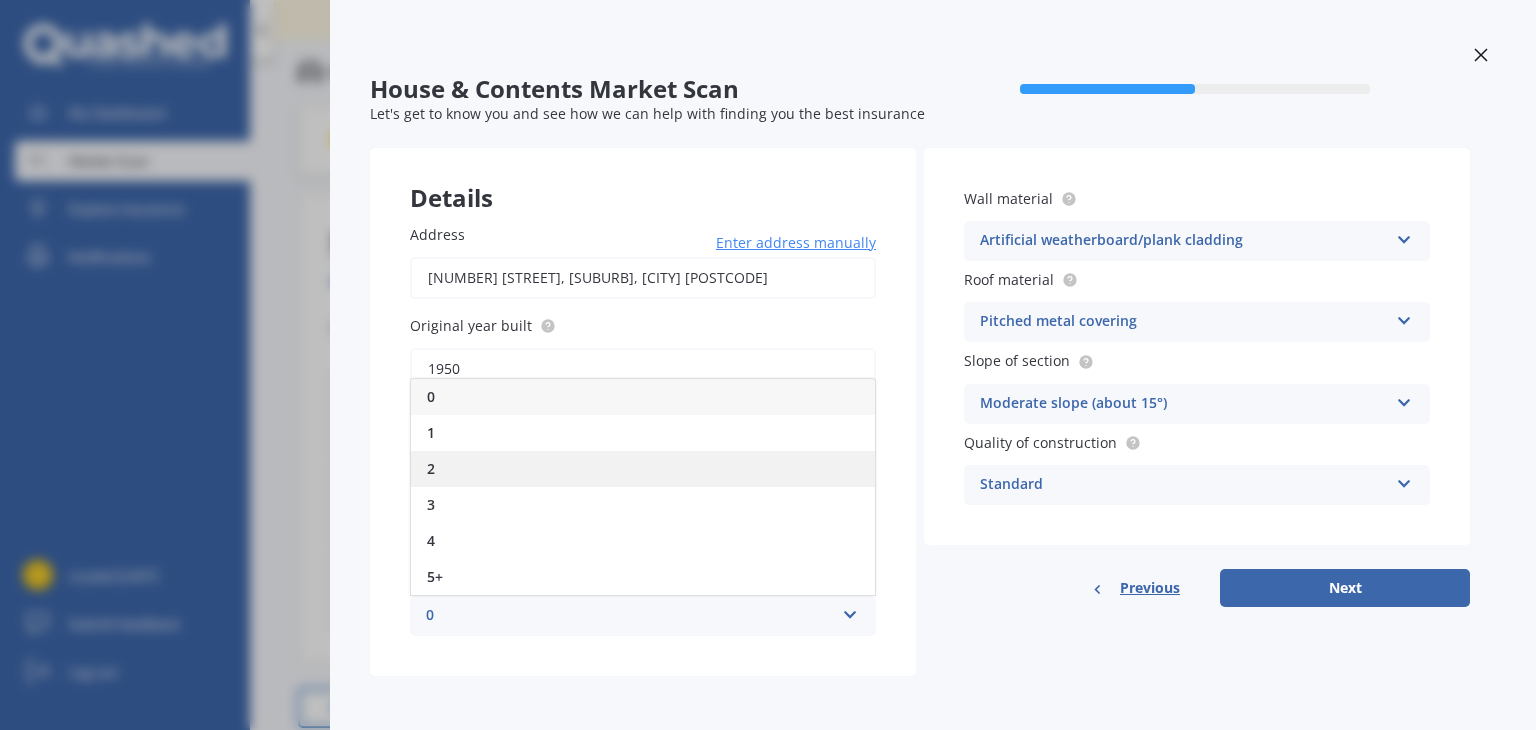 click on "2" at bounding box center (643, 469) 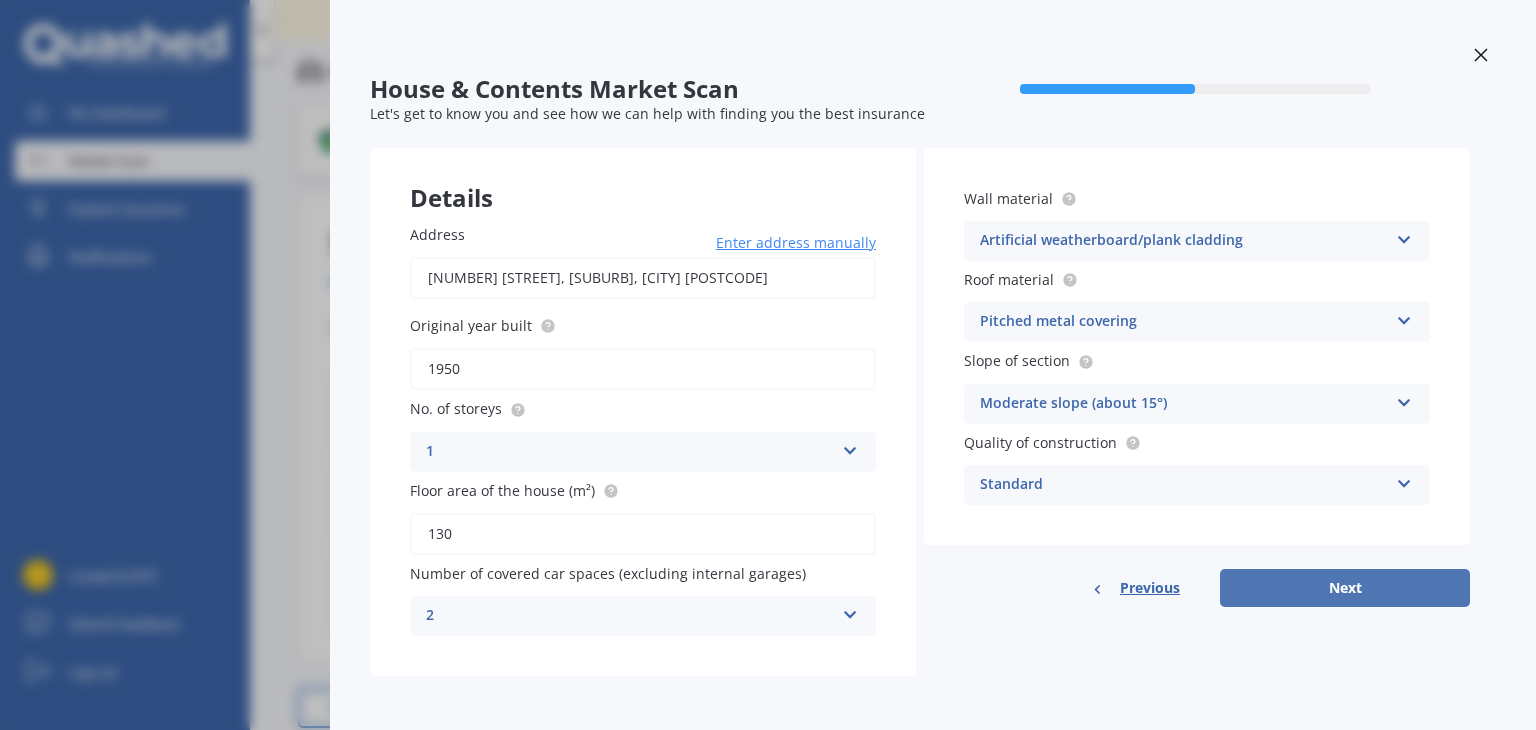click on "Next" at bounding box center (1345, 588) 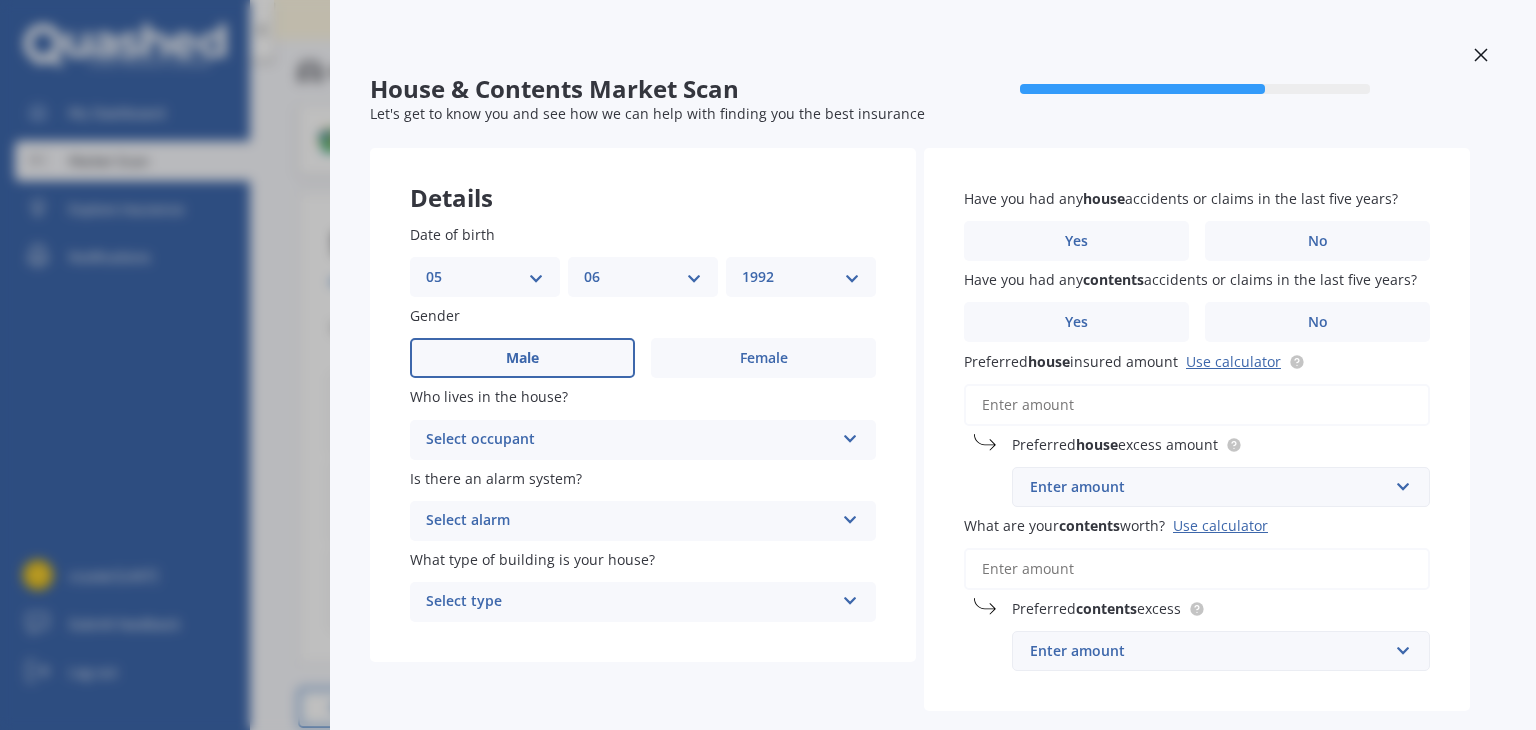 click on "DD 01 02 03 04 05 06 07 08 09 10 11 12 13 14 15 16 17 18 19 20 21 22 23 24 25 26 27 28 29 30 31" at bounding box center (485, 277) 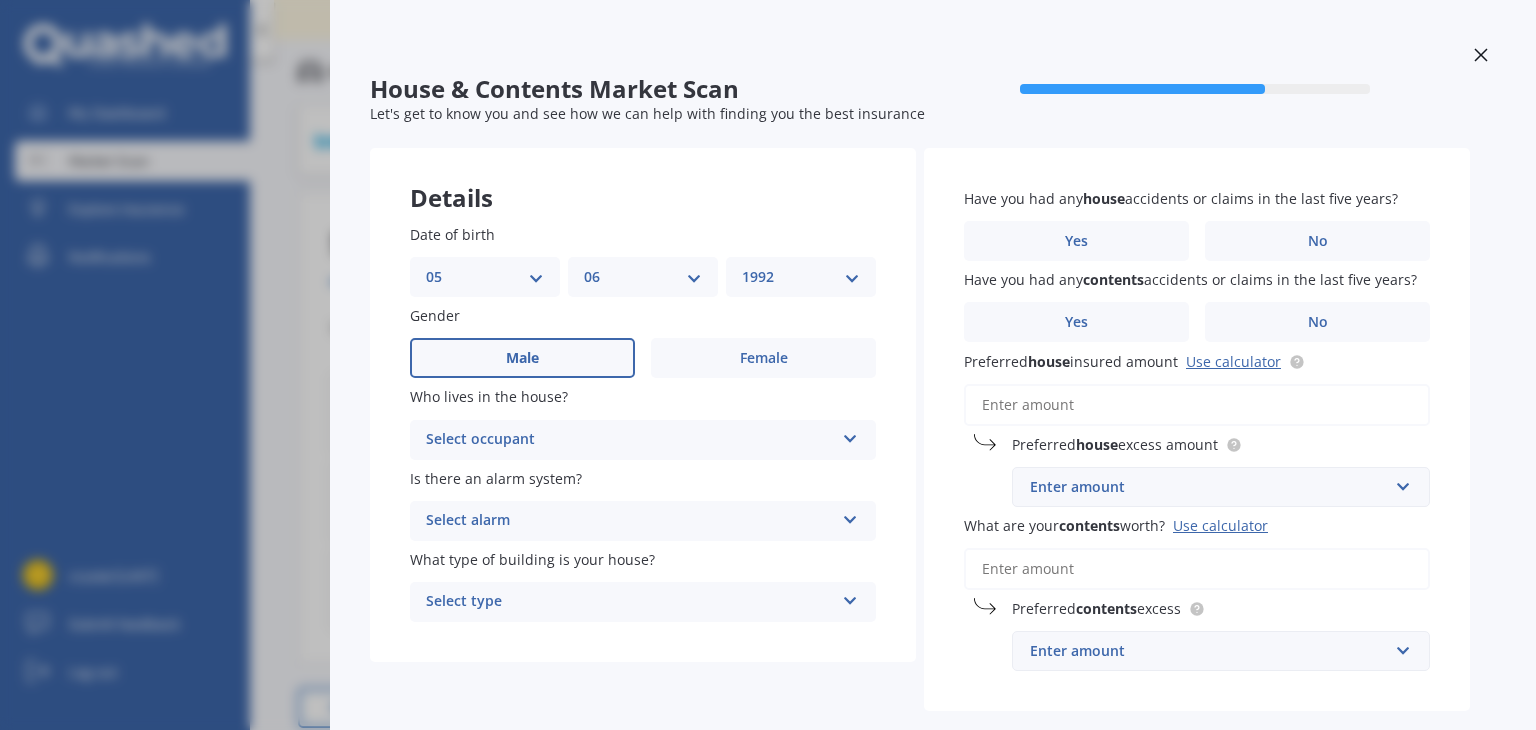 click on "Select occupant" at bounding box center (630, 440) 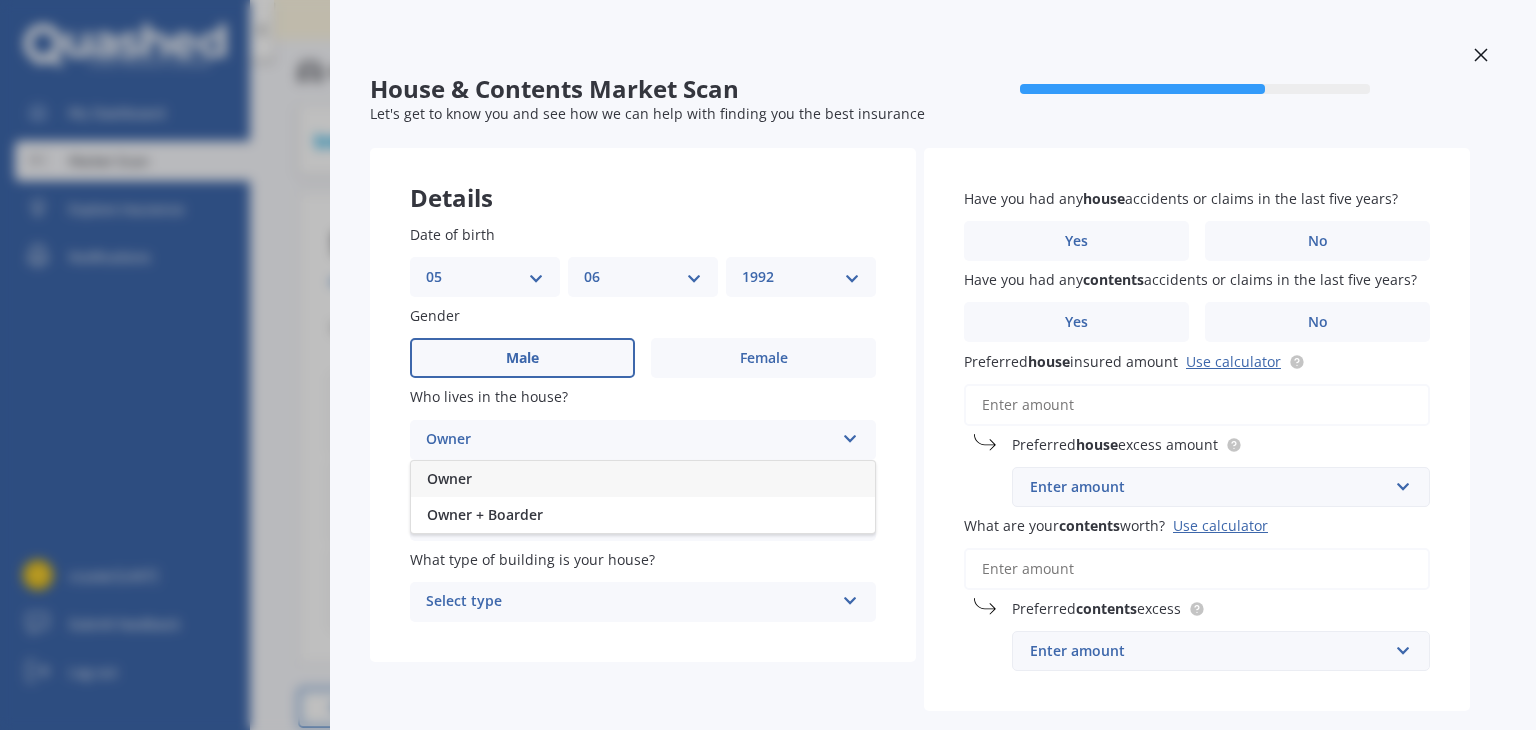 click on "Owner" at bounding box center [449, 478] 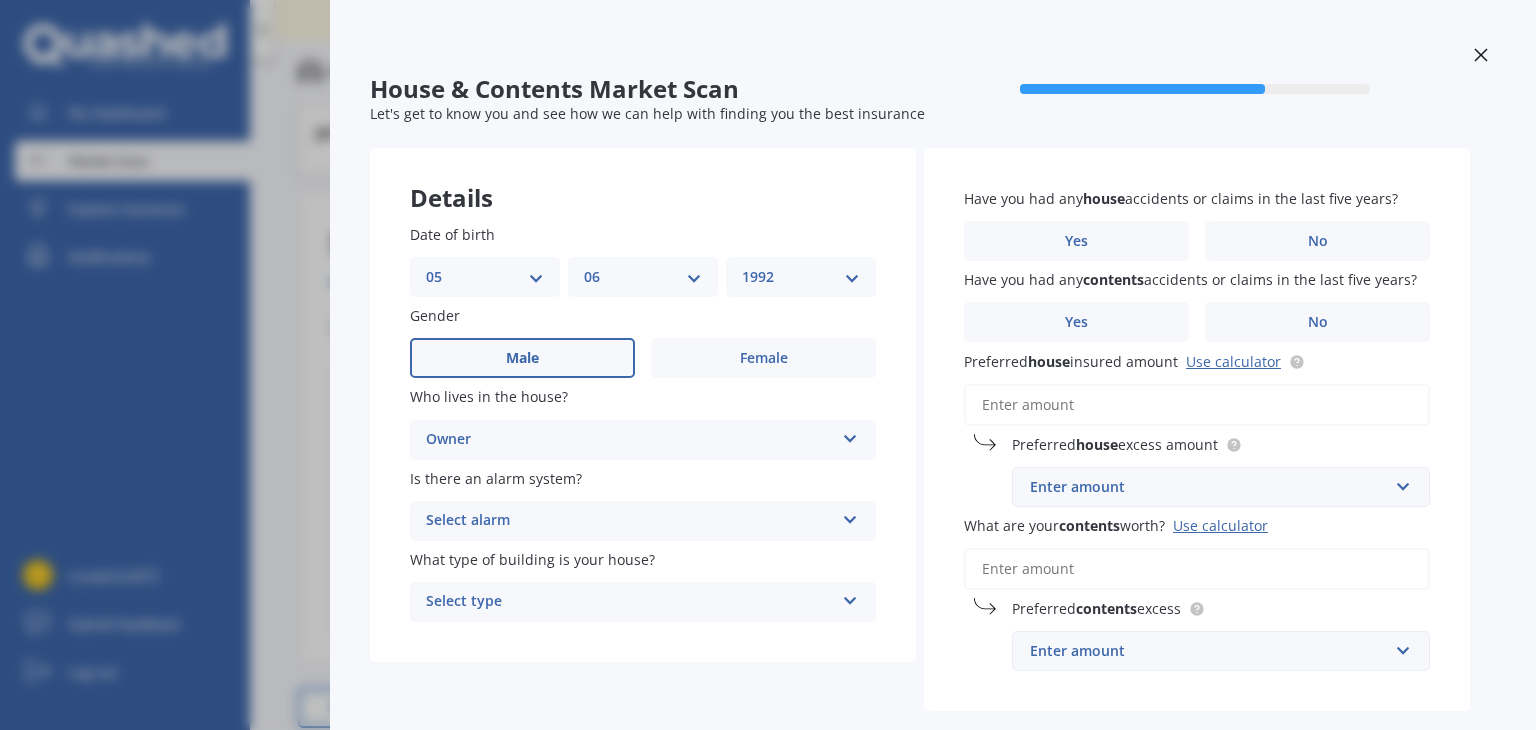 click on "Select alarm" at bounding box center (630, 521) 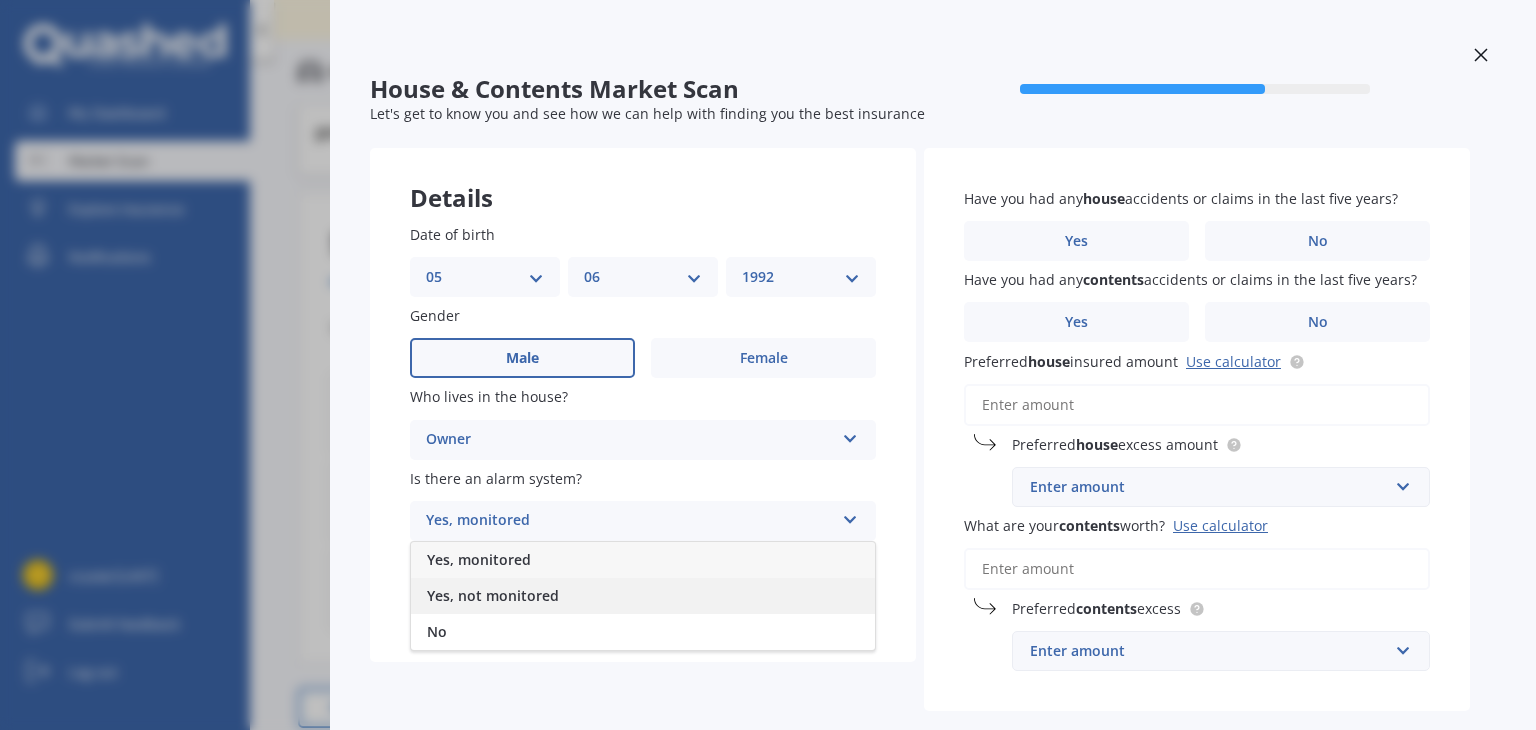 click on "Yes, not monitored" at bounding box center [493, 595] 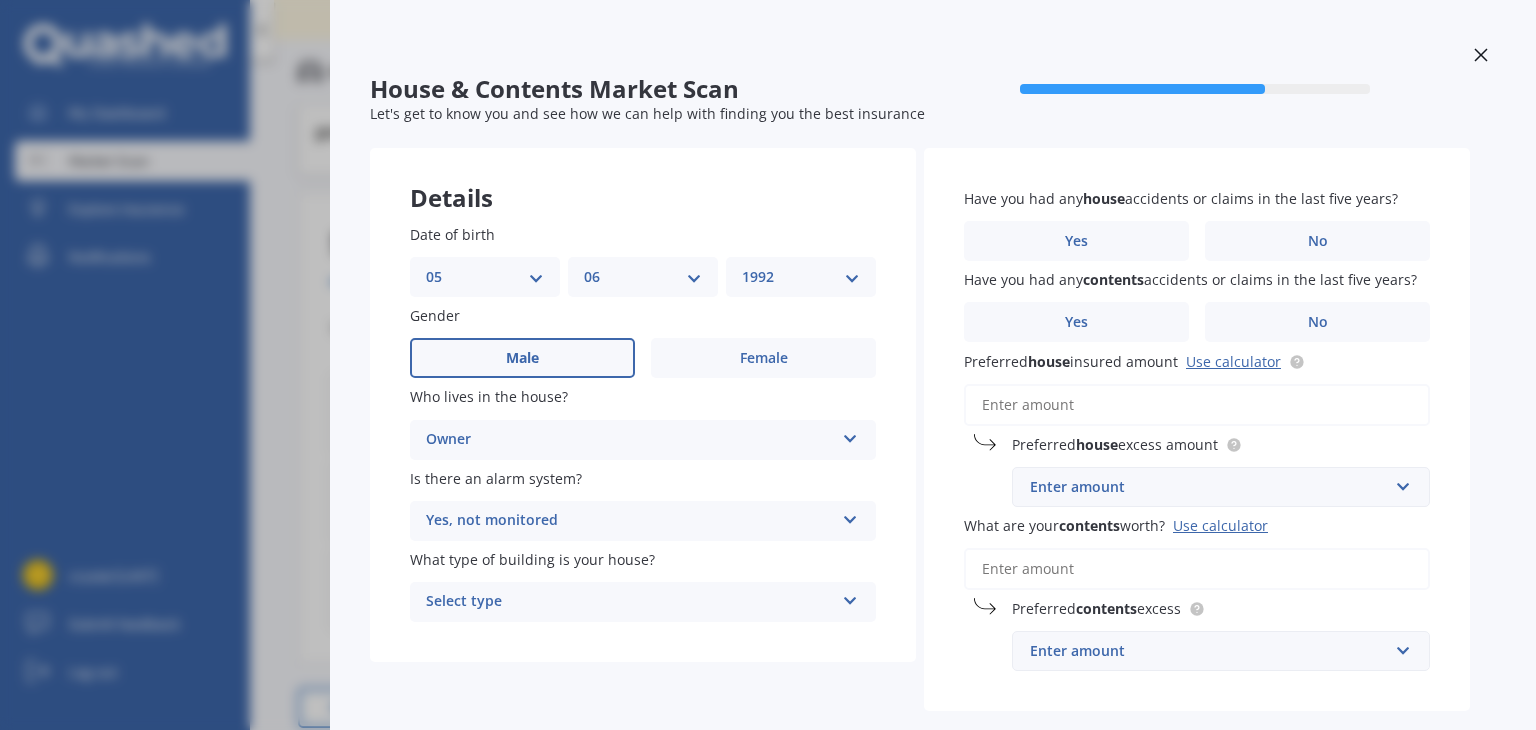 click on "Select type" at bounding box center [630, 602] 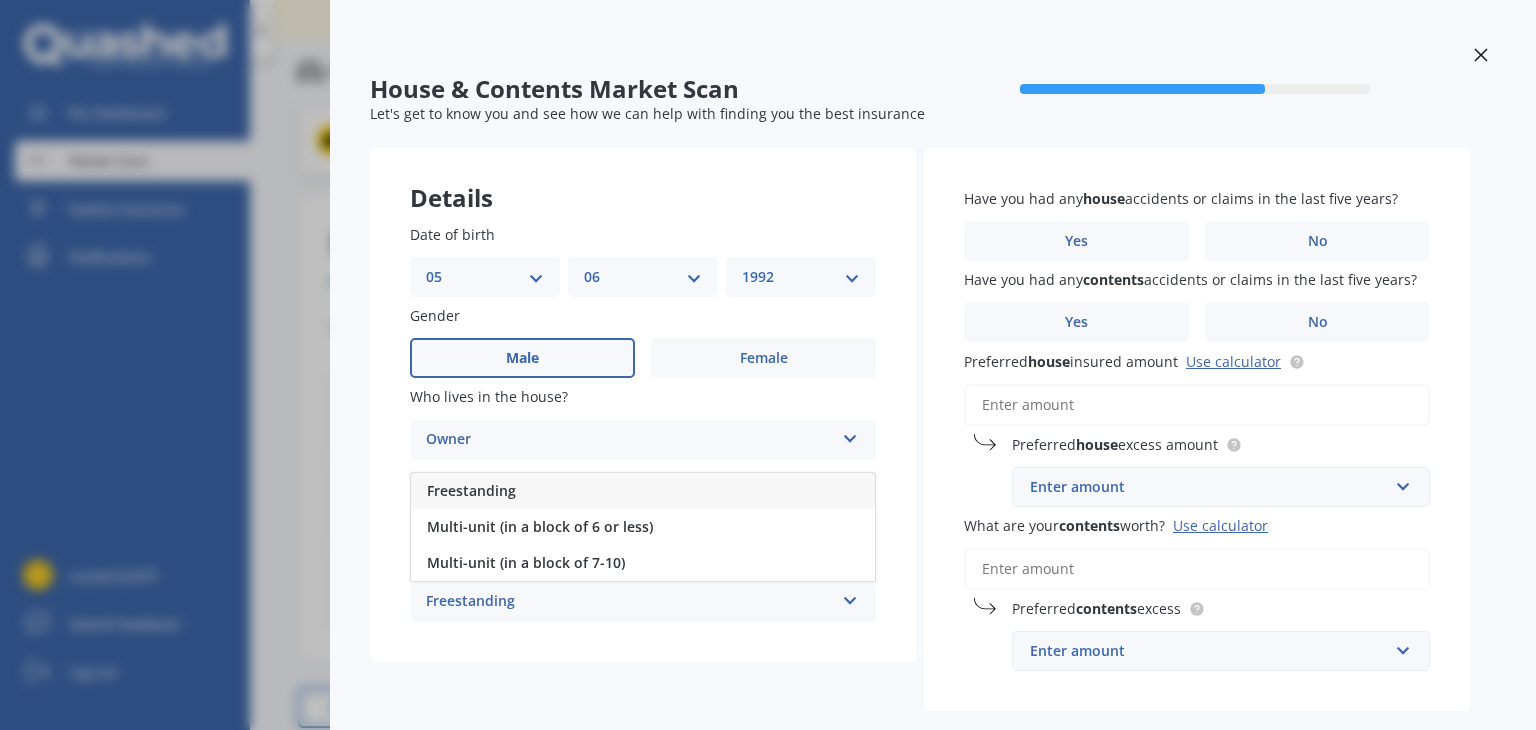 click on "Freestanding" at bounding box center [643, 491] 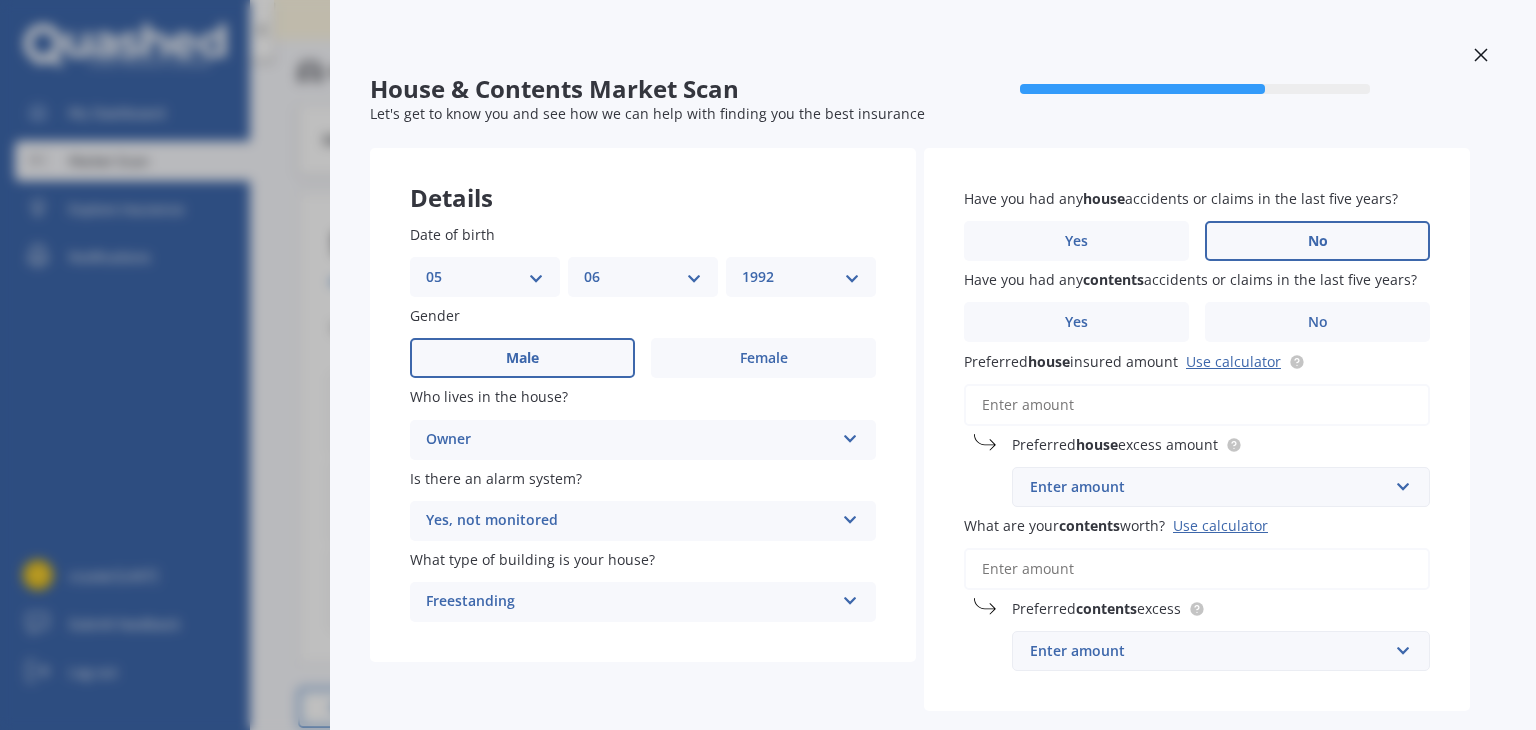 click on "No" at bounding box center (1317, 241) 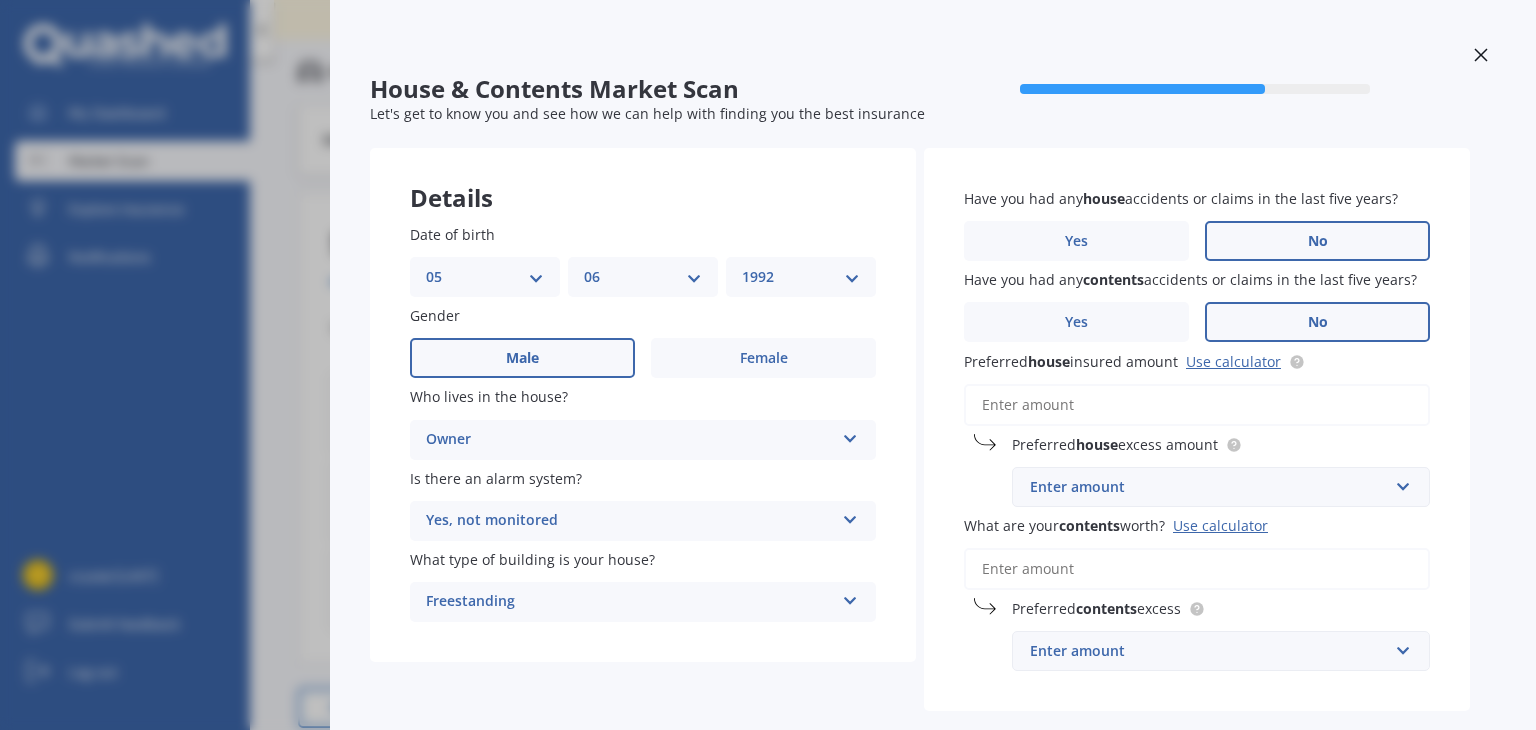 click on "No" at bounding box center [1317, 322] 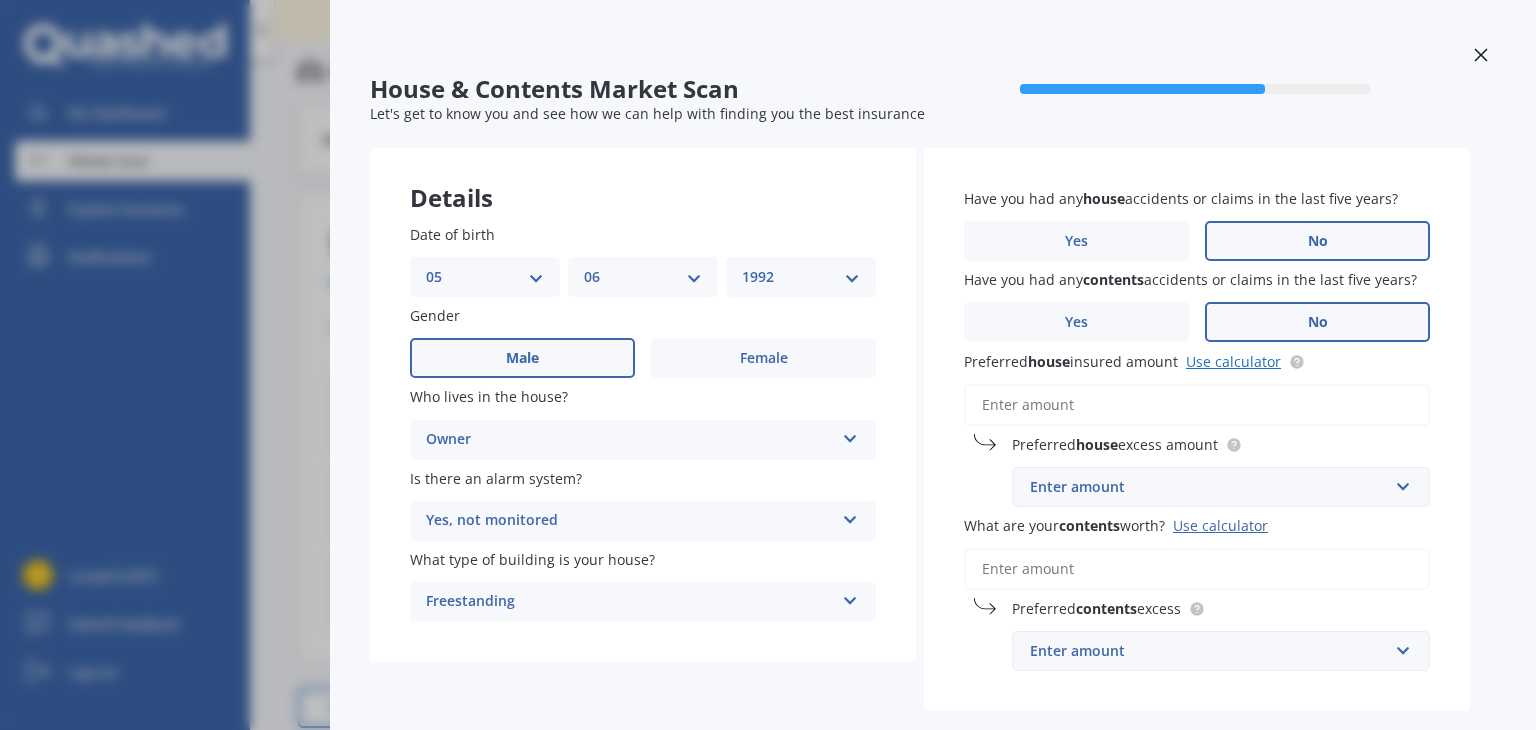click on "Use calculator" at bounding box center (1233, 361) 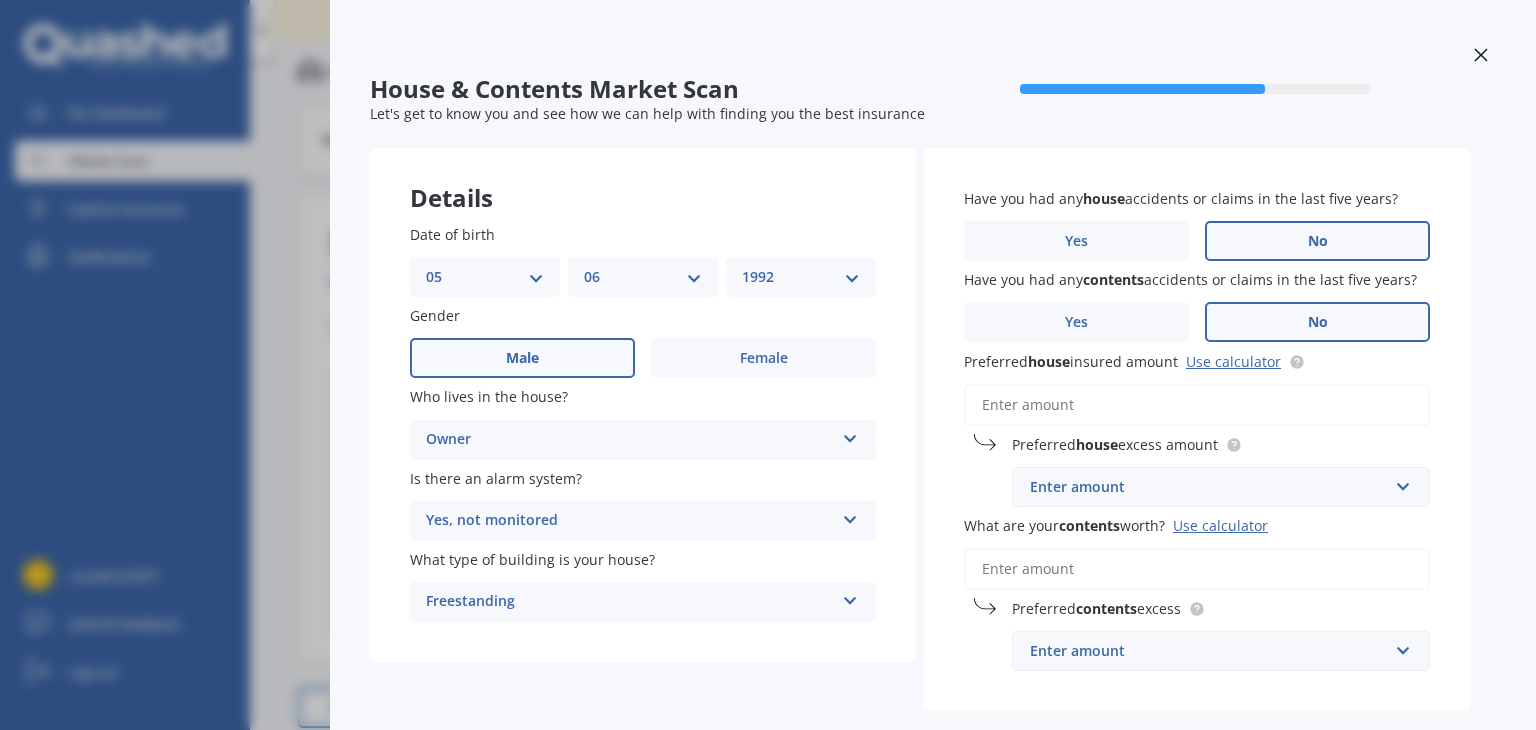 click on "Preferred  house  insured amount Use calculator" at bounding box center (1197, 405) 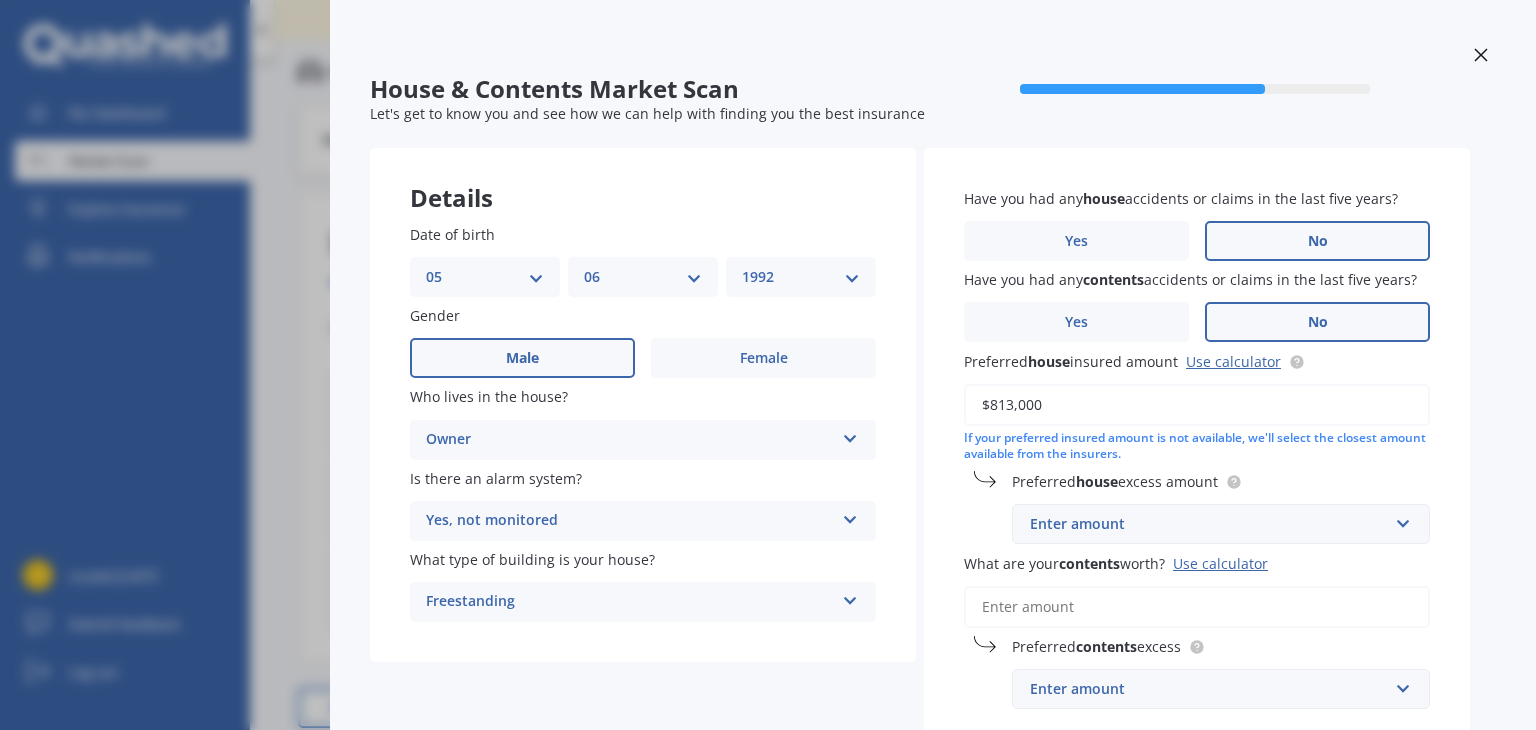type on "$813,000" 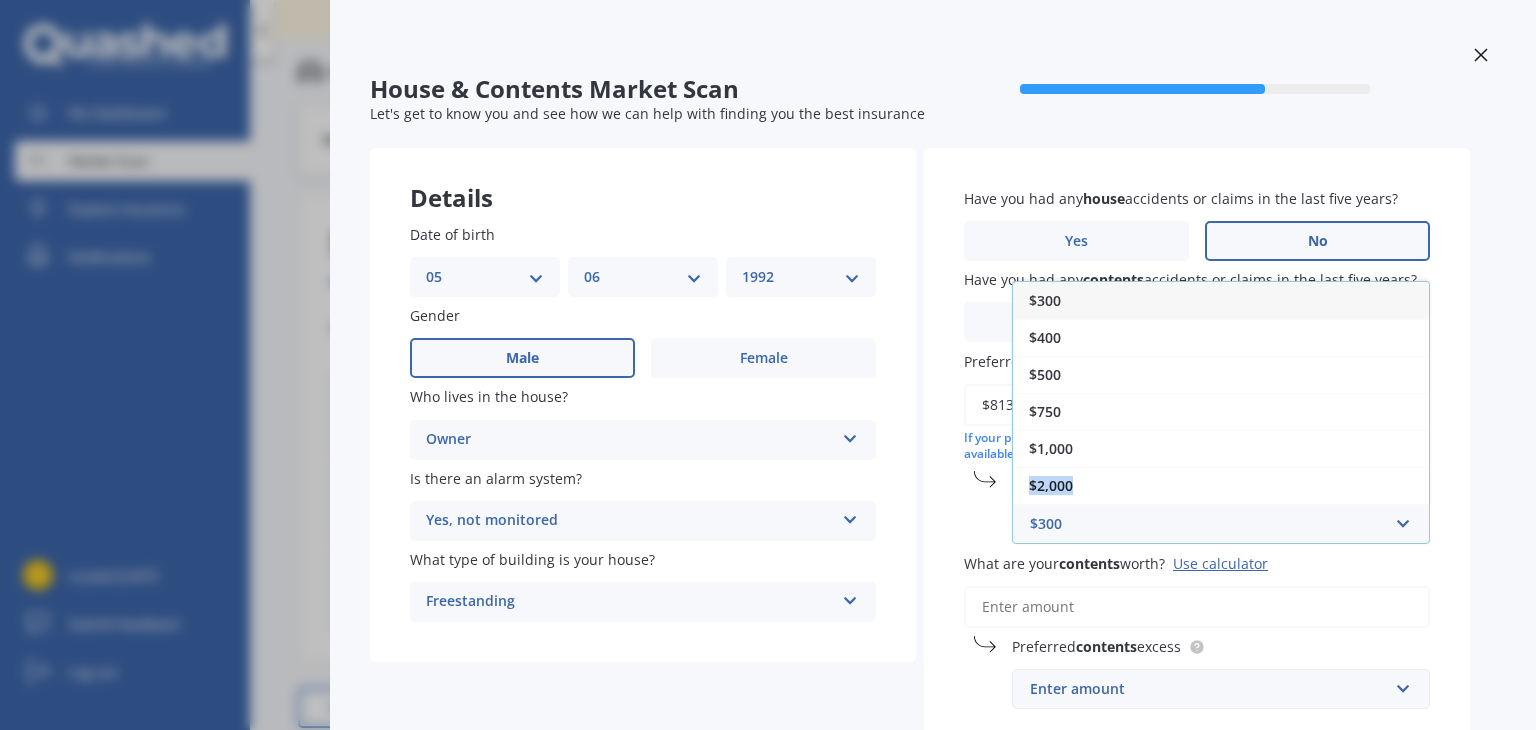 drag, startPoint x: 1429, startPoint y: 456, endPoint x: 1420, endPoint y: 477, distance: 22.847319 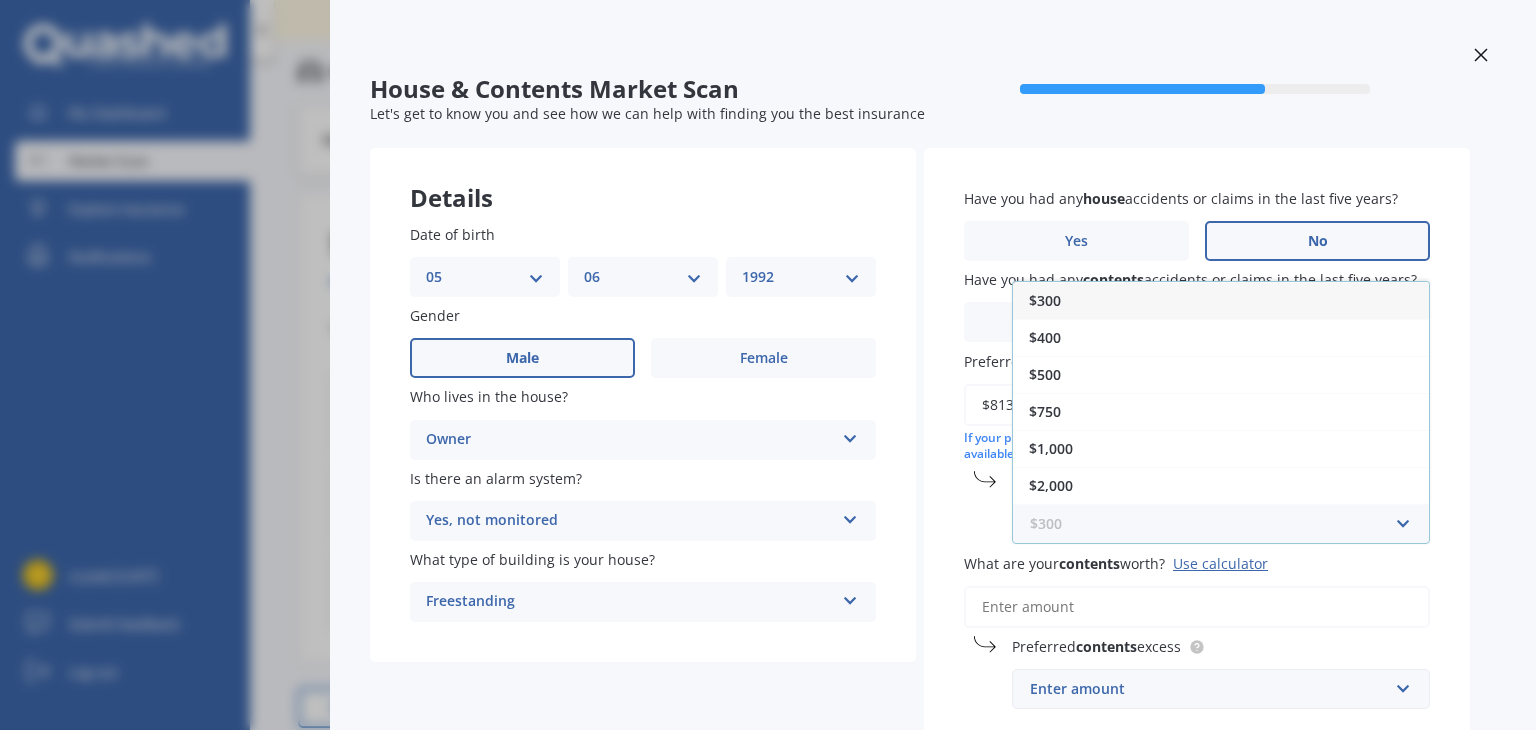 scroll, scrollTop: 33, scrollLeft: 0, axis: vertical 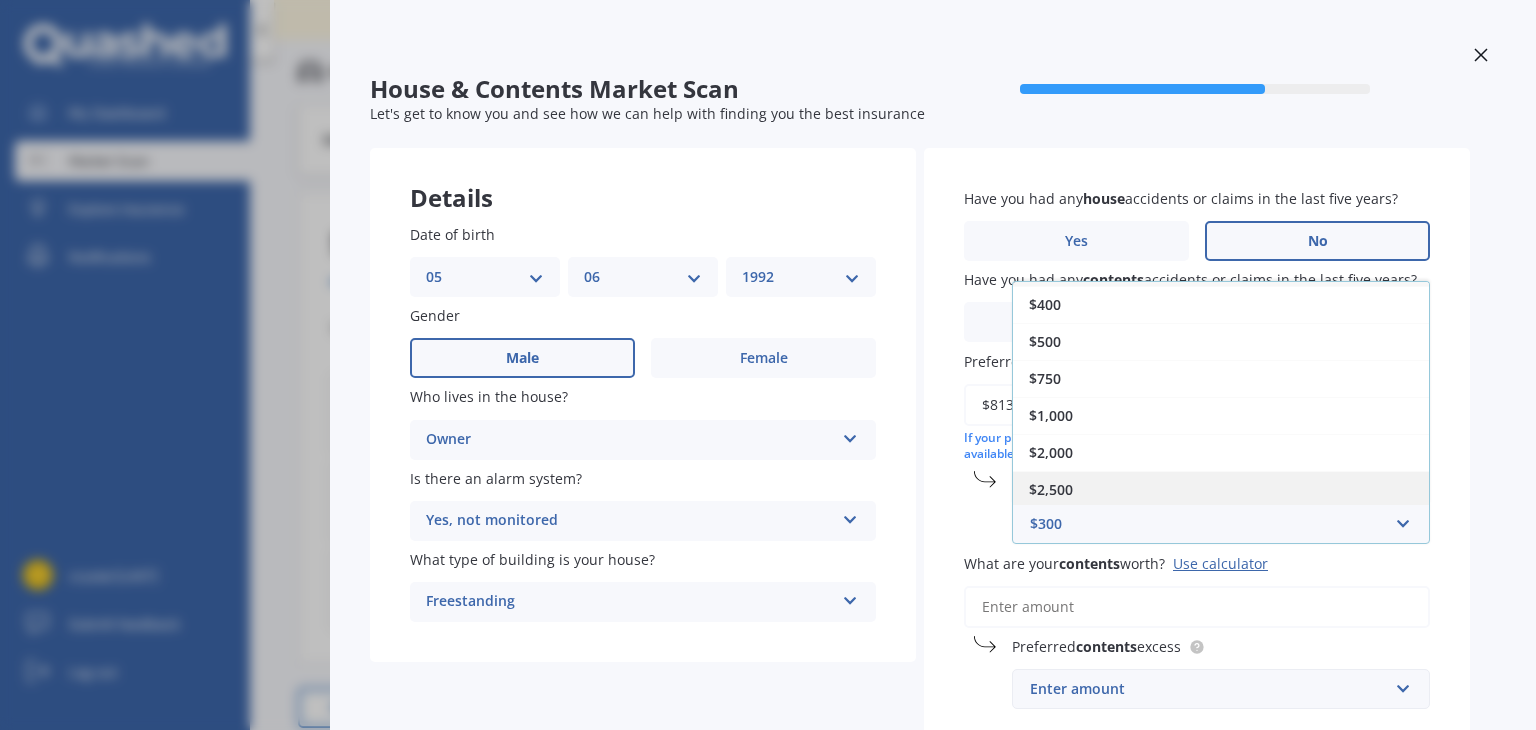 click on "$2,500" at bounding box center (1221, 489) 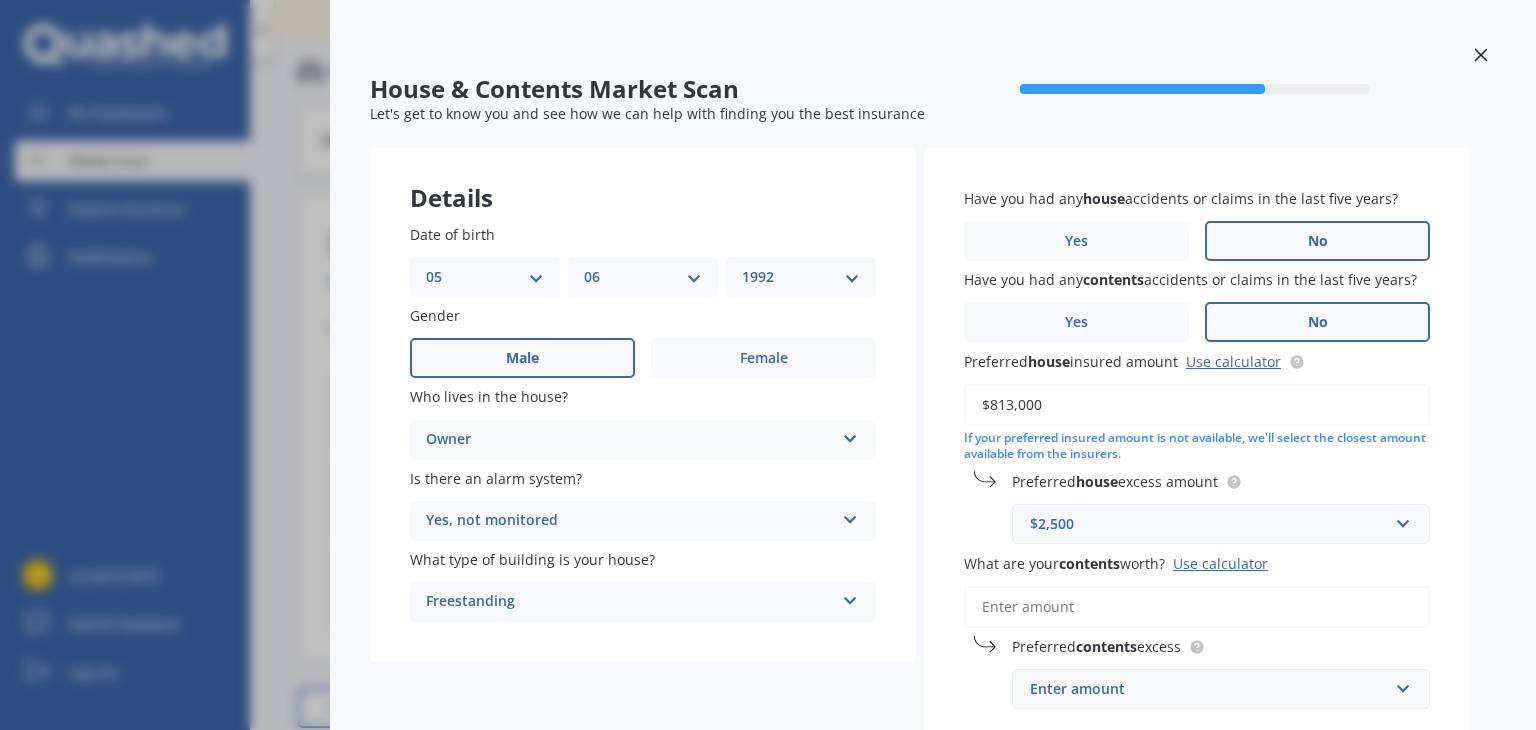 scroll, scrollTop: 64, scrollLeft: 0, axis: vertical 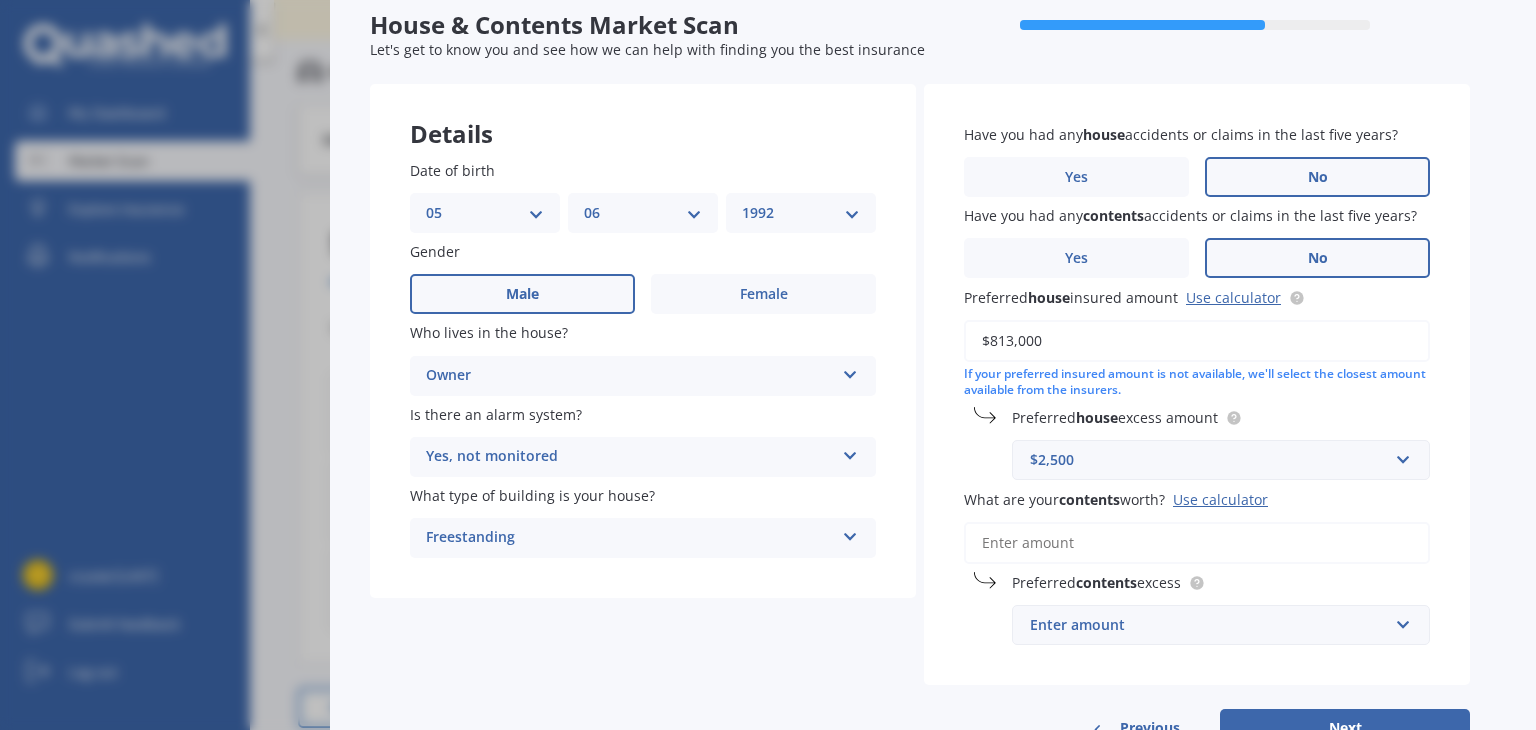 click on "What are your  contents  worth? Use calculator" at bounding box center (1197, 543) 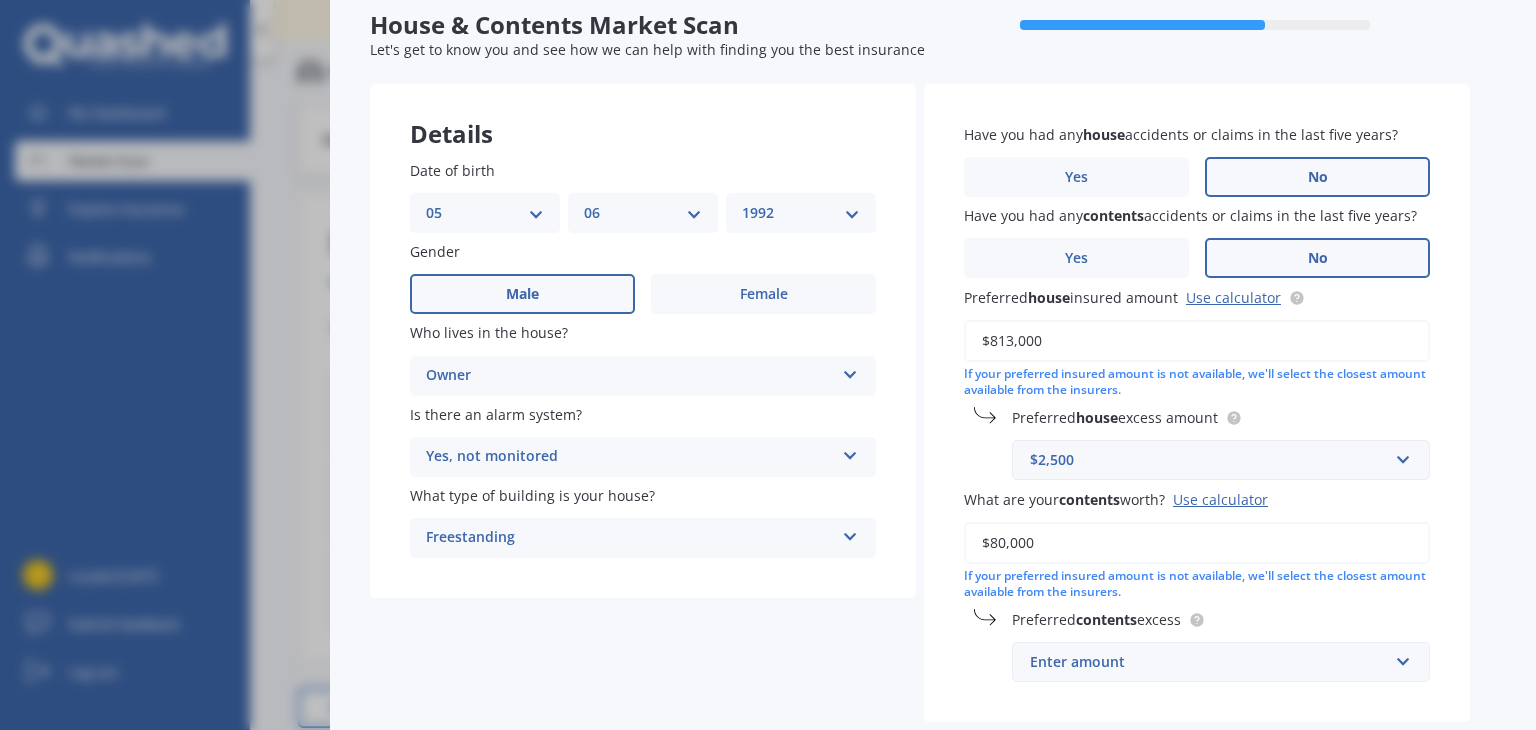 type on "$80,000" 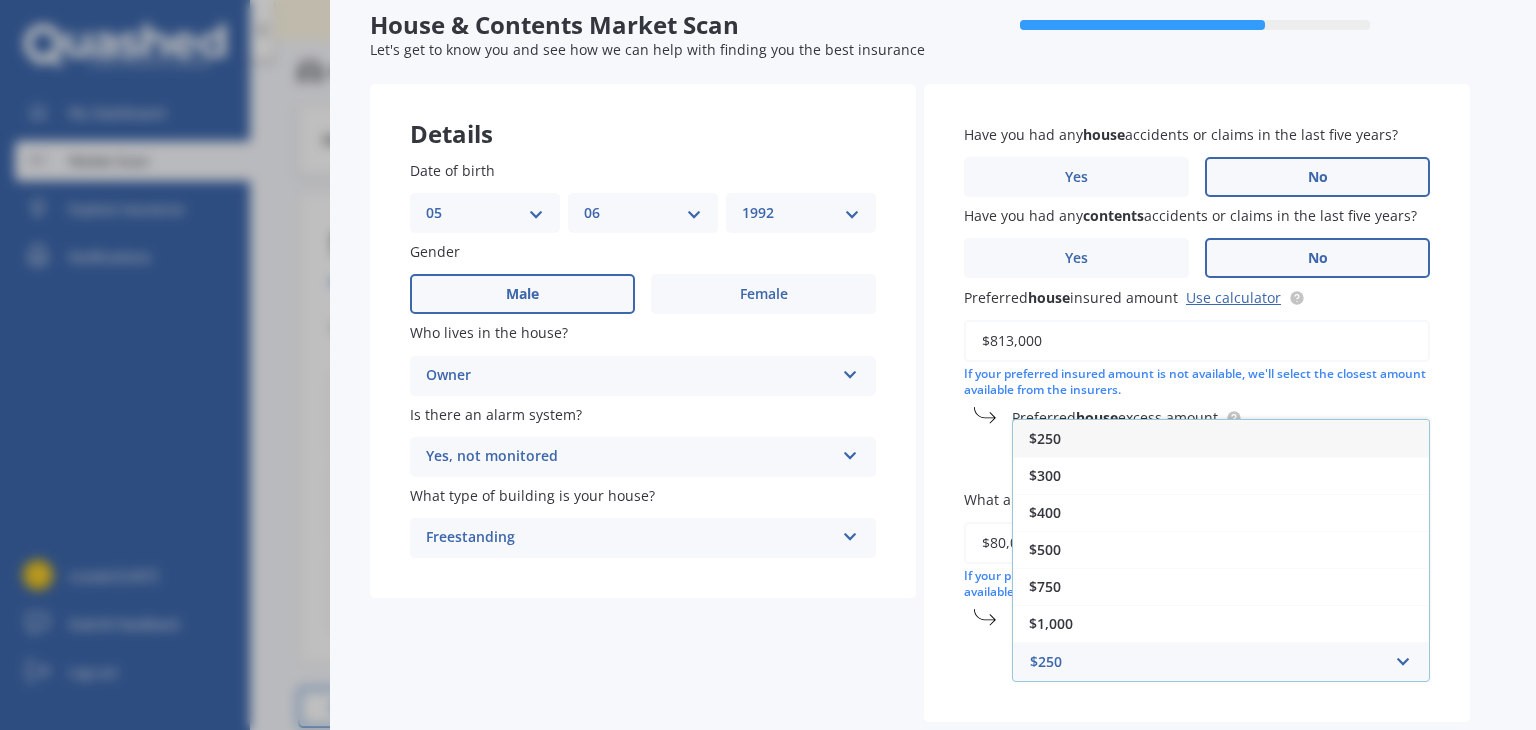 click on "$250" at bounding box center (1221, 438) 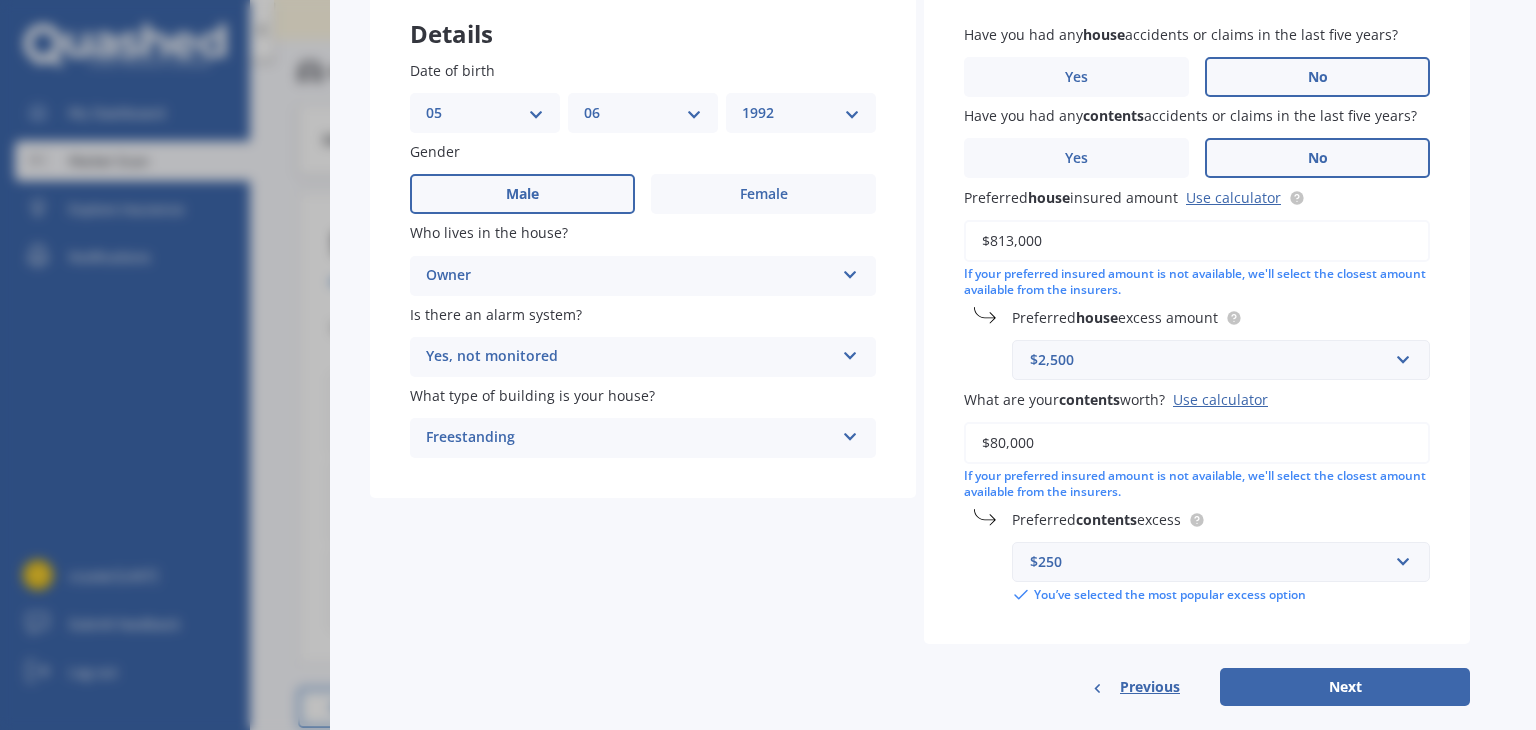 scroll, scrollTop: 167, scrollLeft: 0, axis: vertical 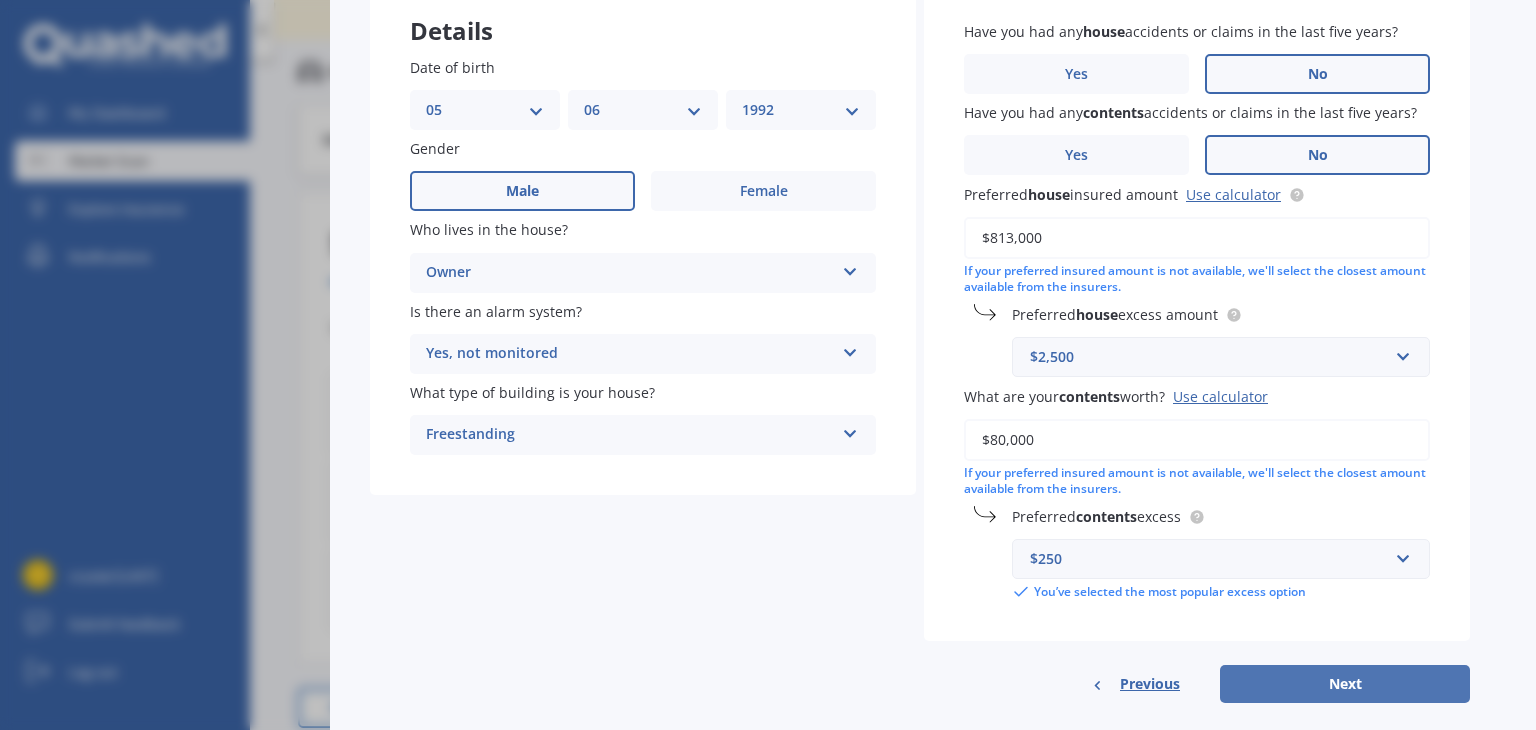 click on "Next" at bounding box center (1345, 684) 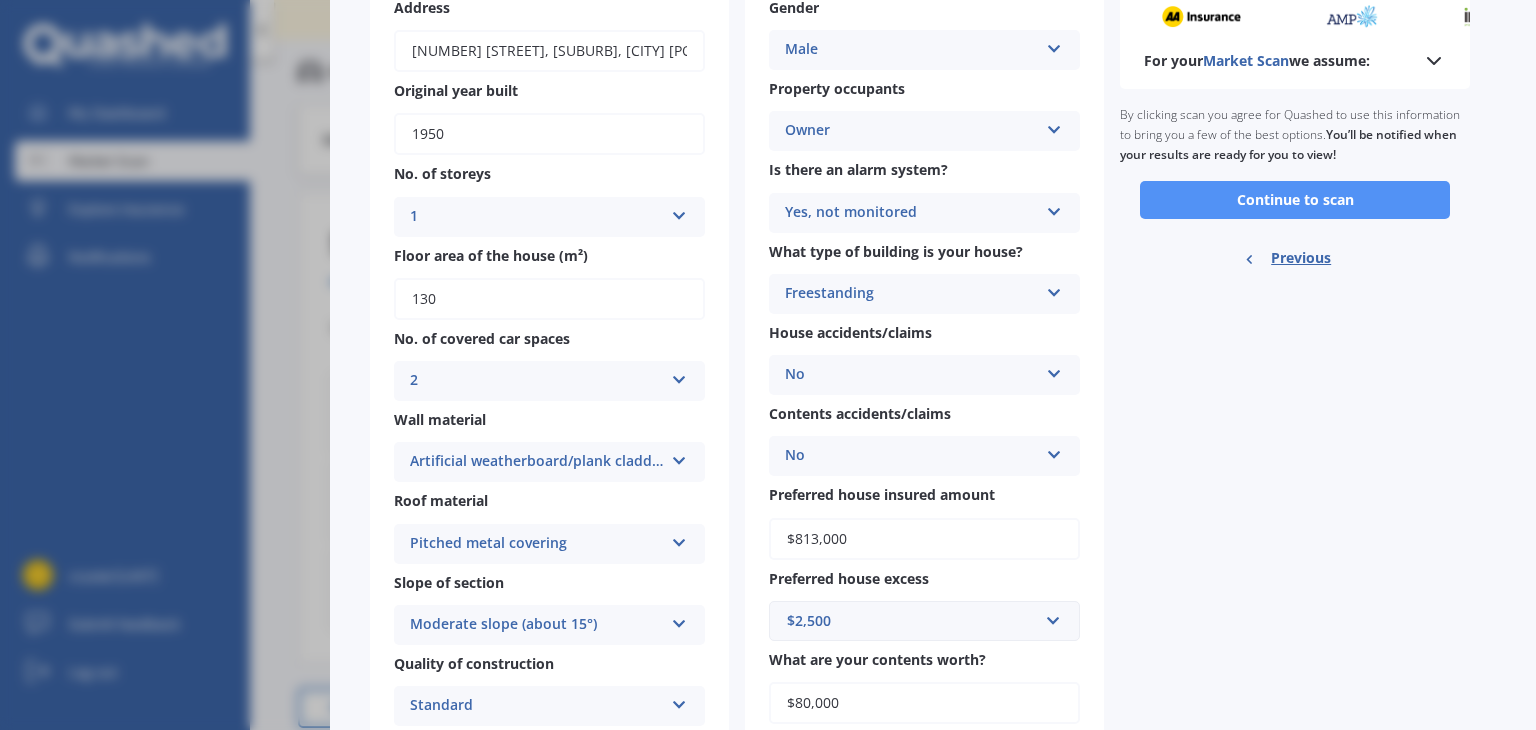 click on "Continue to scan" at bounding box center (1295, 200) 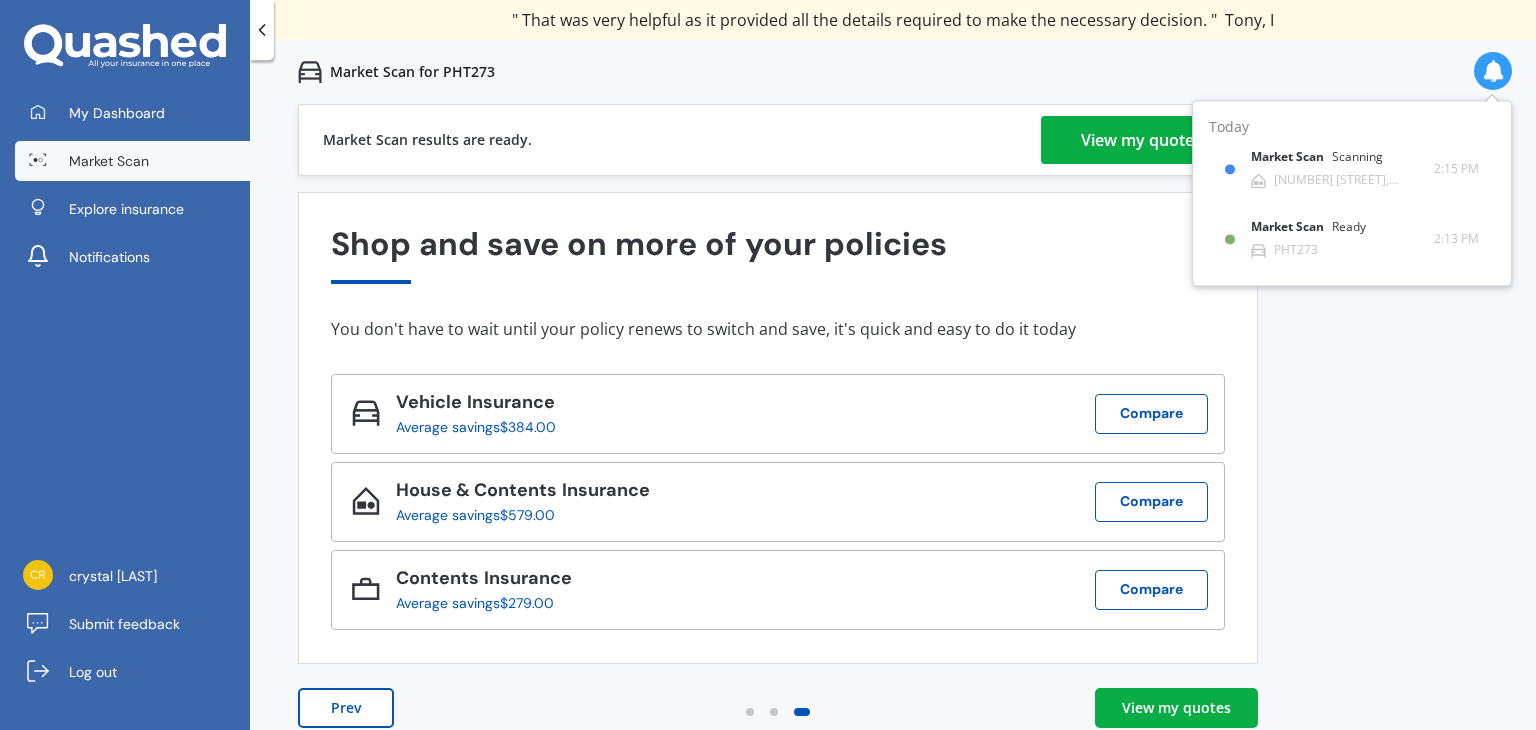 click on "Previous 60,000+ Kiwis have signed up to shop and save on insurance with us " Helpful tool, just that my current insurance is cheaper. " Casey, H " I have already recommended Quashed to many family and friends. This is fantastic. Thank you. " Quinn, M " A very useful tool and is easy to use. Highly recommended! " Yang, Z " Useful tool to check whether our current prices are competitive - which they are. " Kate, G " My current car insurance was half of the cheapest quoted here, so I'll stick with them. " Hayley, N " Gave exactly the same results. " Phillip, S " It's pretty accurate. Good service. " Mala, P " That was very helpful as it provided all the details required to make the necessary decision. " Tony, I " I've already recommended to a number of people. " Vanessa, J " Good to know my existing cover is so good! " Sheridan, J " Excellent site! I saved $300 off my existing policy. " Lian, G " Great stuff team! first time using it, and it was very clear and concise. " Lewis, B   Next View my quotes 1 $ 33" at bounding box center [893, 469] 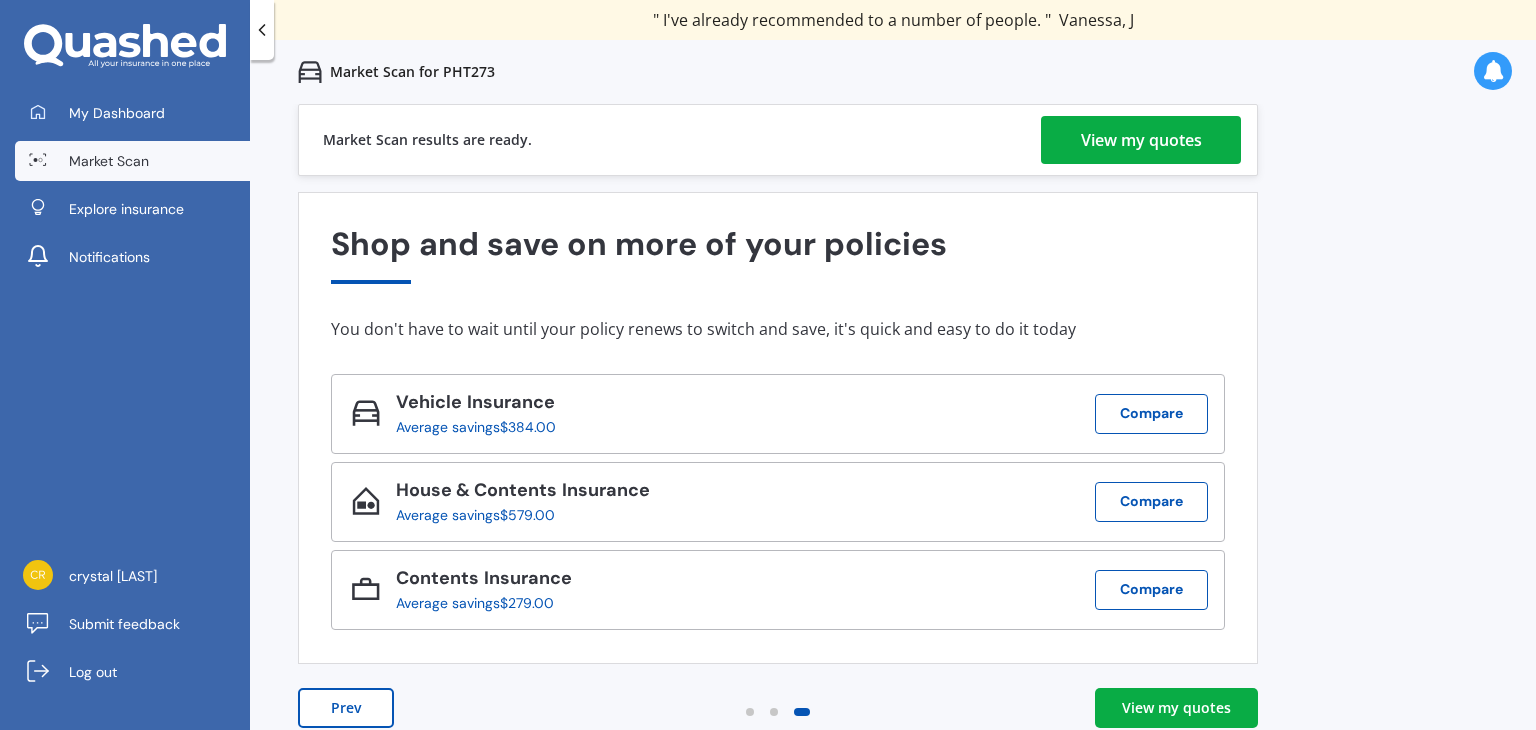 click on "View my quotes" at bounding box center [1141, 140] 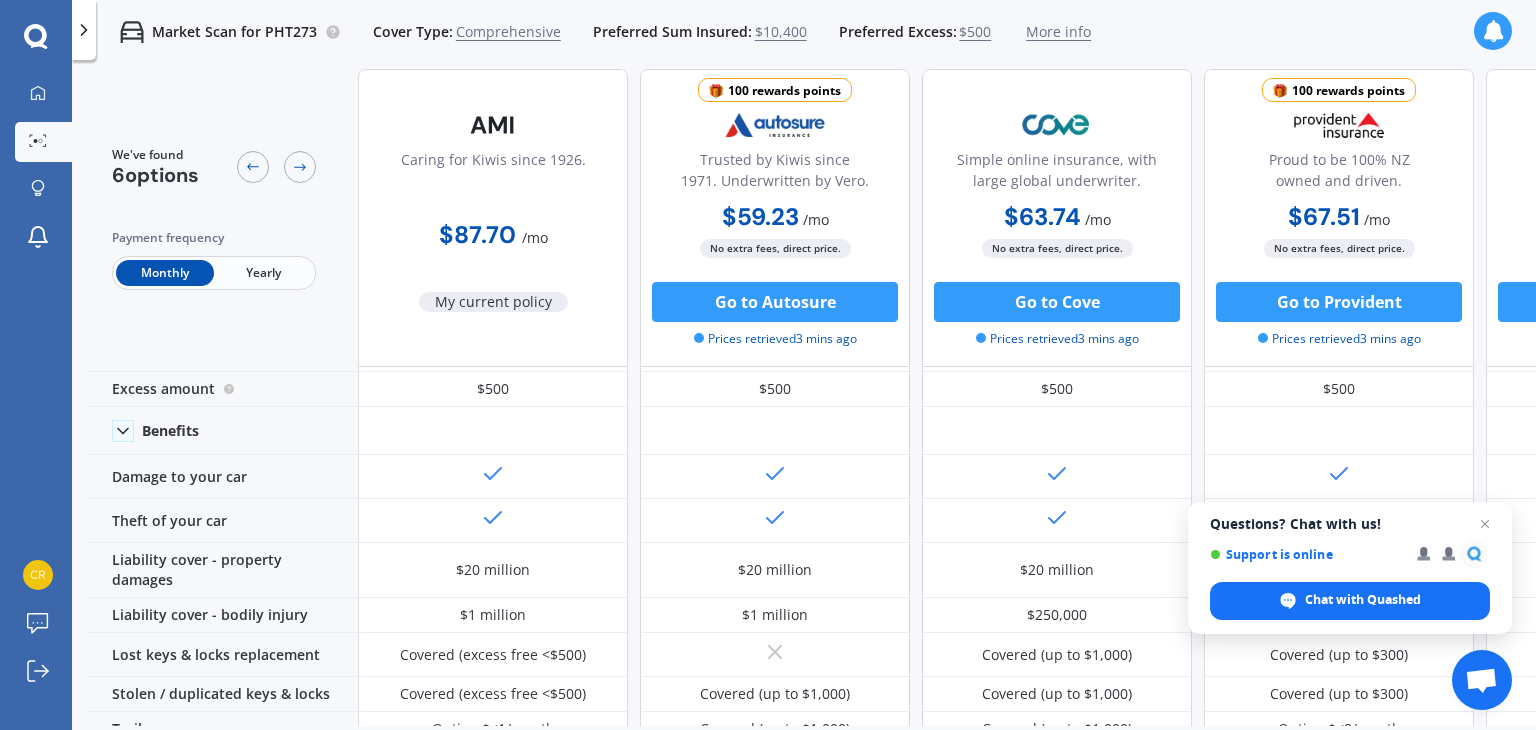 scroll, scrollTop: 0, scrollLeft: 0, axis: both 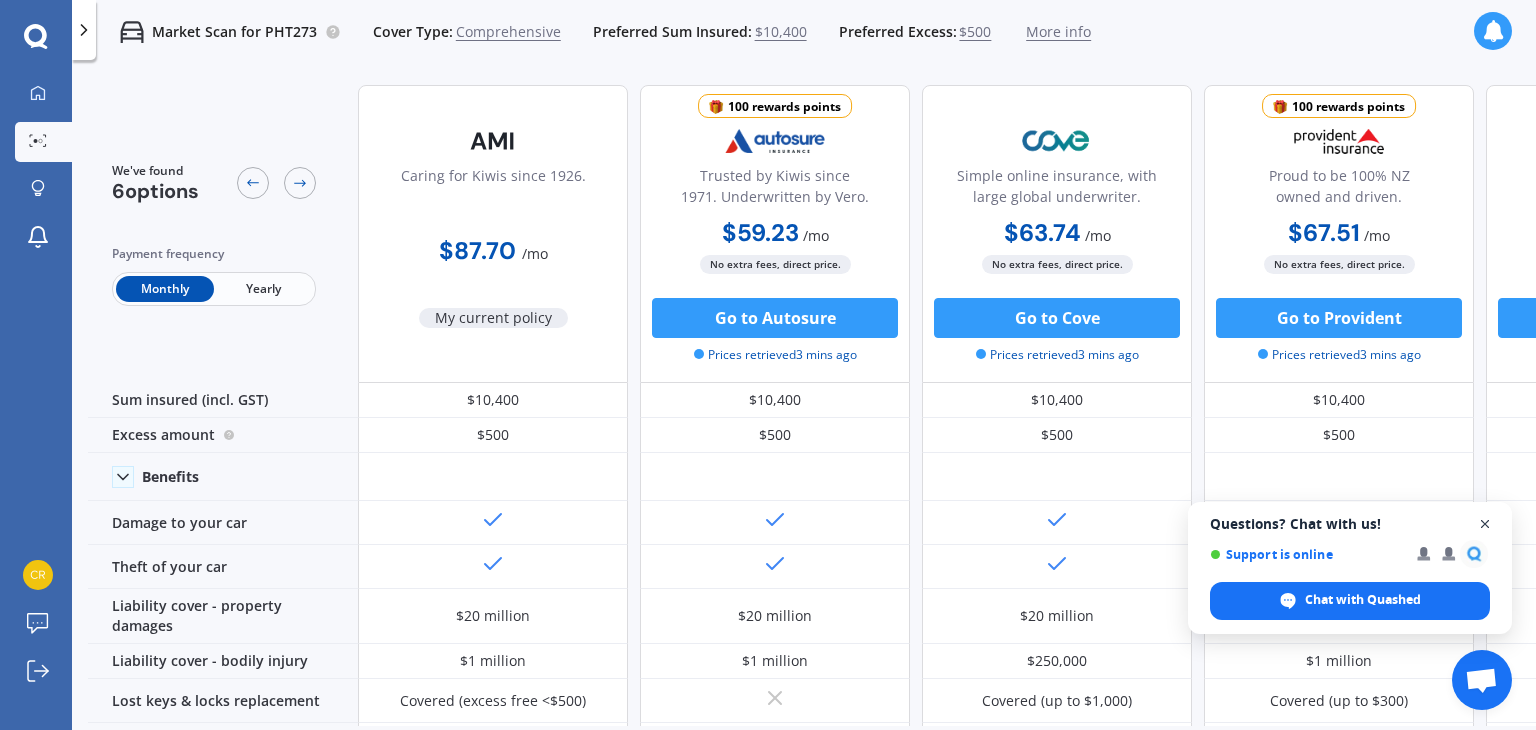 click at bounding box center [1485, 524] 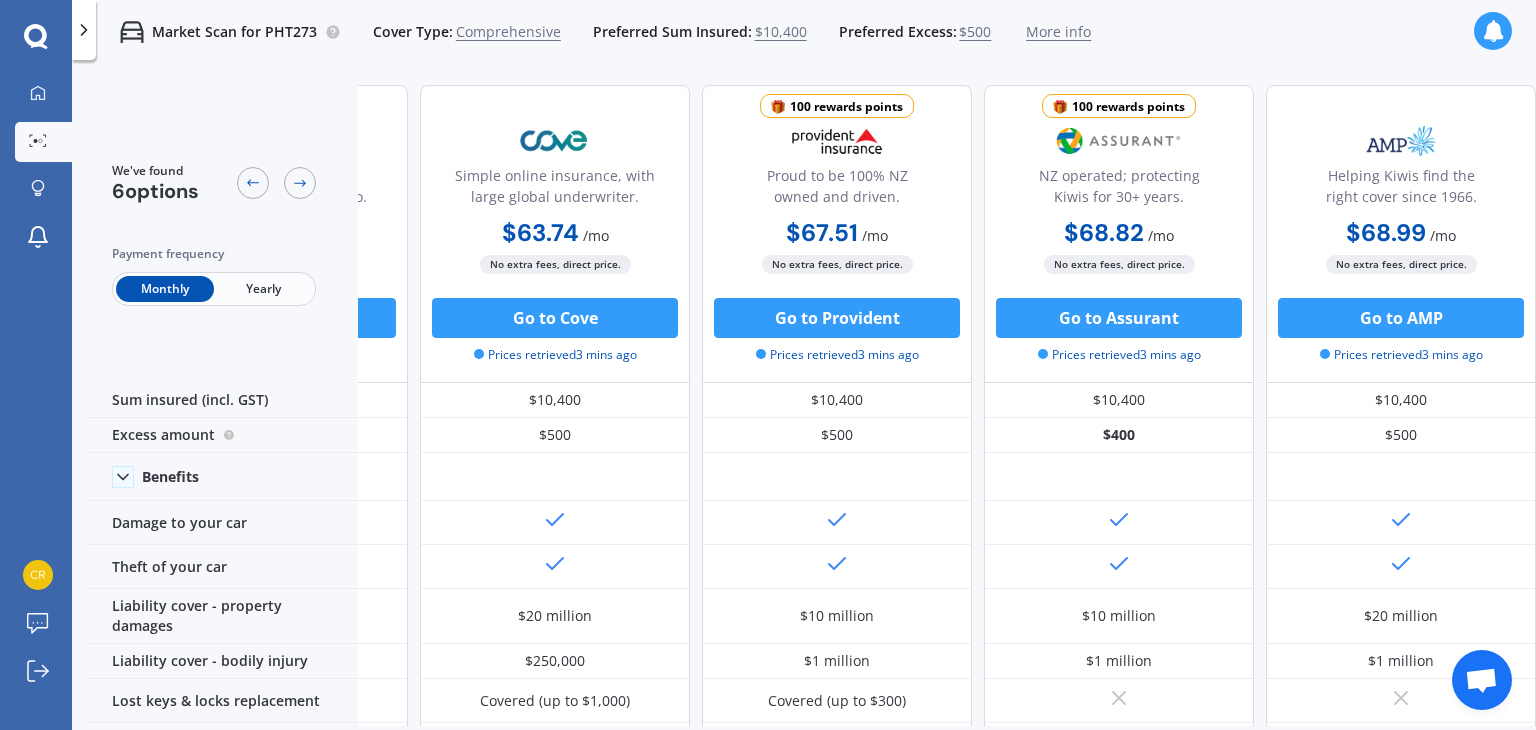 scroll, scrollTop: 0, scrollLeft: 0, axis: both 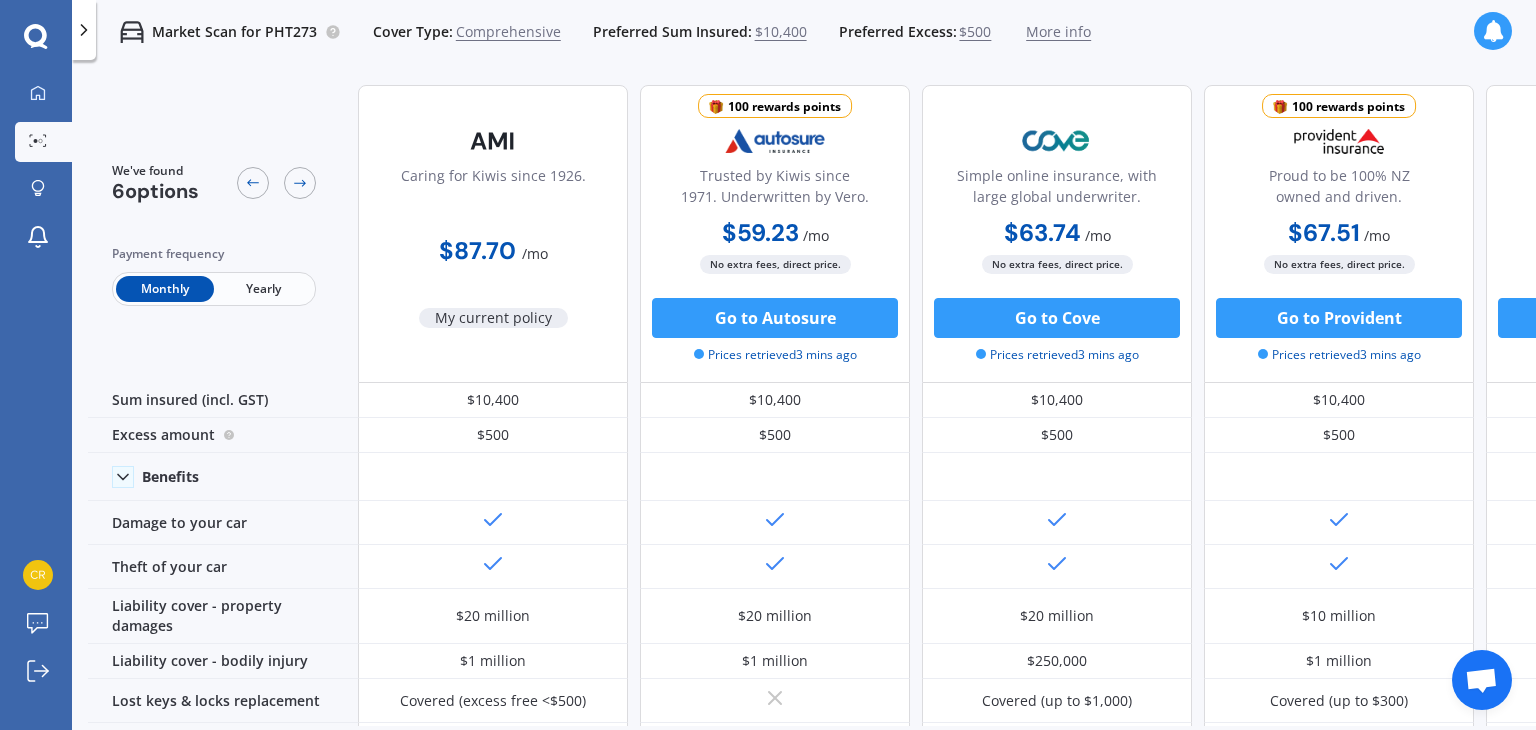 click at bounding box center [84, 30] 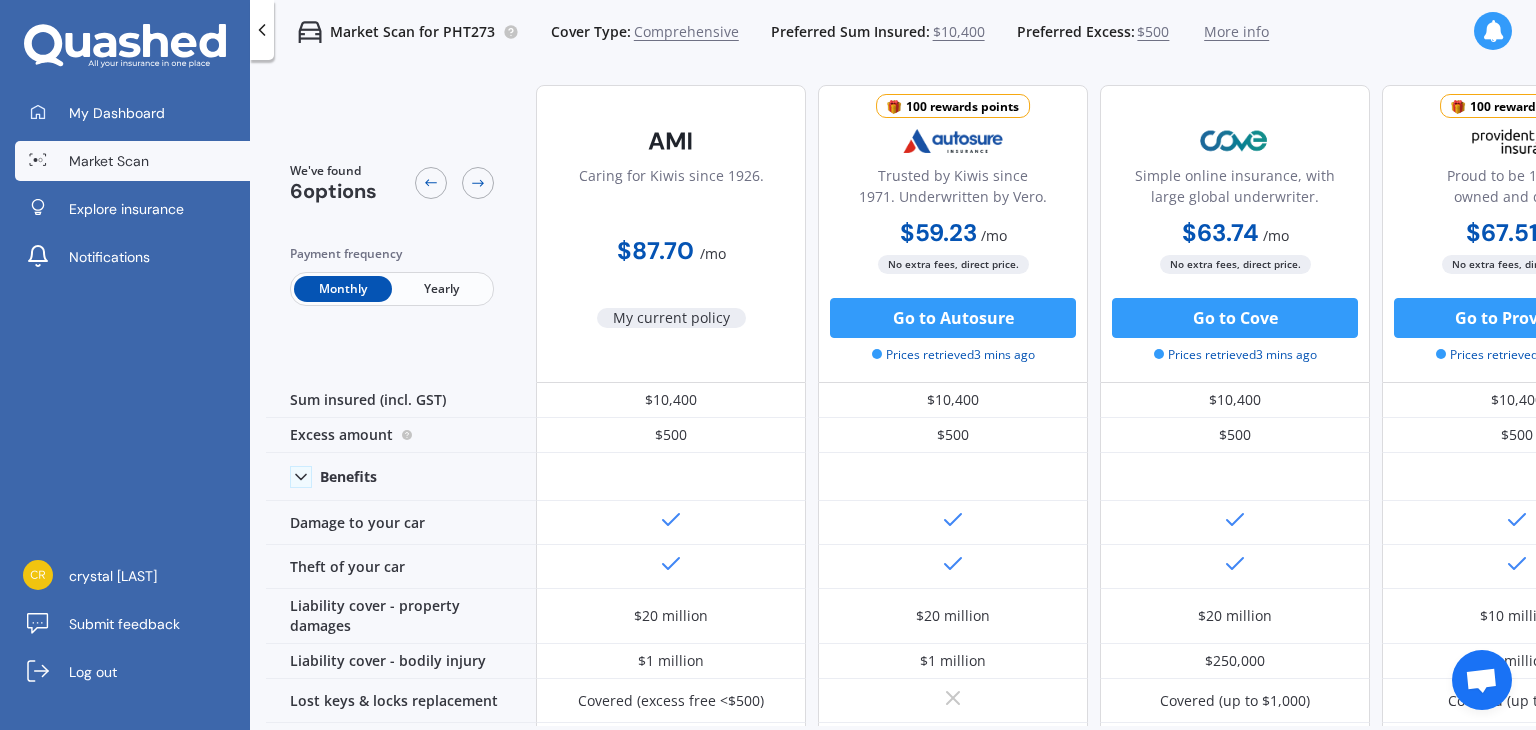 click on "Market Scan for PHT273  Cover Type:   Comprehensive Preferred Sum Insured:   $10,400 Preferred Excess:   $500 More info" at bounding box center [771, 32] 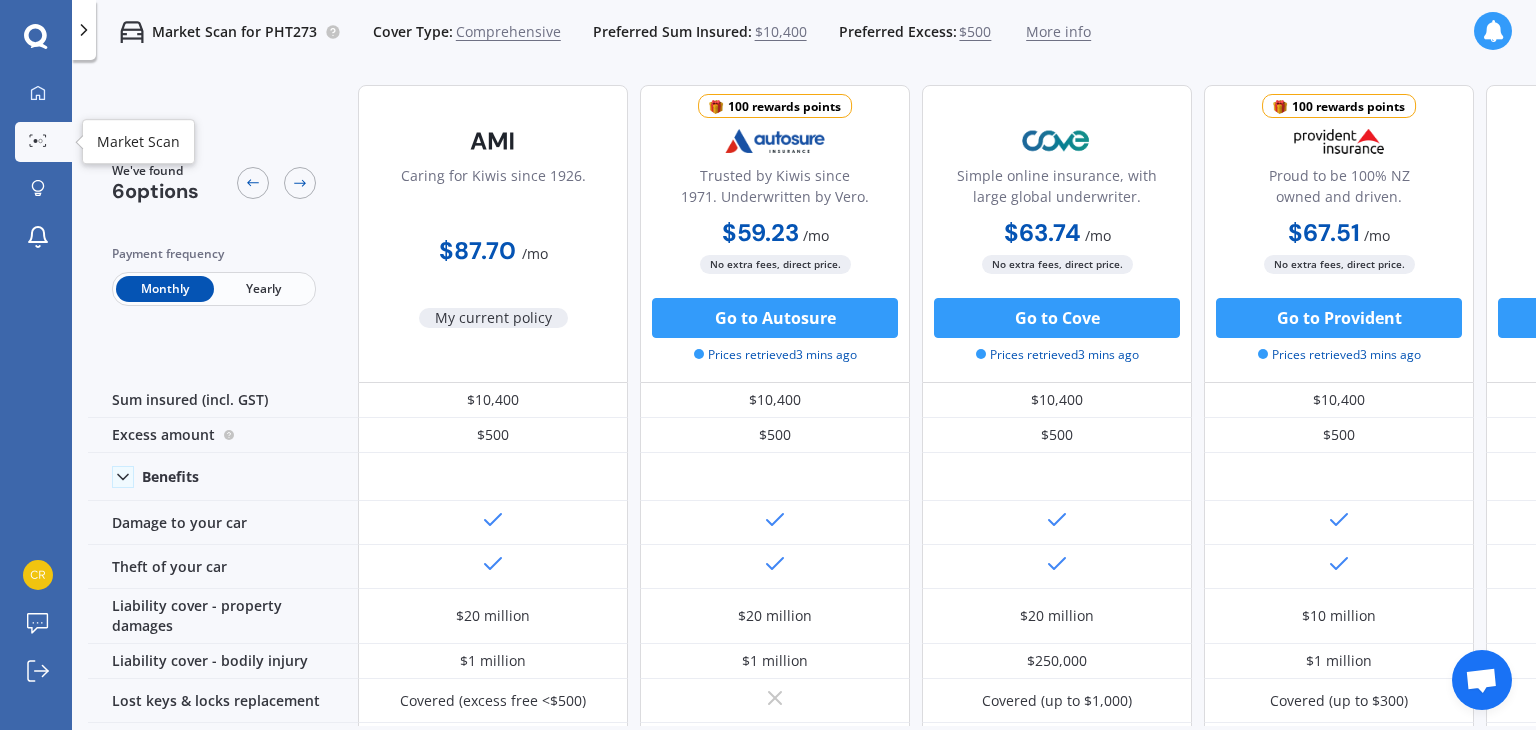 click 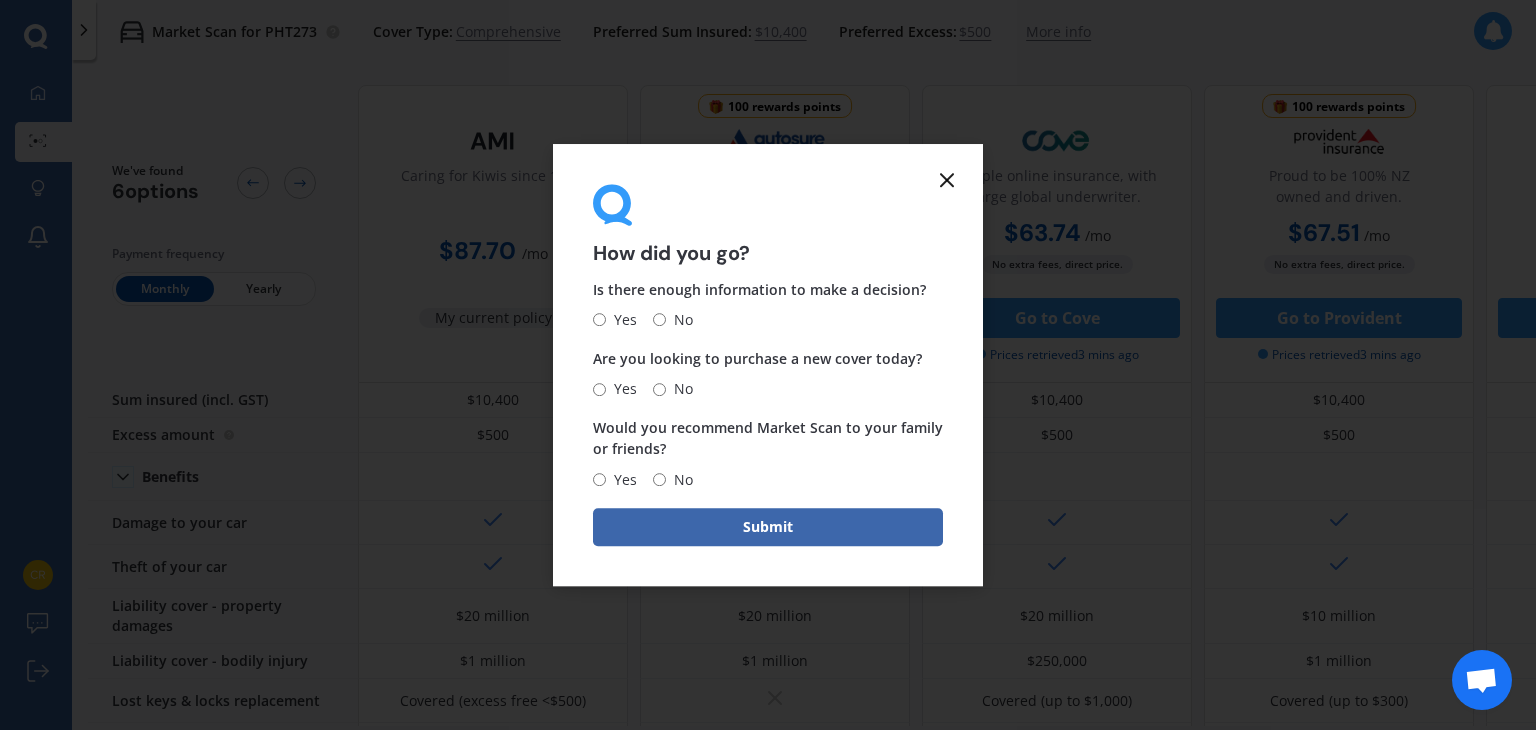 click on "Yes" at bounding box center (621, 320) 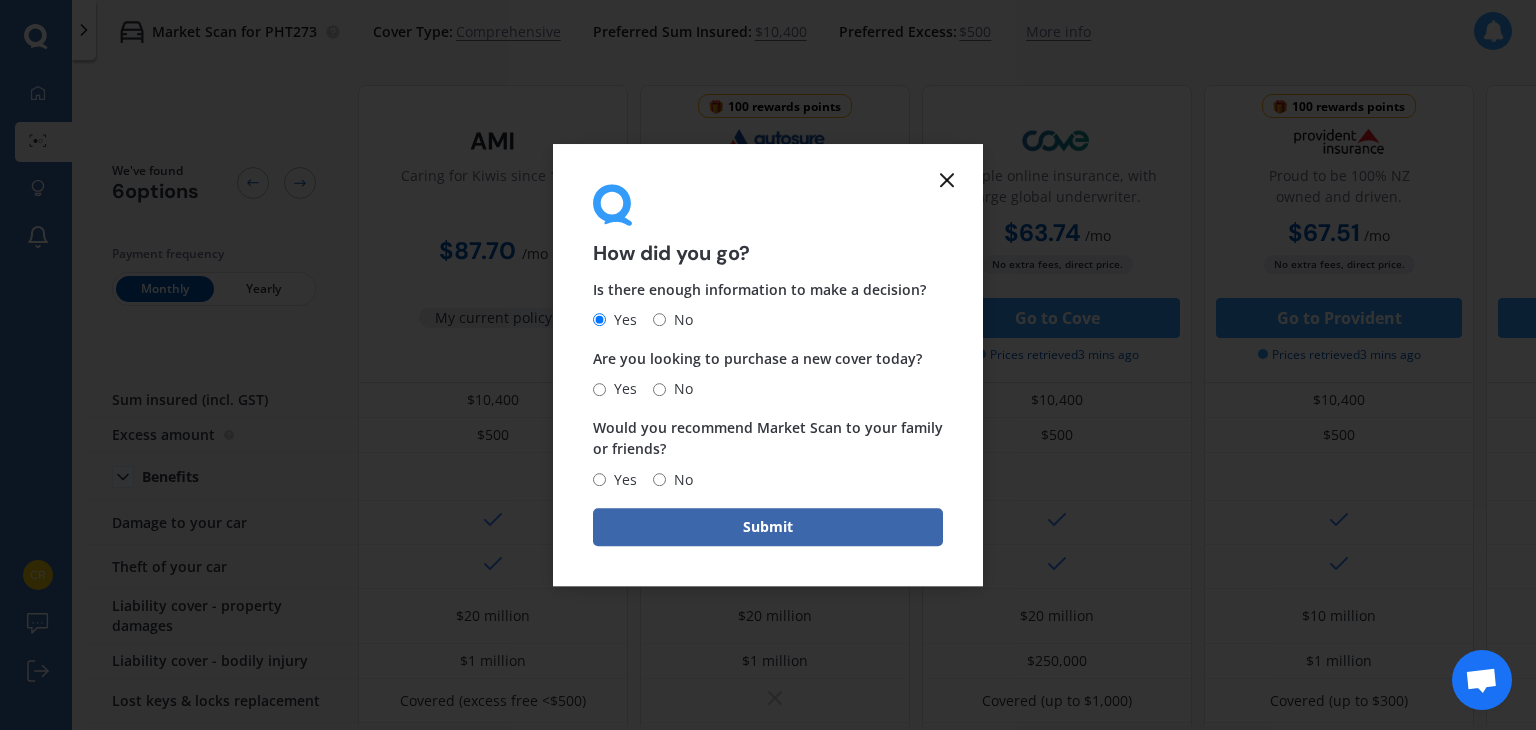 click on "No" at bounding box center [679, 389] 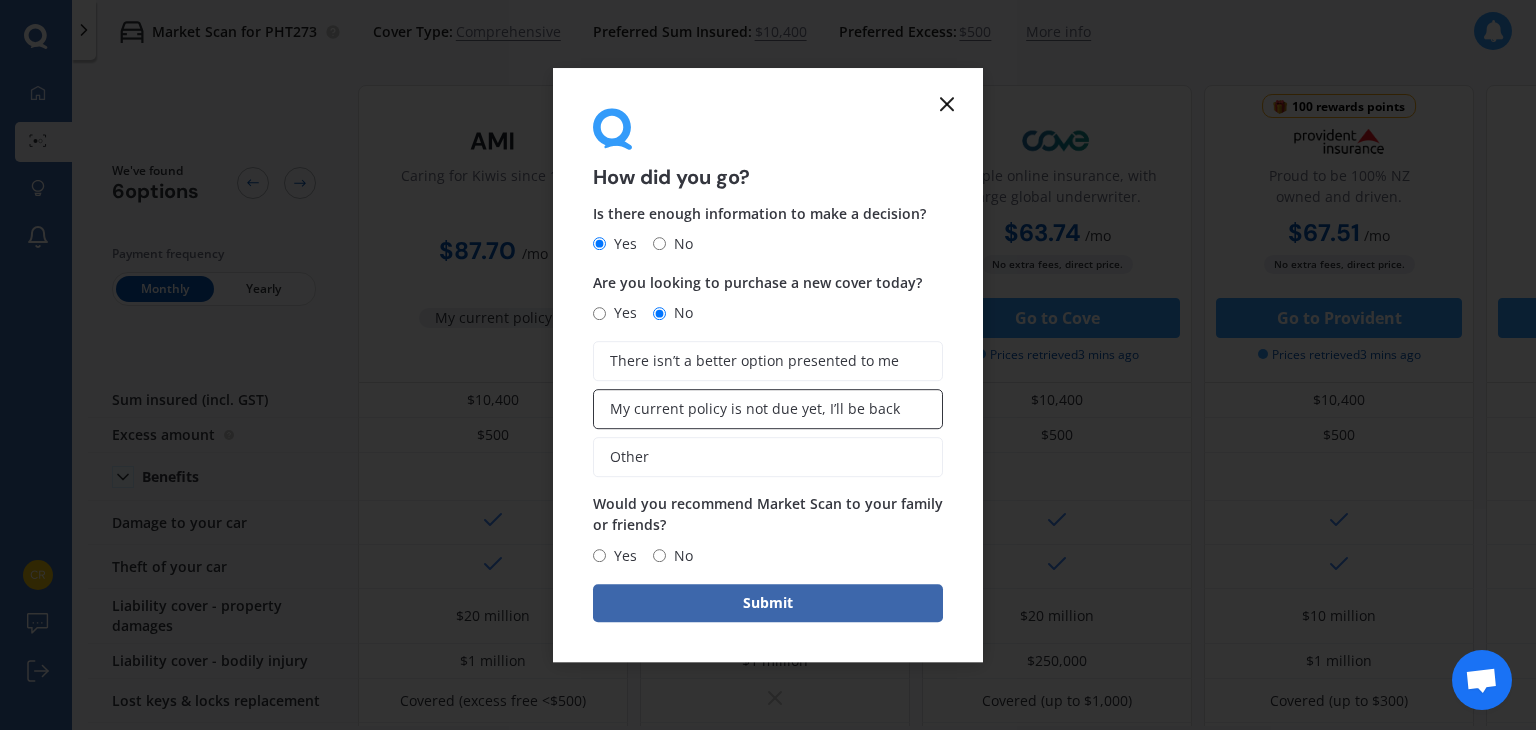 click on "My current policy is not due yet, I’ll be back" at bounding box center (755, 409) 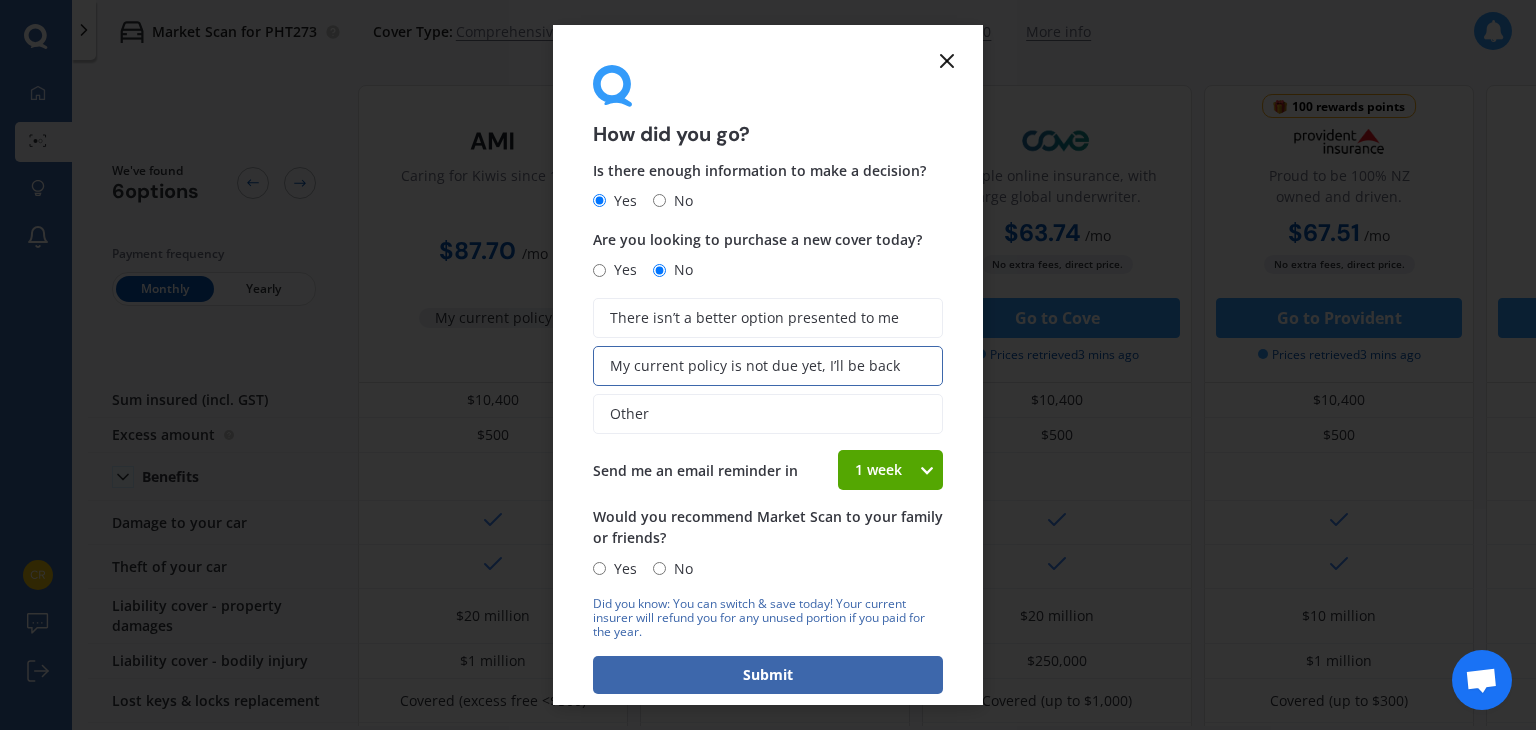 click on "1 week" at bounding box center [878, 470] 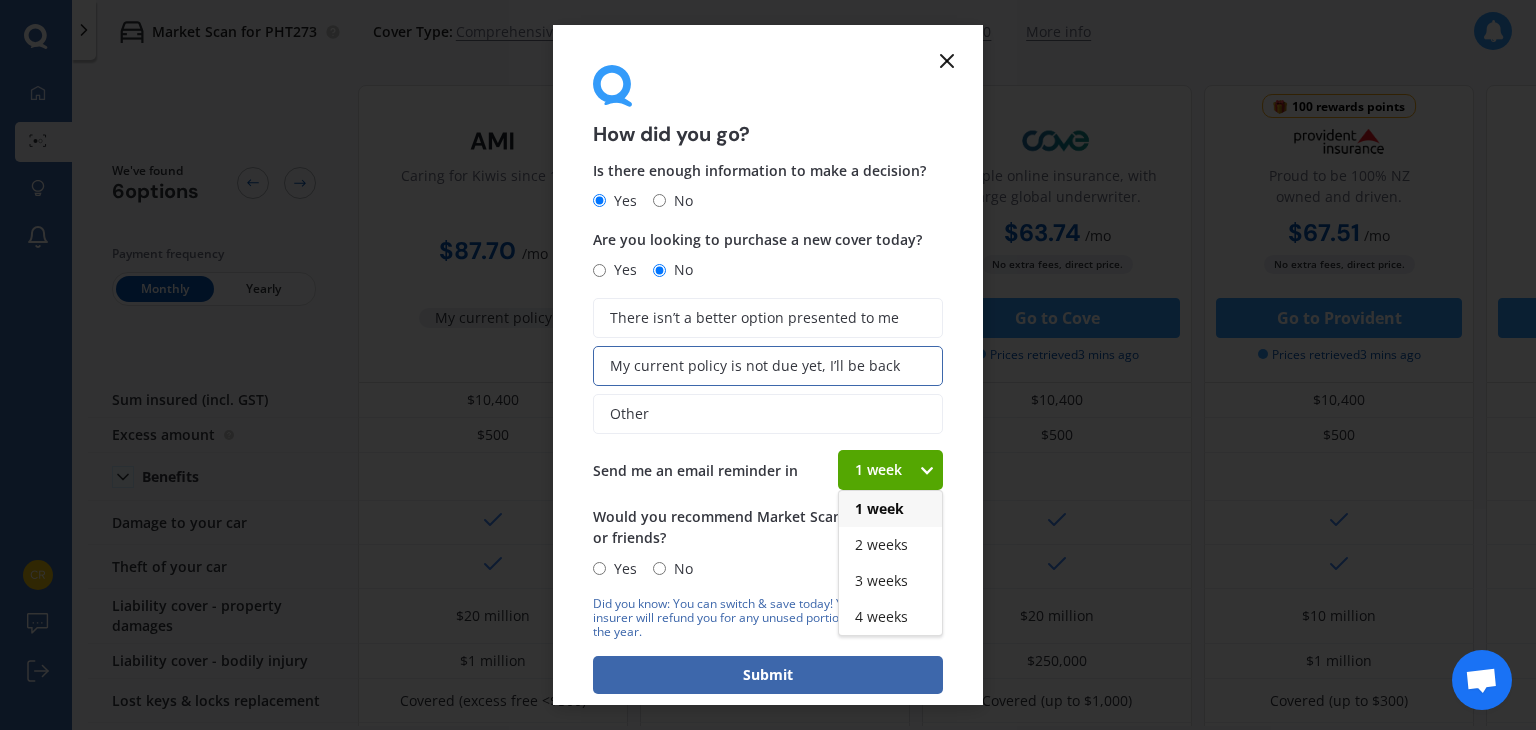 click on "1 week" at bounding box center (878, 470) 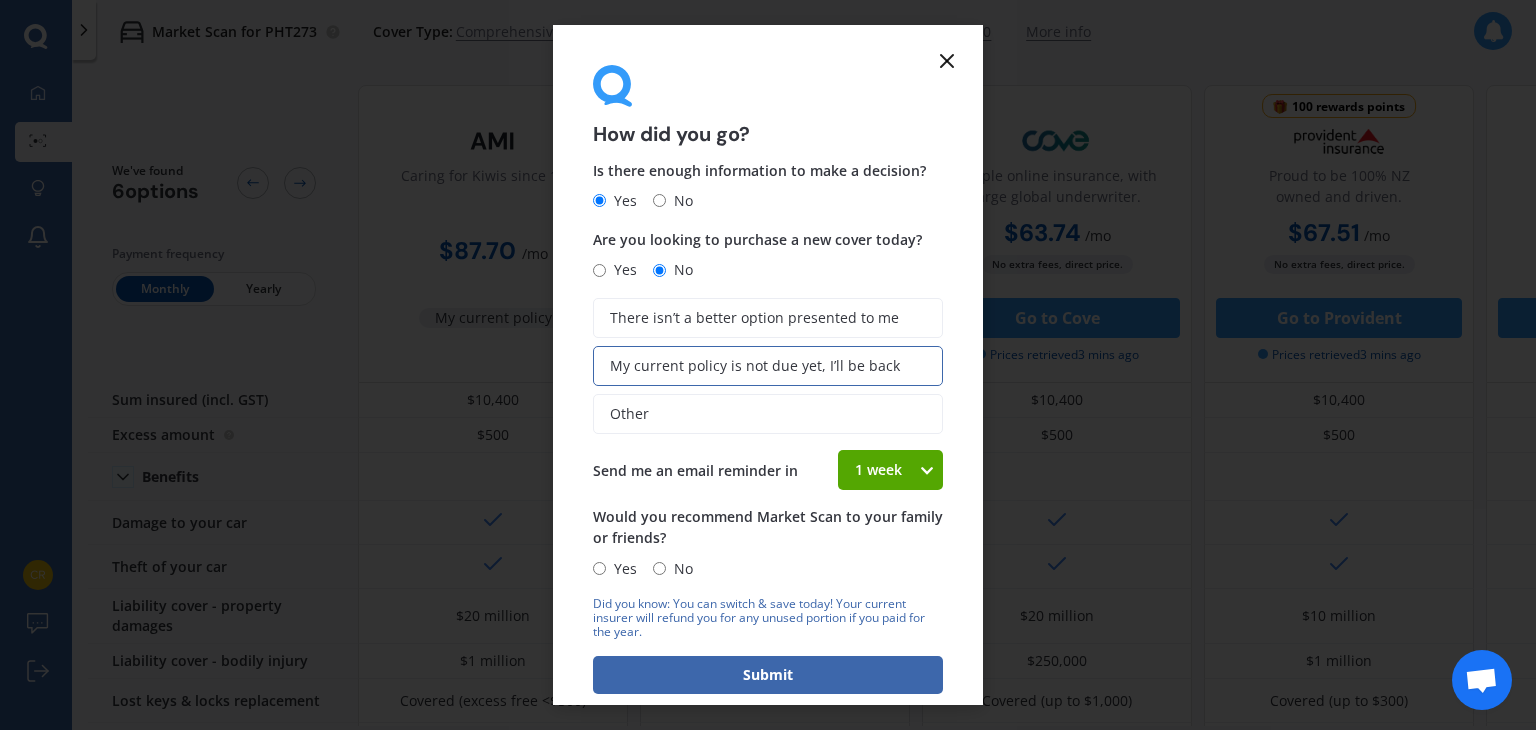 click on "How did you go? Is there enough information to make a decision? Yes No Are you looking to purchase a new cover today? Yes No There isn’t a better option presented to me My current policy is not due yet, I’ll be back Other Send me an email reminder in 1 week 1 week 2 weeks 3 weeks 4 weeks Would you recommend Market Scan to your family or friends? Yes No Did you know: You can switch & save today! Your current insurer will refund you for any unused portion if you paid for the year. Submit" at bounding box center (768, 365) 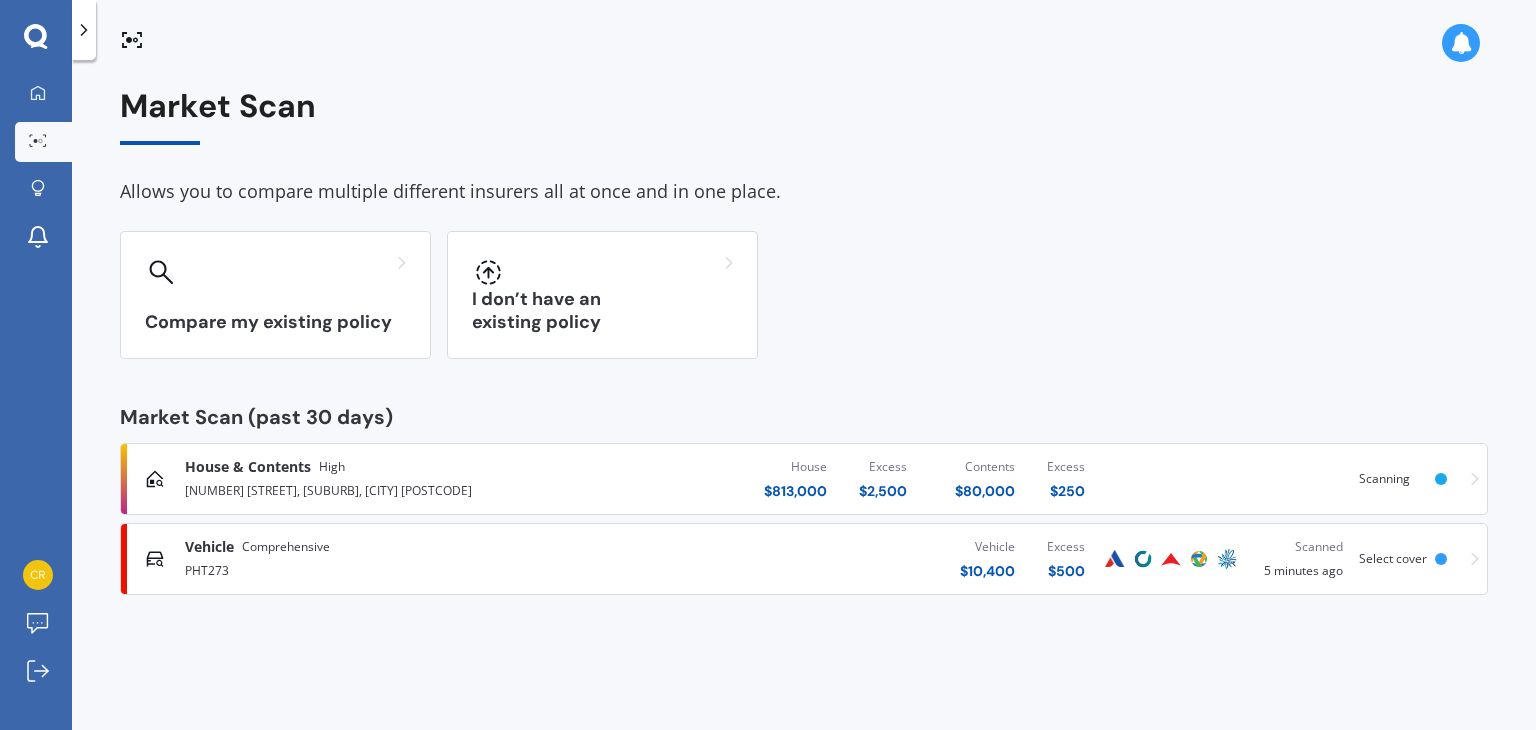 click on "[NUMBER] [STREET], [SUBURB], [CITY] [POSTCODE]" at bounding box center (404, 489) 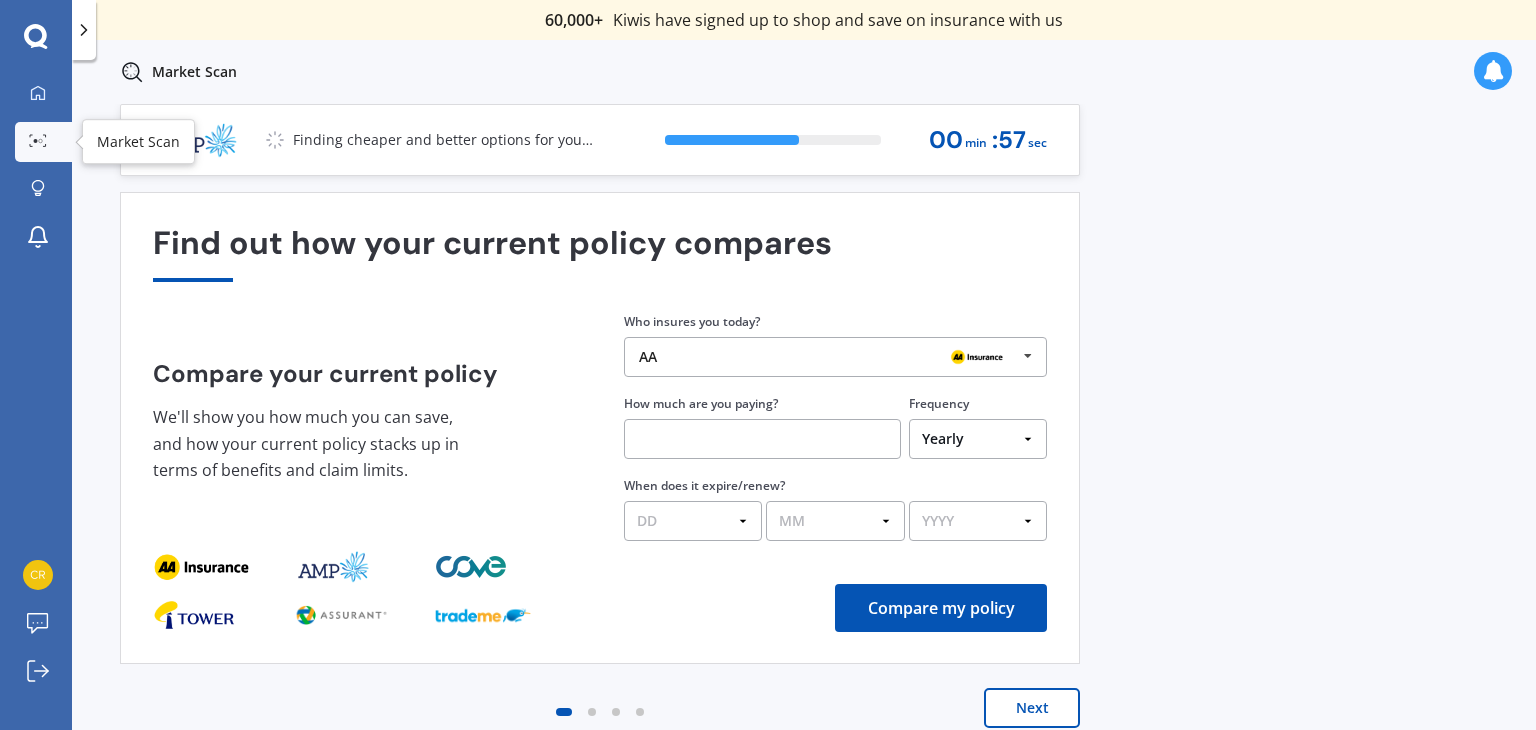 click 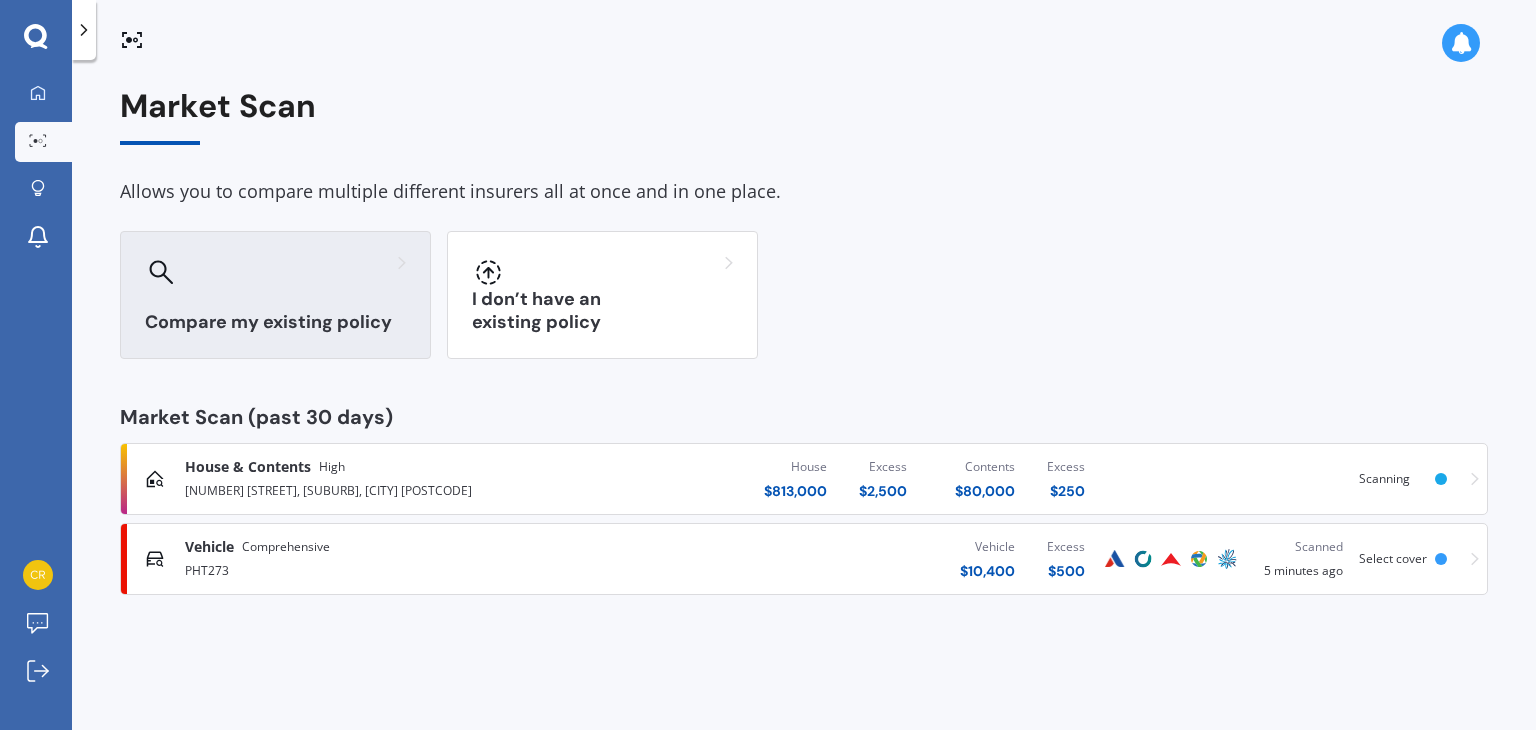 click on "Compare my existing policy" at bounding box center [275, 295] 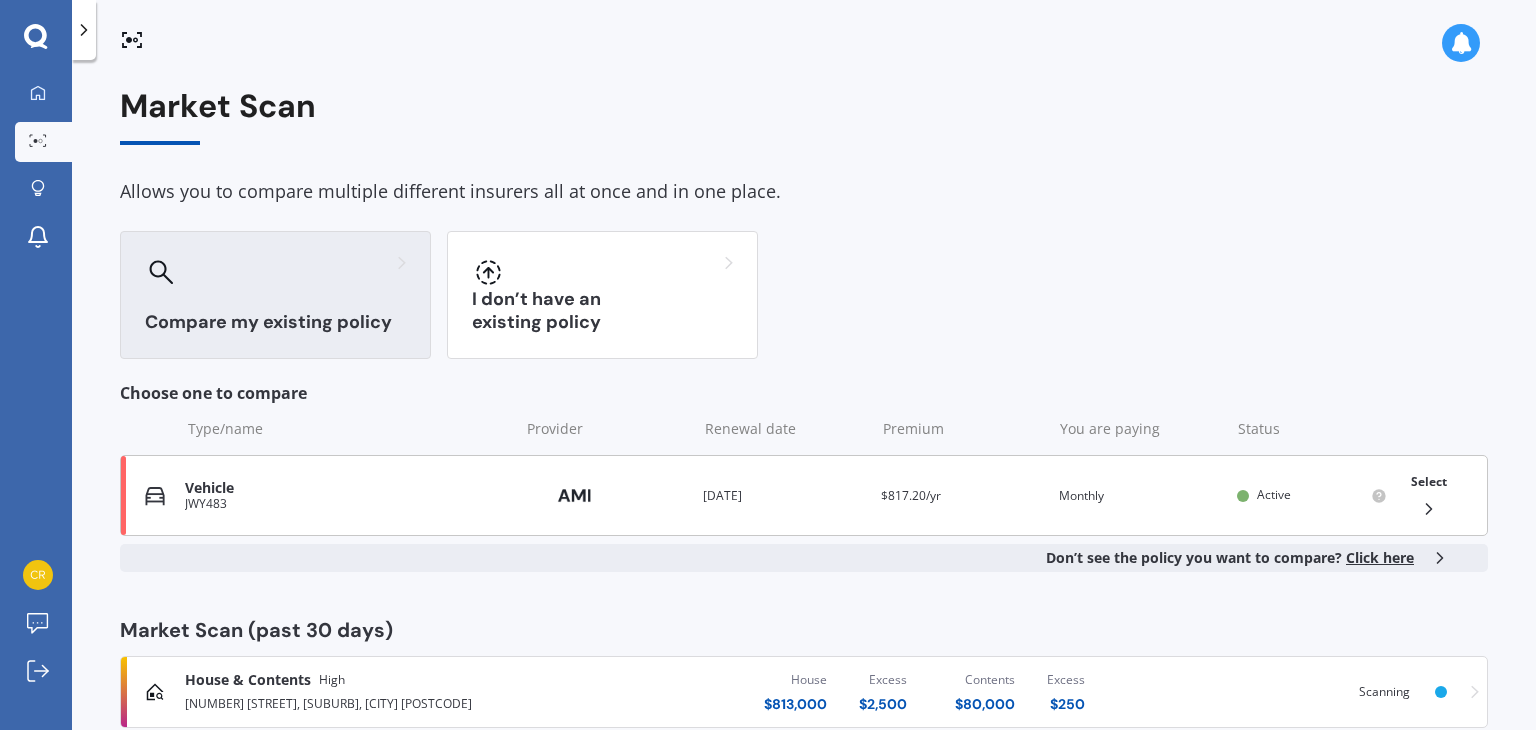 click on "JWY483" at bounding box center [347, 504] 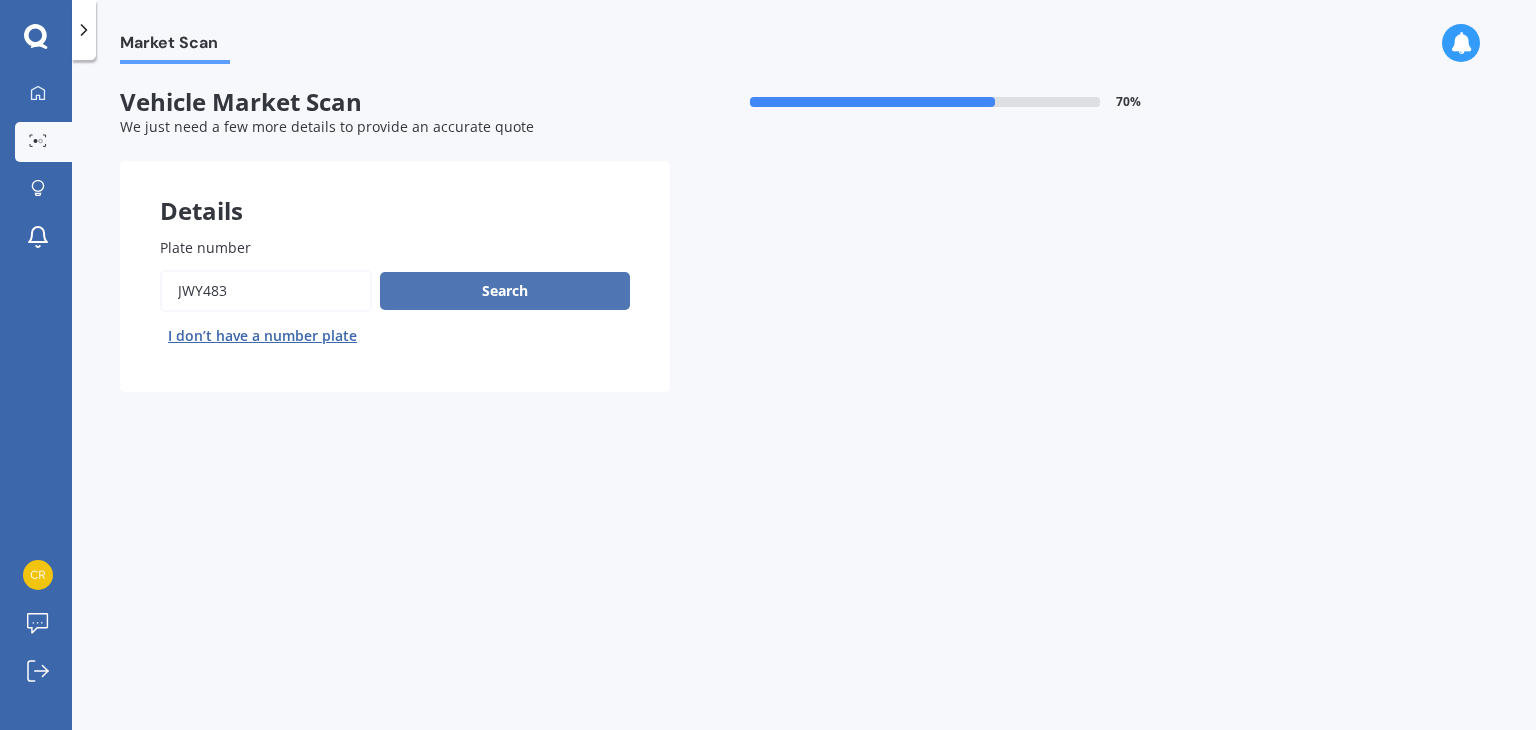 click on "Search" at bounding box center (505, 291) 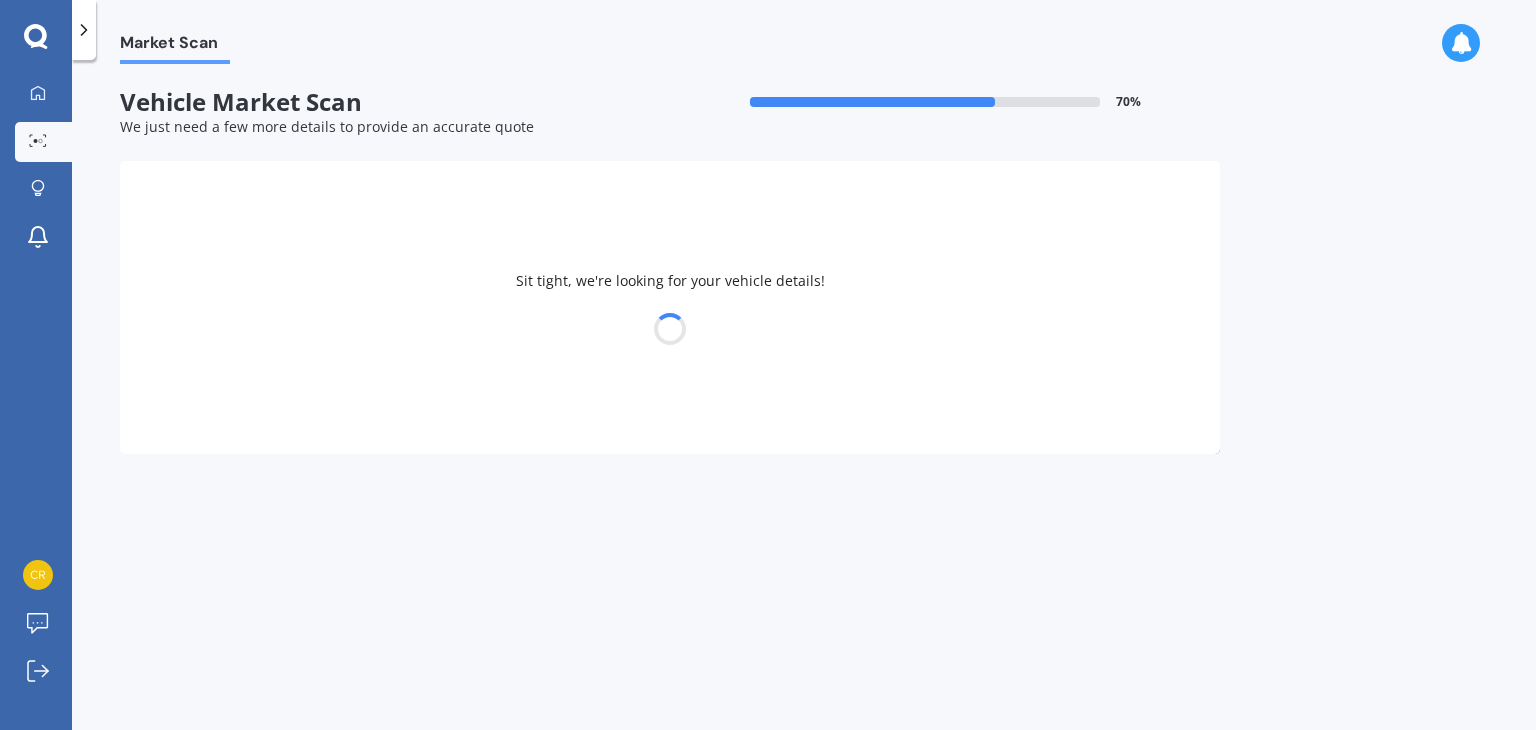 select on "MAZDA" 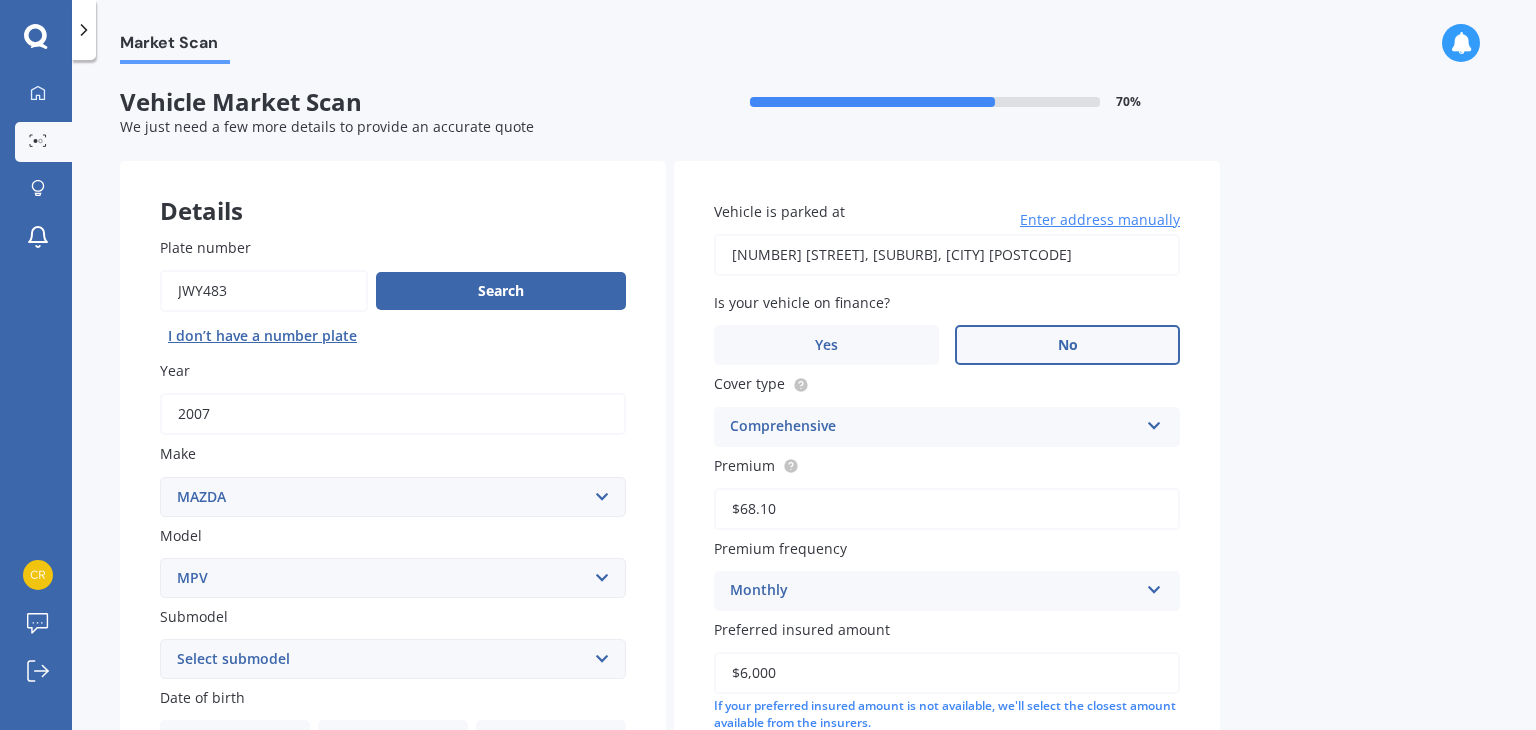 click on "No" at bounding box center (1067, 345) 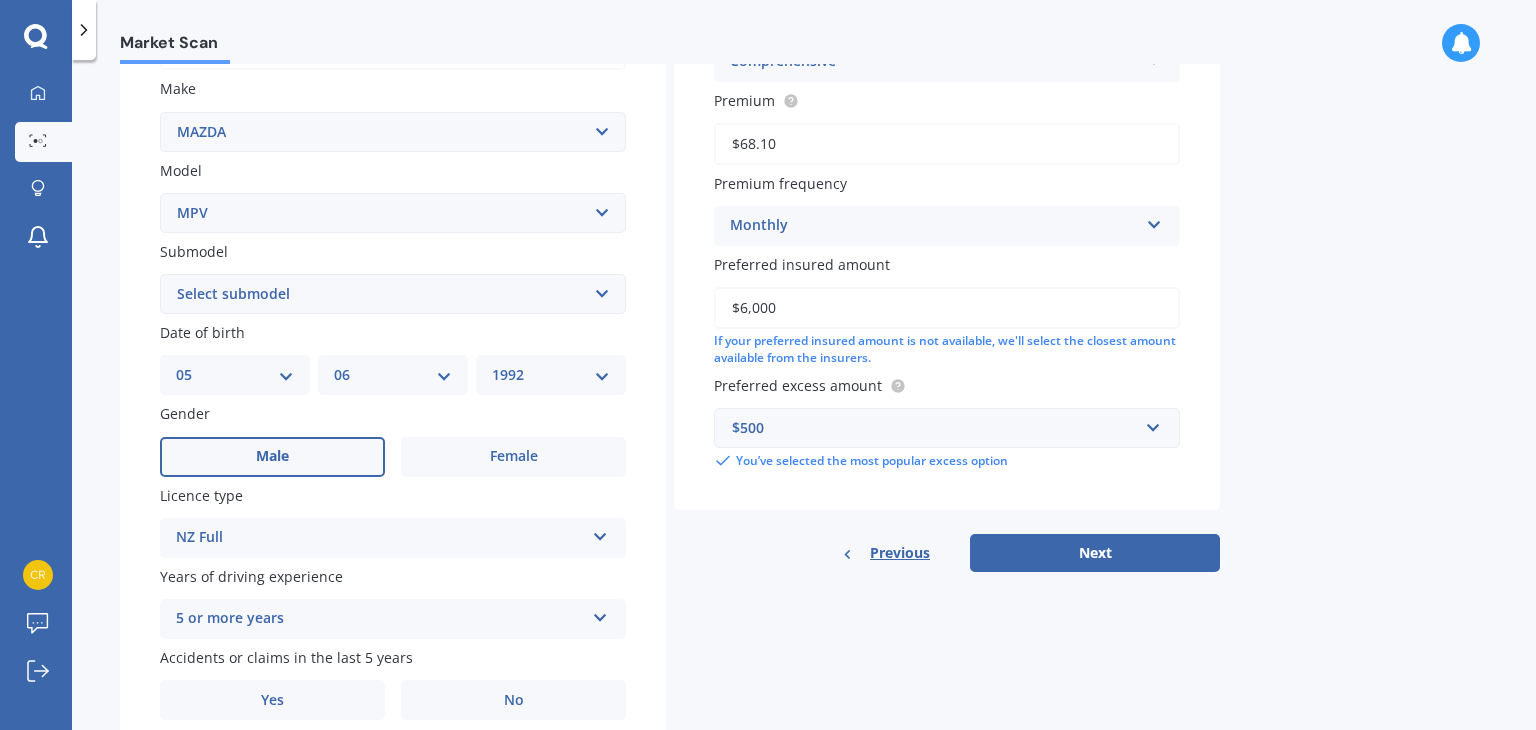scroll, scrollTop: 381, scrollLeft: 0, axis: vertical 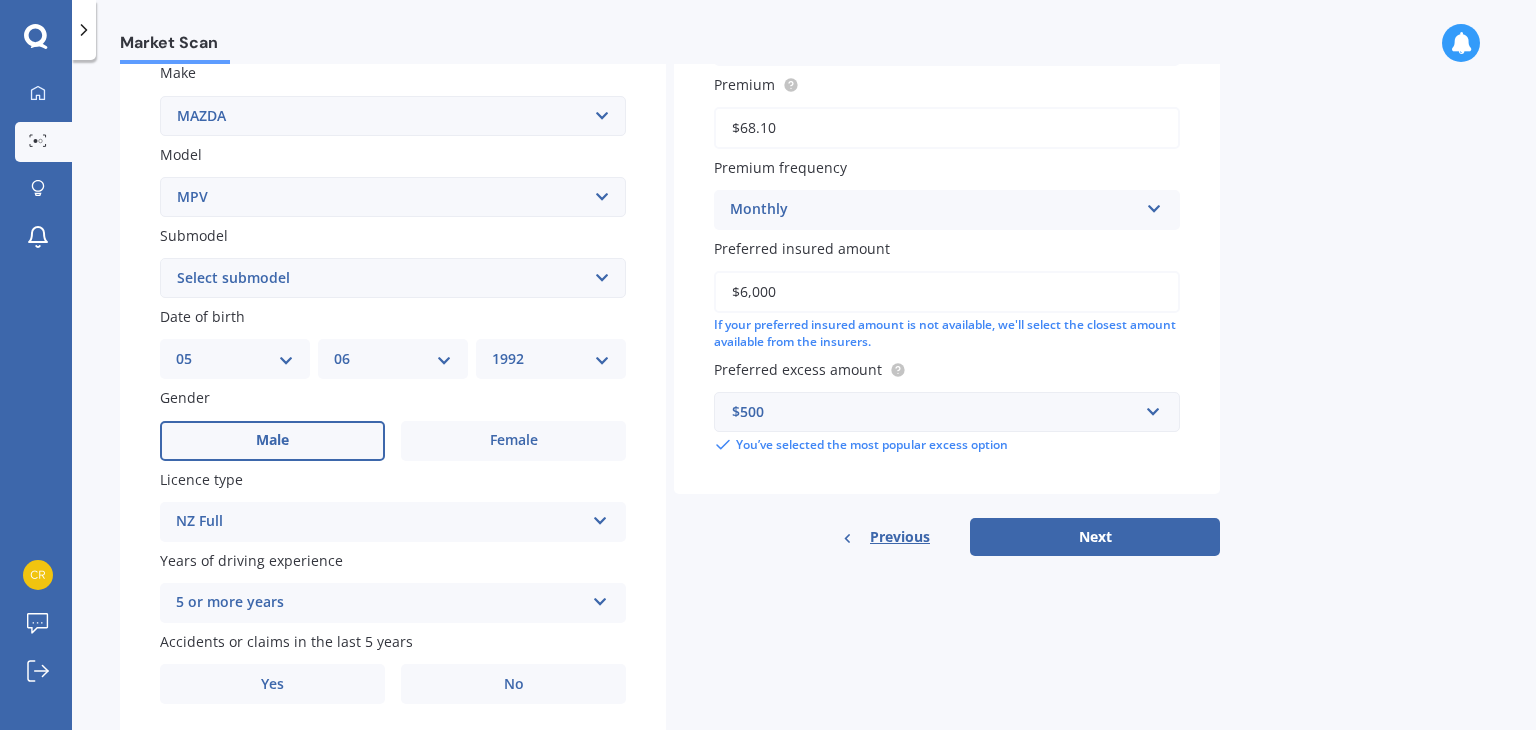 click on "Select submodel Petrol Petrol turbo" at bounding box center [393, 278] 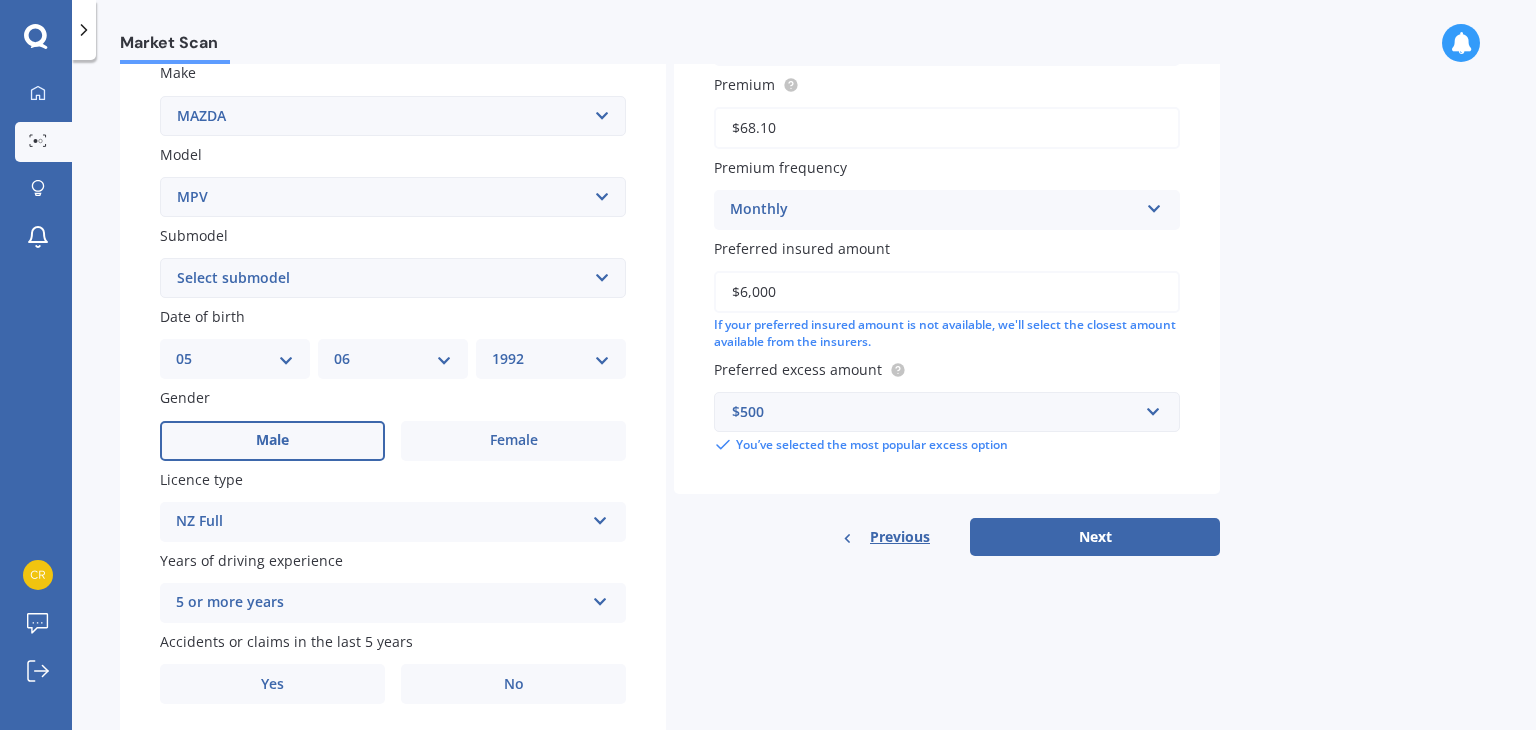 select on "PETROL" 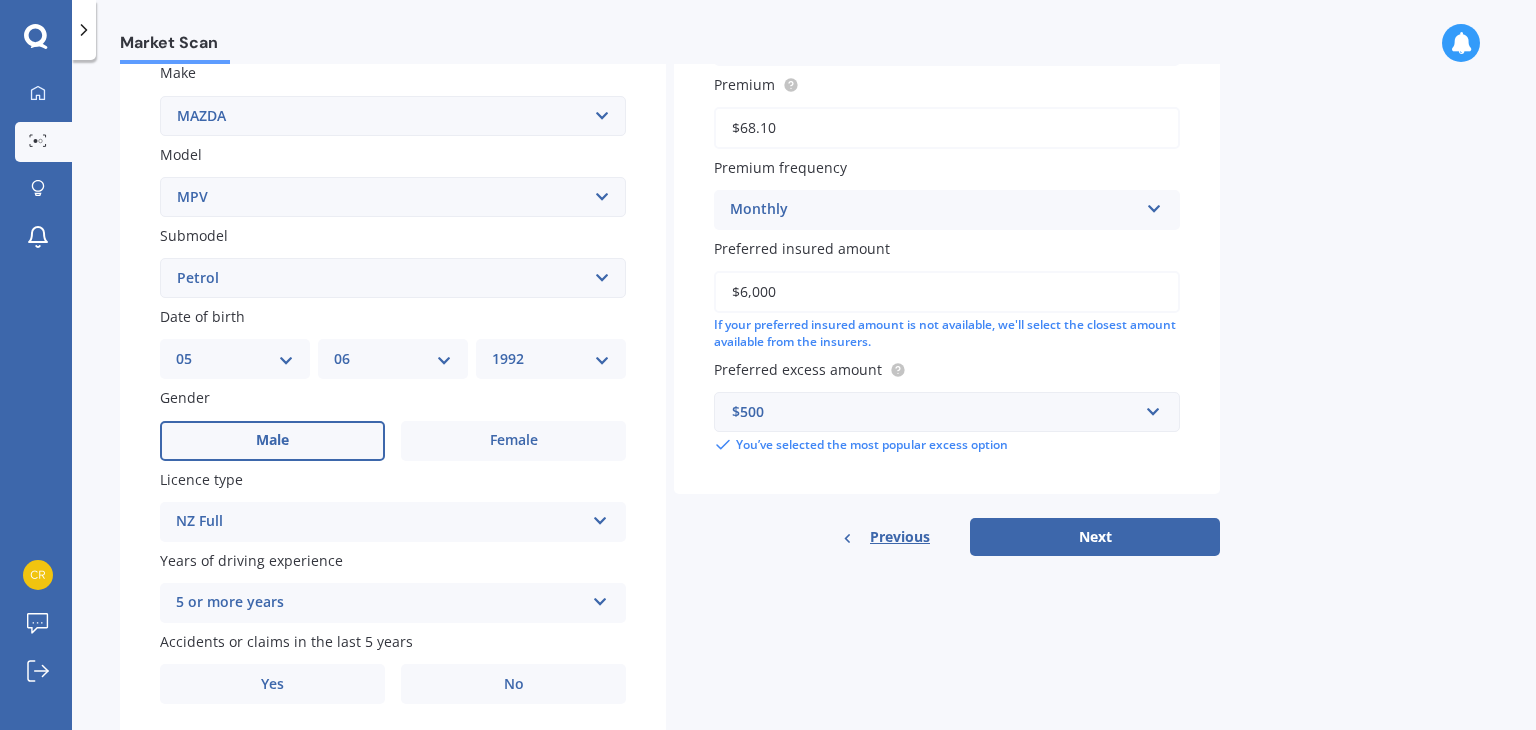 click on "Select submodel Petrol Petrol turbo" at bounding box center (393, 278) 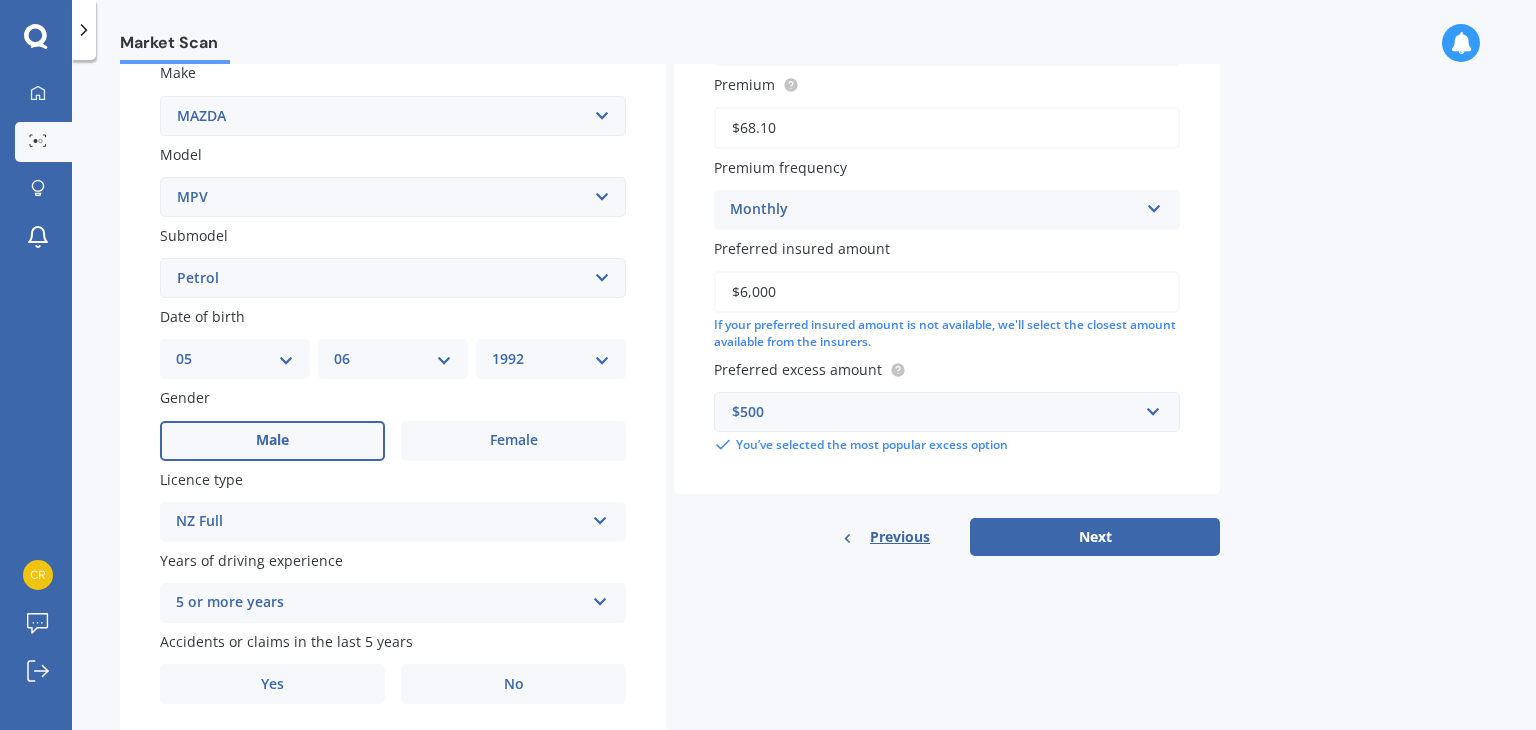 click on "DD 01 02 03 04 05 06 07 08 09 10 11 12 13 14 15 16 17 18 19 20 21 22 23 24 25 26 27 28 29 30 31" at bounding box center (235, 359) 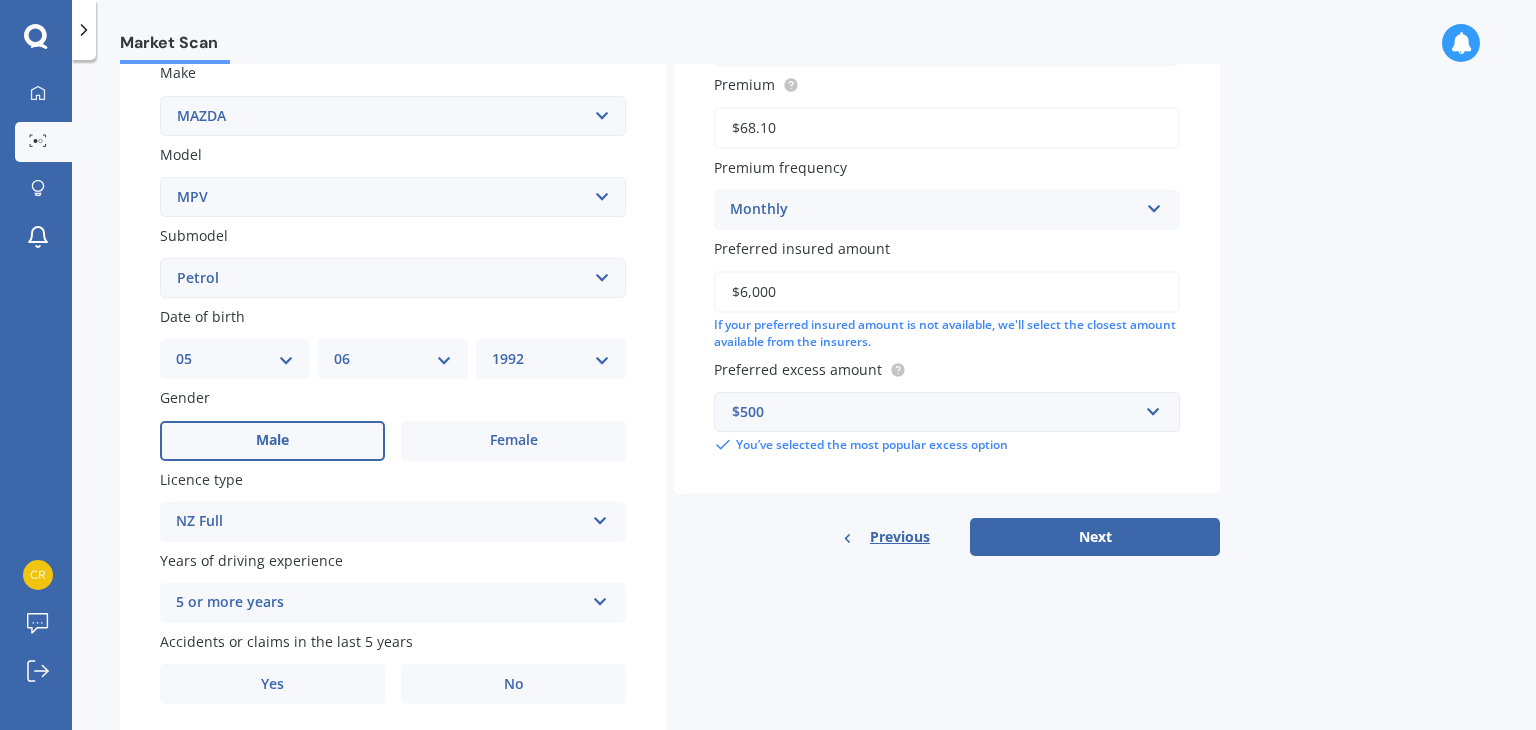 select on "11" 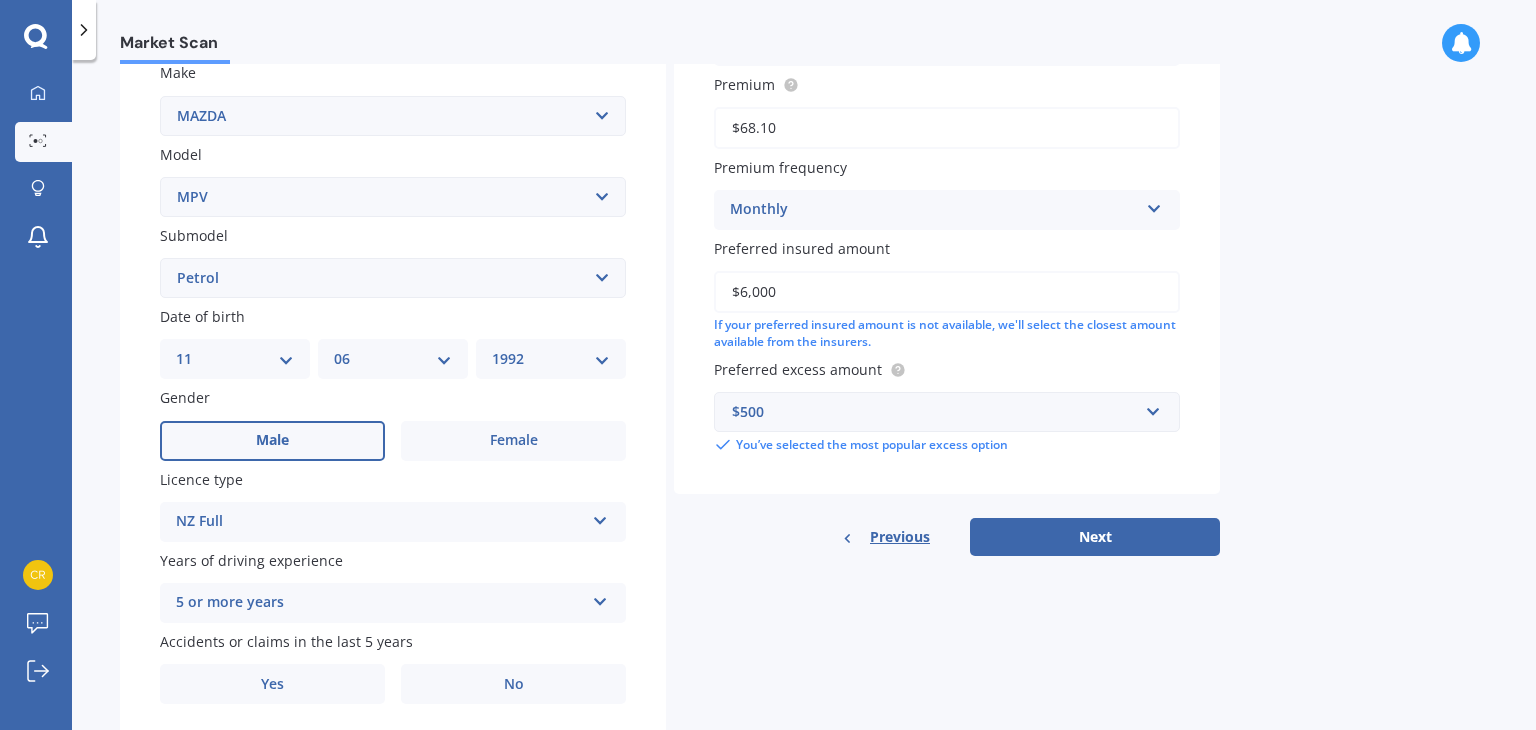 click on "DD 01 02 03 04 05 06 07 08 09 10 11 12 13 14 15 16 17 18 19 20 21 22 23 24 25 26 27 28 29 30 31" at bounding box center [235, 359] 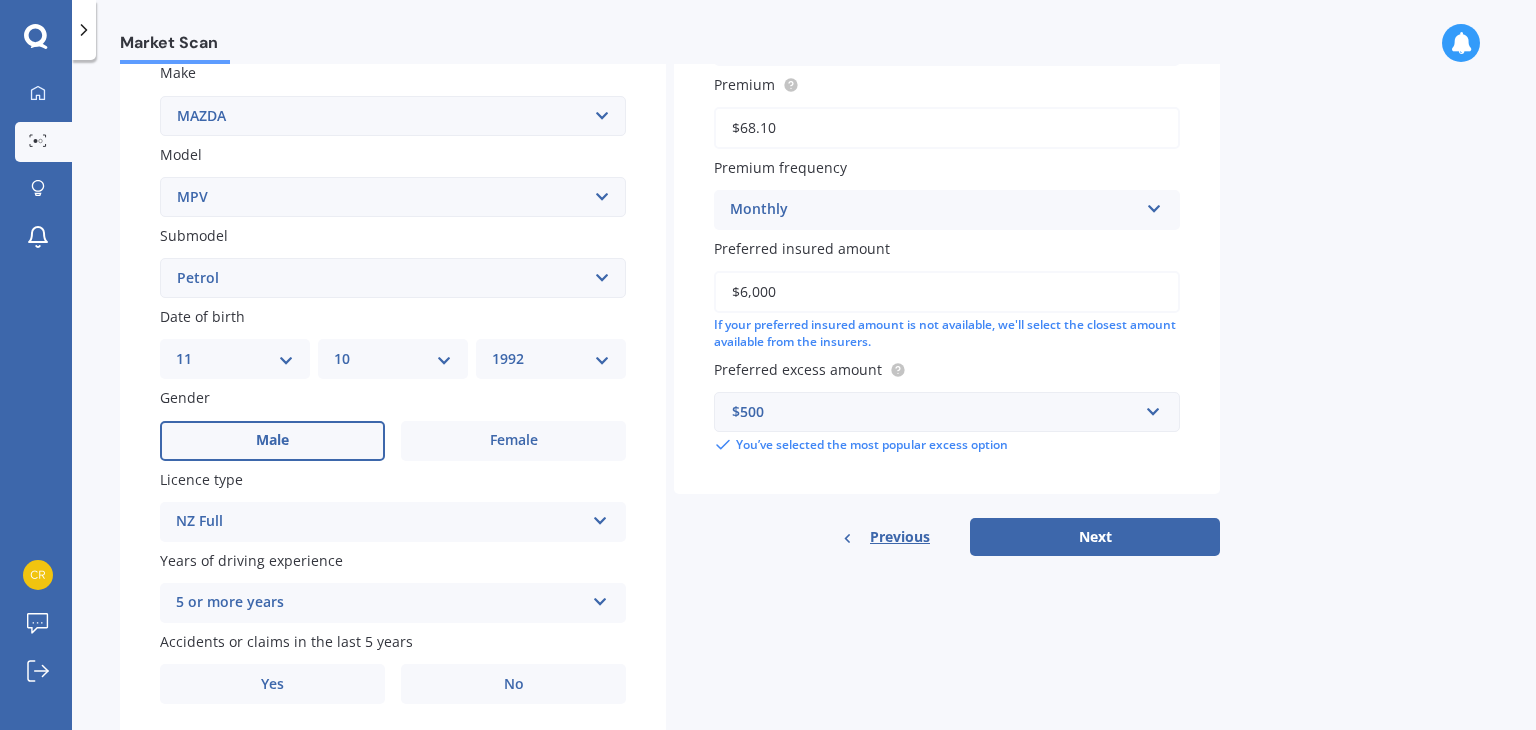 click on "MM 01 02 03 04 05 06 07 08 09 10 11 12" at bounding box center [393, 359] 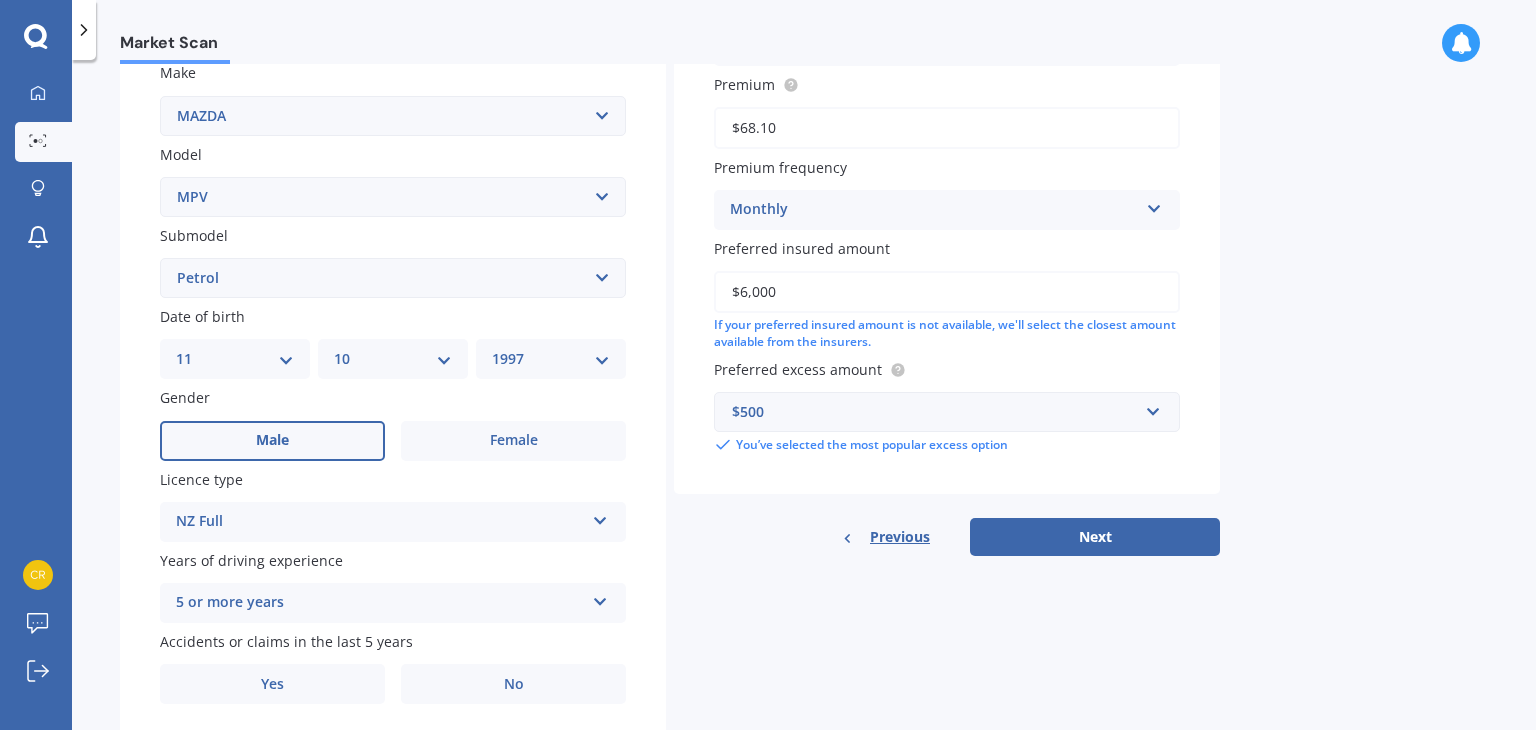 click on "YYYY 2025 2024 2023 2022 2021 2020 2019 2018 2017 2016 2015 2014 2013 2012 2011 2010 2009 2008 2007 2006 2005 2004 2003 2002 2001 2000 1999 1998 1997 1996 1995 1994 1993 1992 1991 1990 1989 1988 1987 1986 1985 1984 1983 1982 1981 1980 1979 1978 1977 1976 1975 1974 1973 1972 1971 1970 1969 1968 1967 1966 1965 1964 1963 1962 1961 1960 1959 1958 1957 1956 1955 1954 1953 1952 1951 1950 1949 1948 1947 1946 1945 1944 1943 1942 1941 1940 1939 1938 1937 1936 1935 1934 1933 1932 1931 1930 1929 1928 1927 1926" at bounding box center (551, 359) 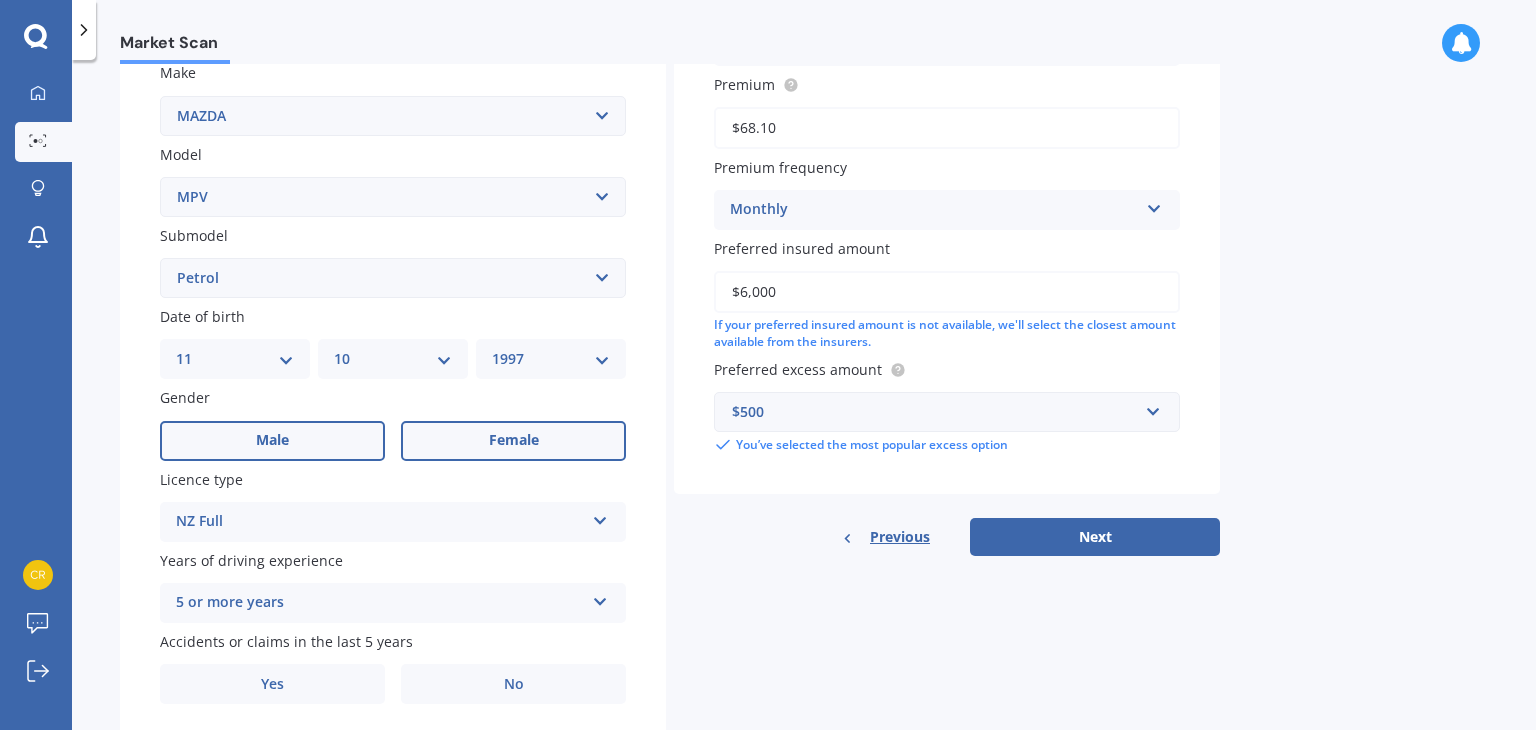 click on "Female" at bounding box center [513, 441] 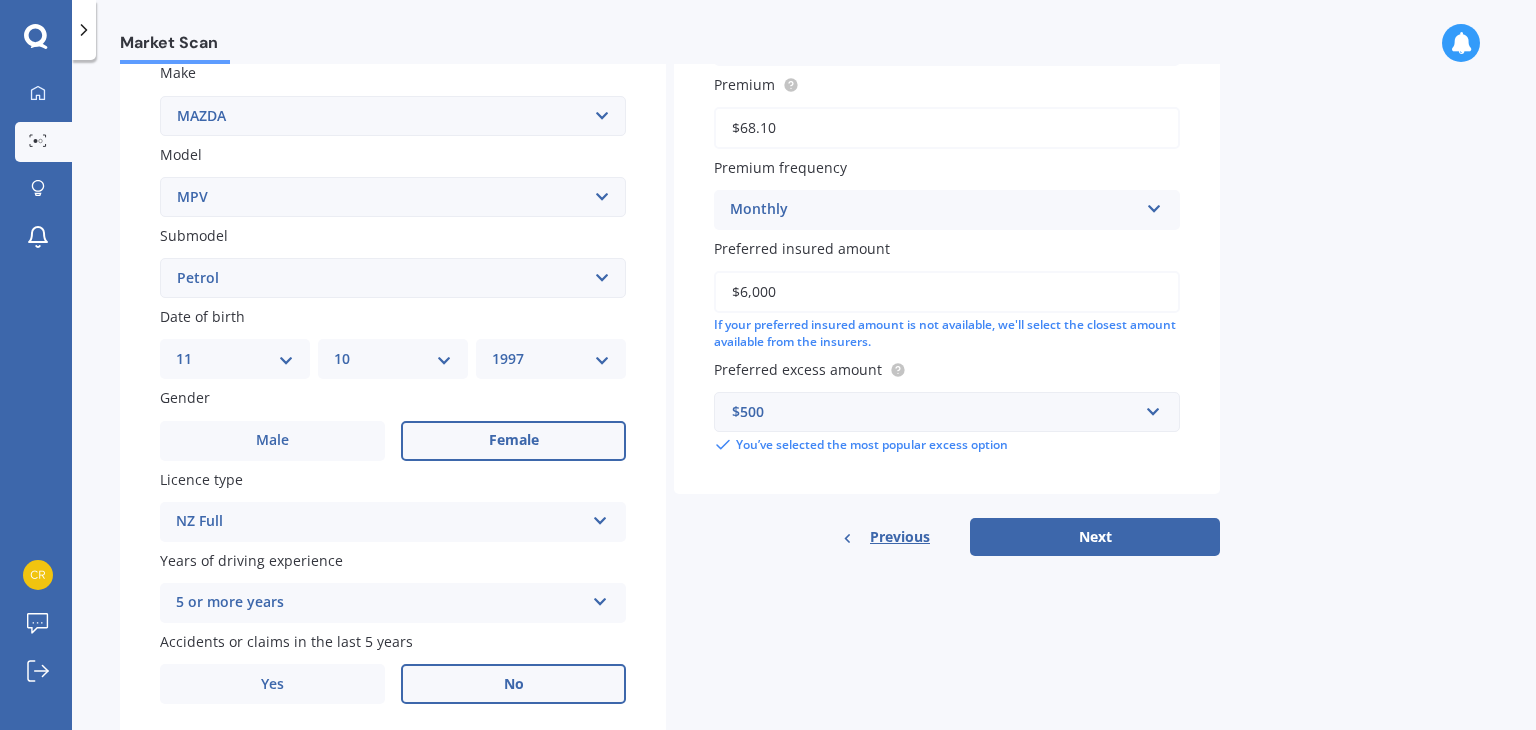 click on "No" at bounding box center (513, 684) 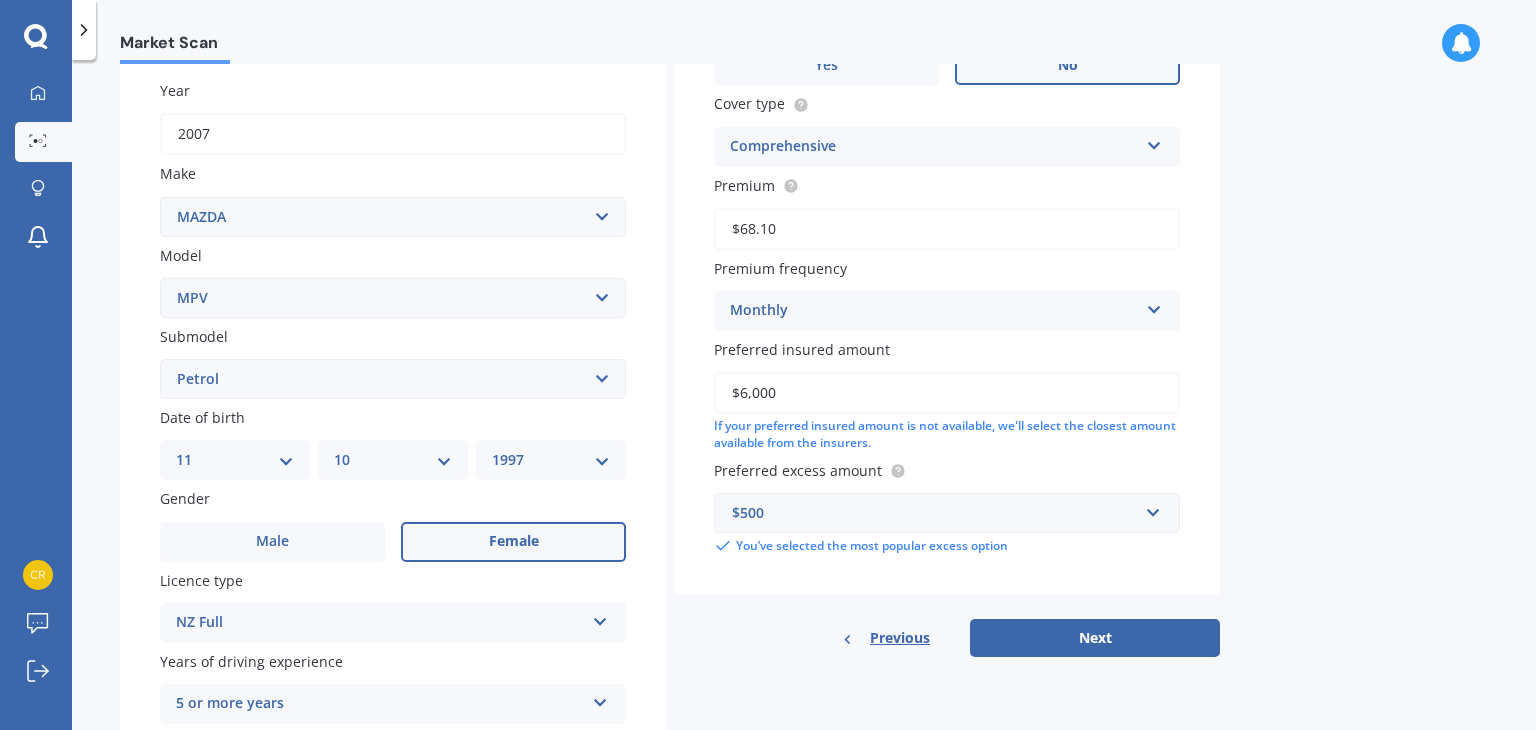 scroll, scrollTop: 398, scrollLeft: 0, axis: vertical 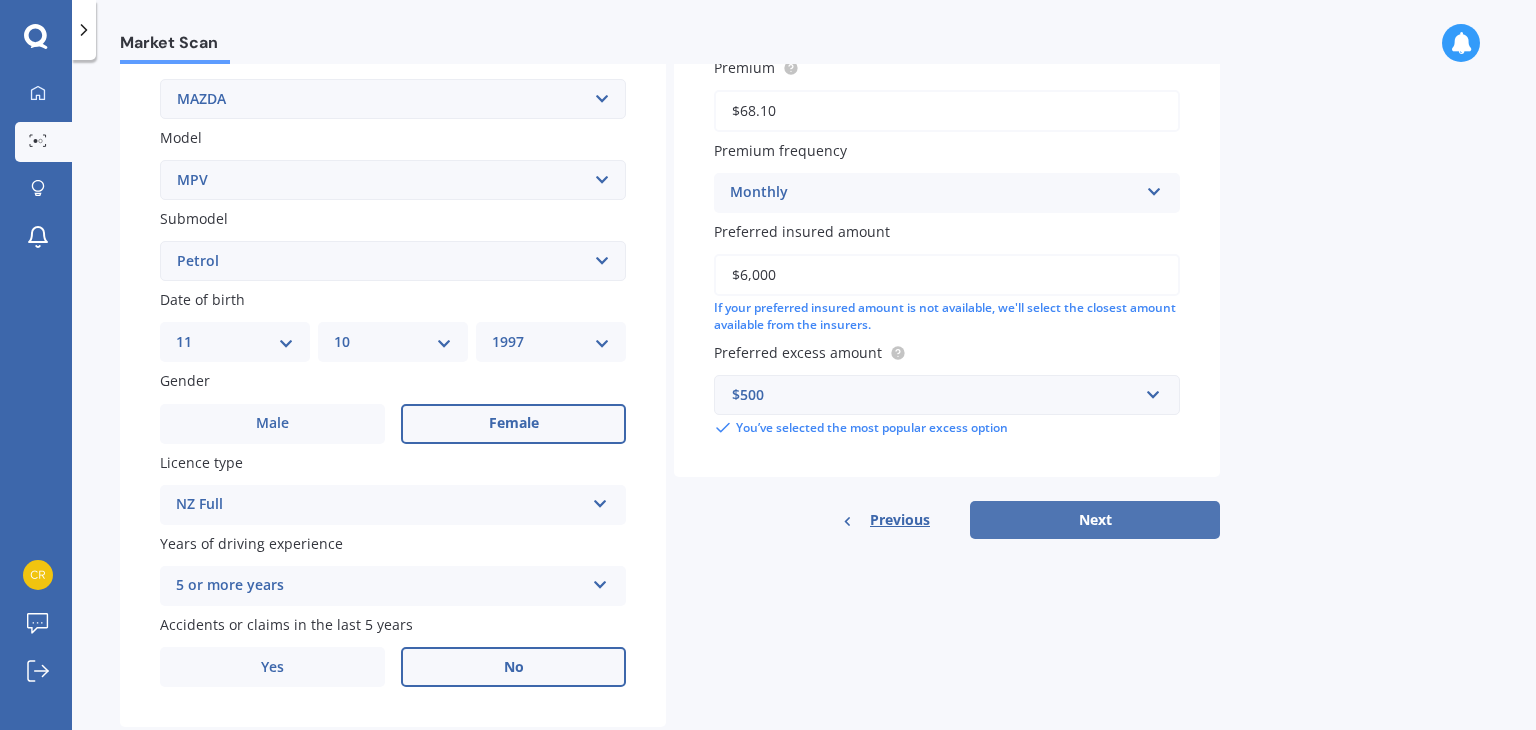 drag, startPoint x: 1079, startPoint y: 493, endPoint x: 1085, endPoint y: 531, distance: 38.470768 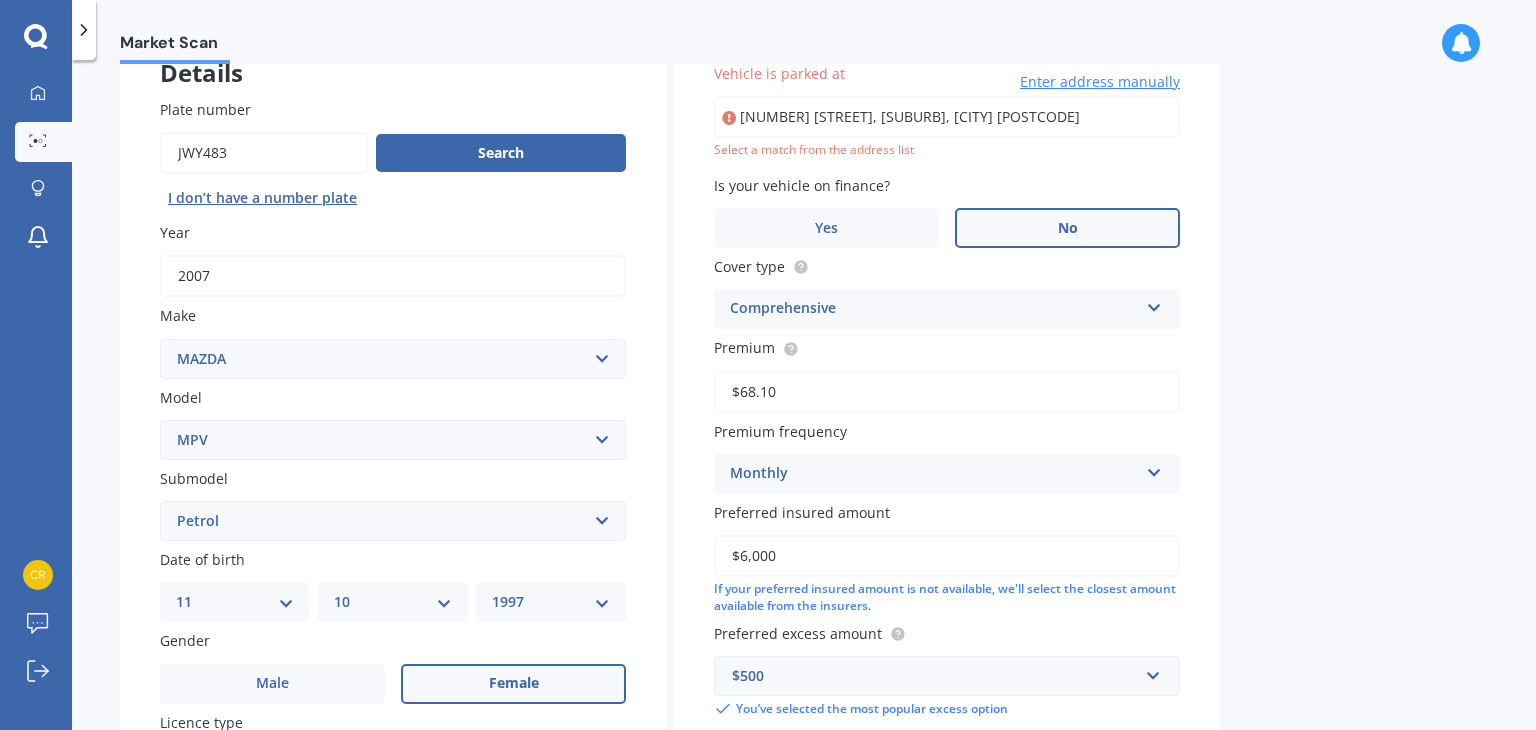 scroll, scrollTop: 136, scrollLeft: 0, axis: vertical 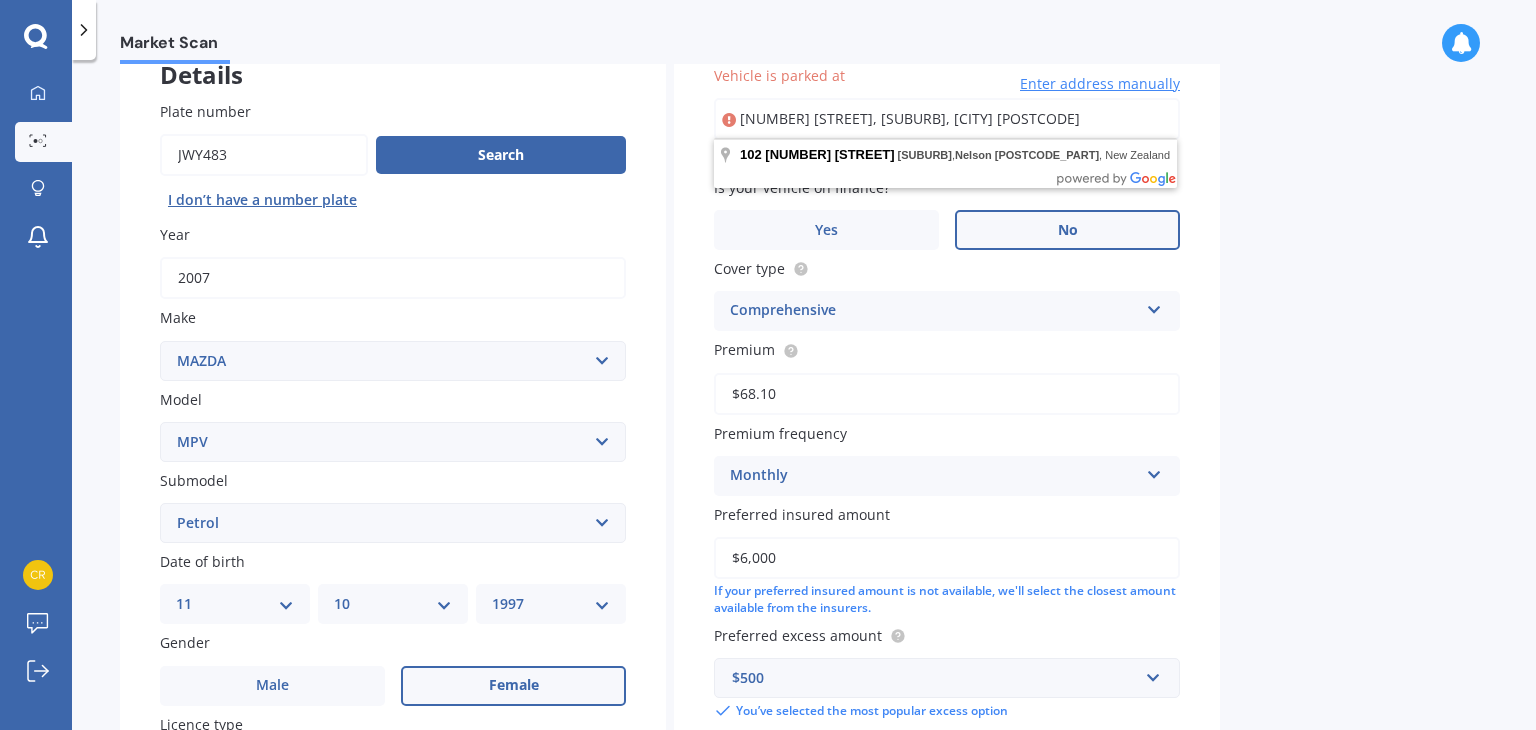 drag, startPoint x: 1023, startPoint y: 115, endPoint x: 820, endPoint y: 122, distance: 203.12065 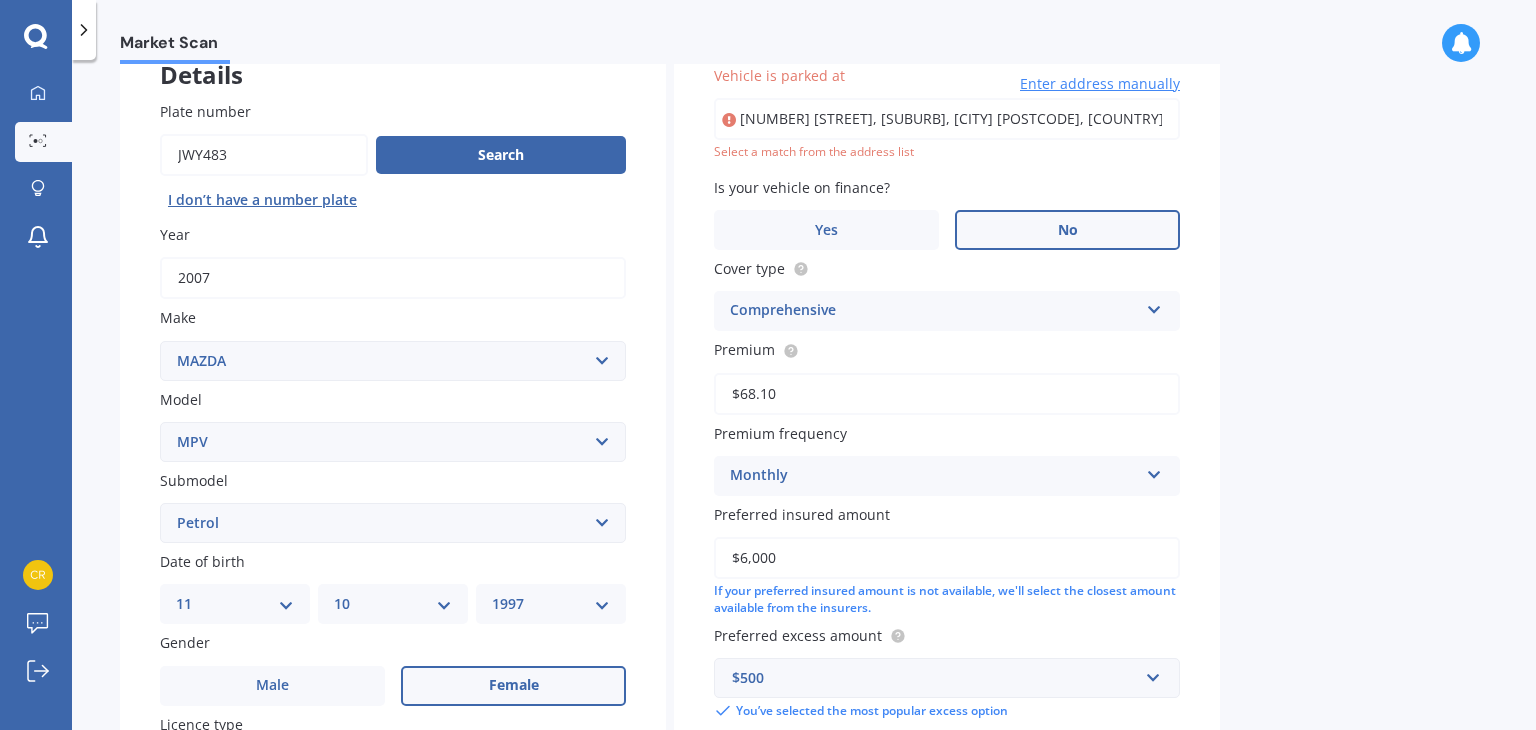 type on "[NUMBER] [STREET], [SUBURB], [CITY] [POSTCODE]" 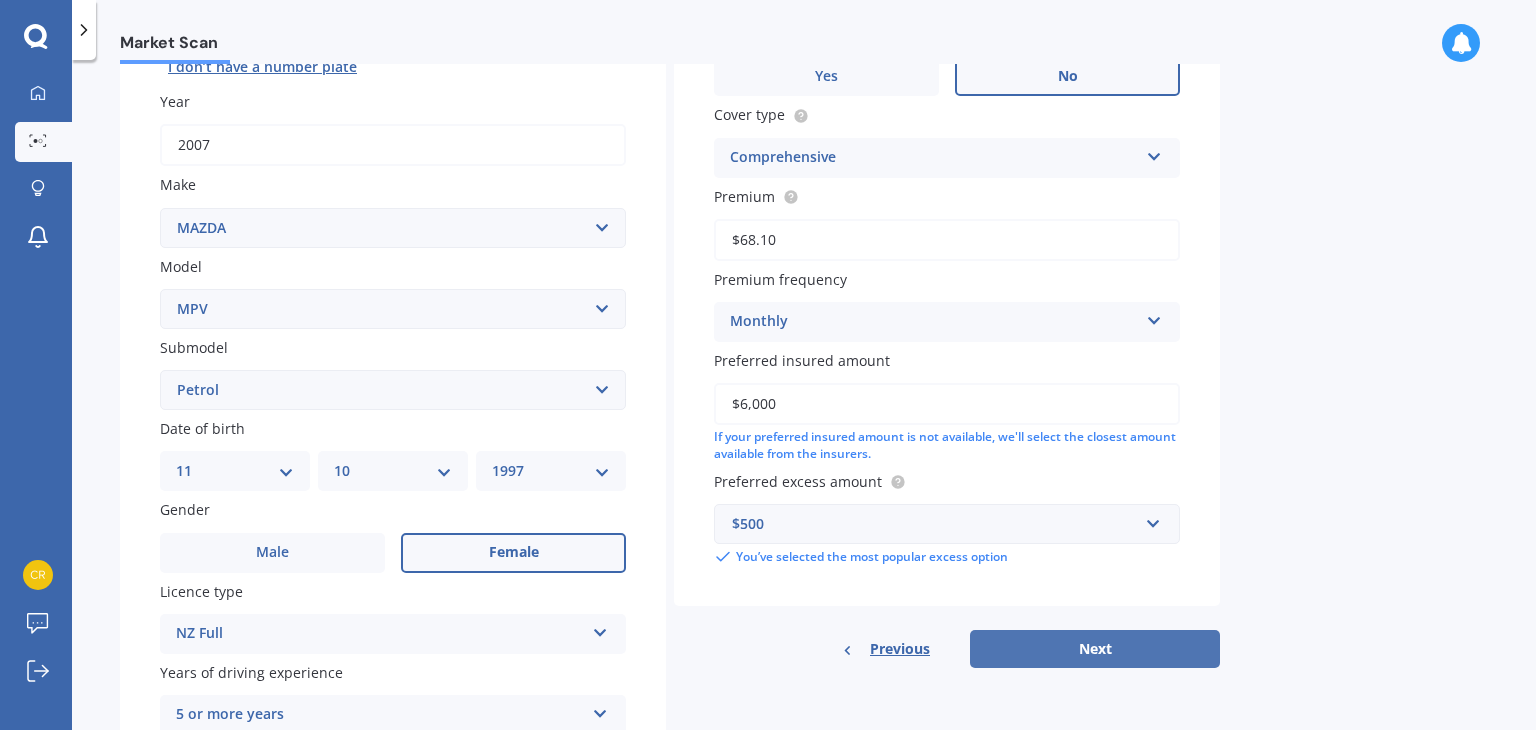 click on "Next" at bounding box center [1095, 649] 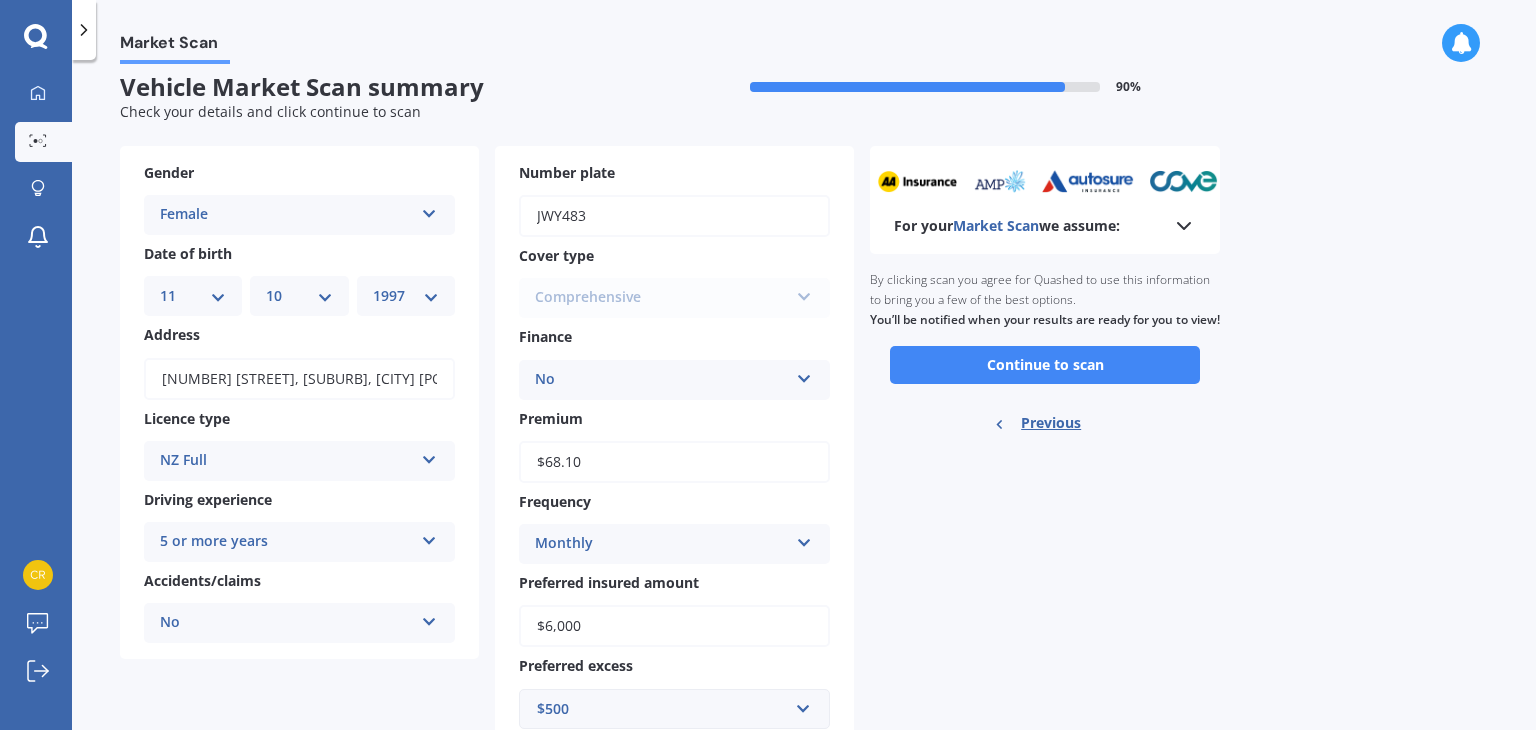 scroll, scrollTop: 0, scrollLeft: 0, axis: both 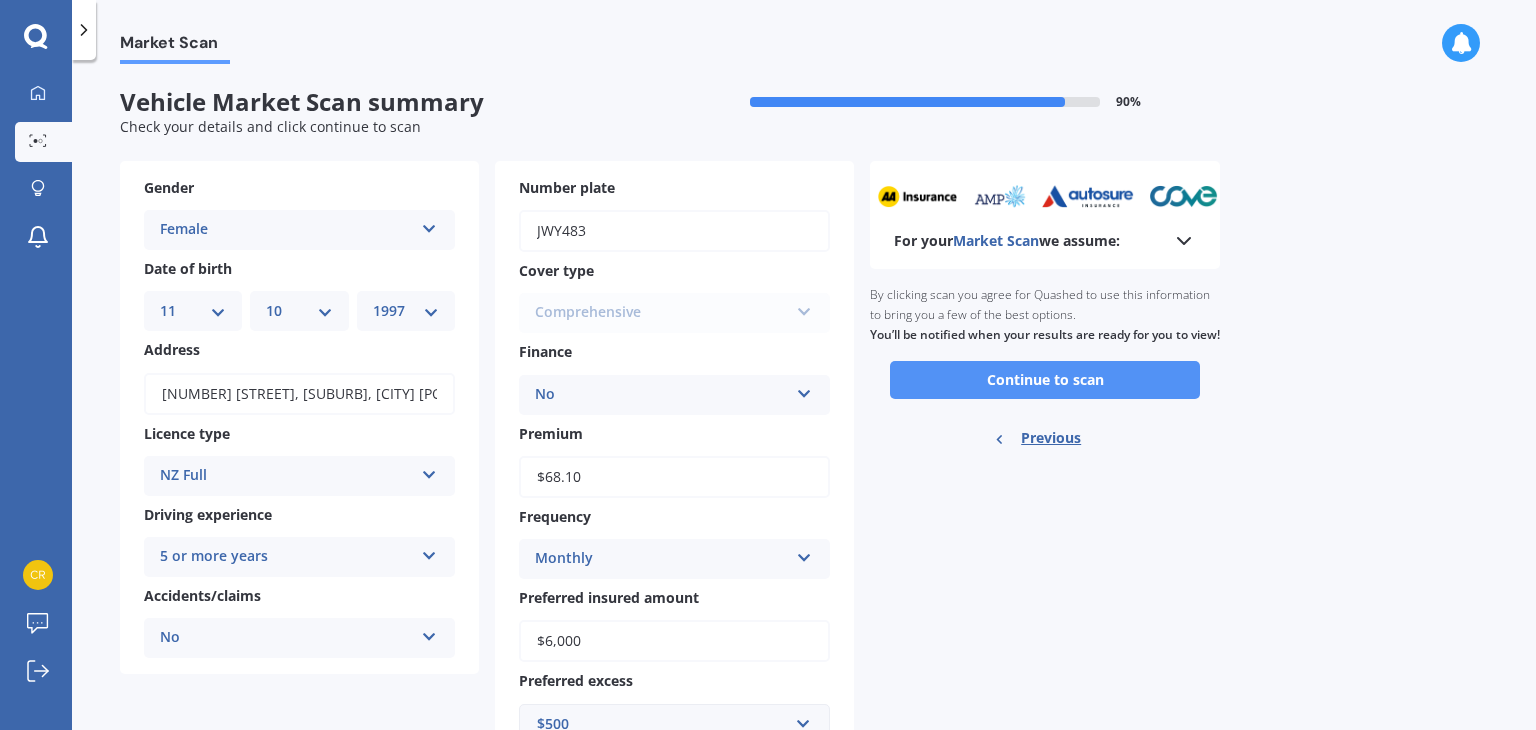 click on "Continue to scan" at bounding box center [1045, 380] 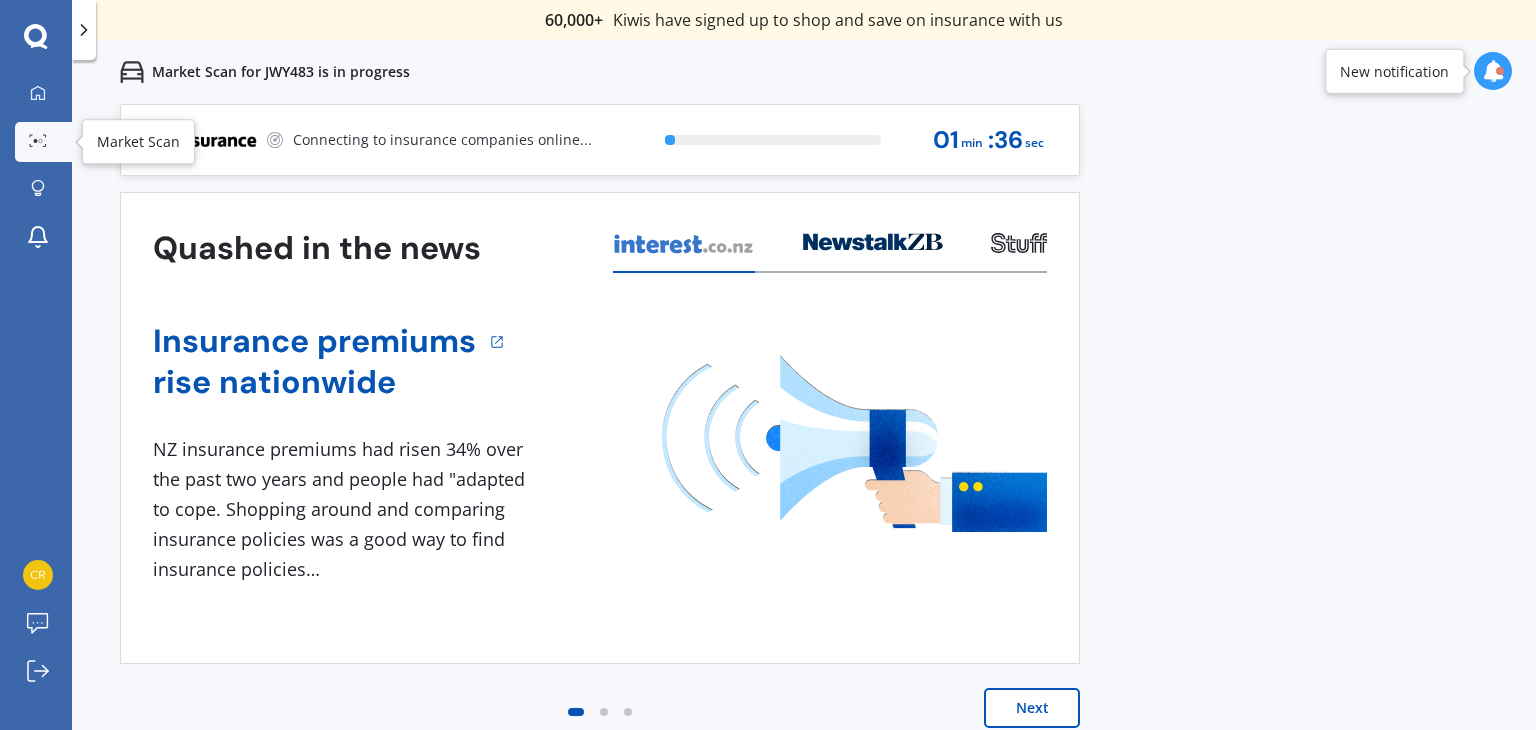 click at bounding box center (38, 141) 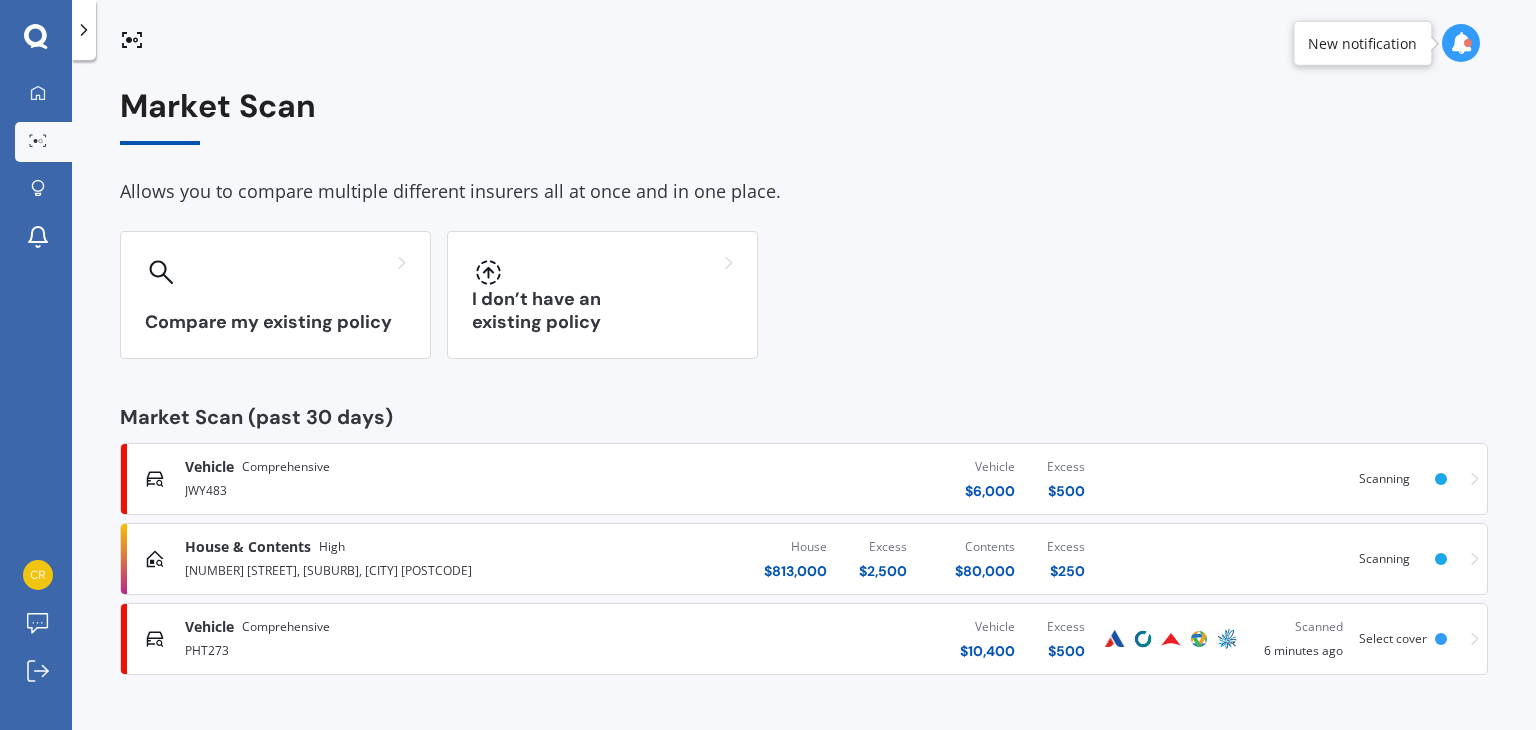 click on "[NUMBER] [STREET], [SUBURB], [CITY] [POSTCODE]" at bounding box center [404, 569] 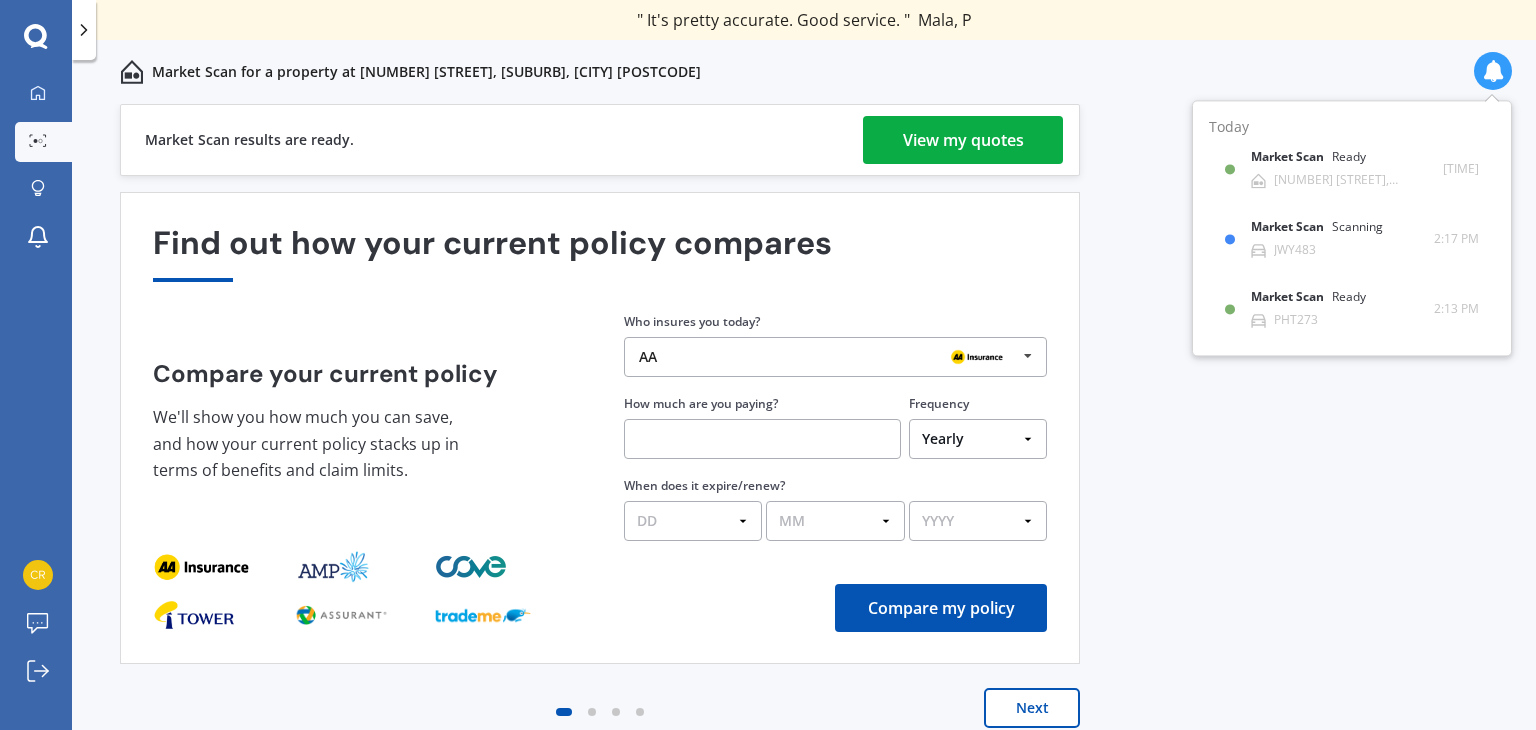 click on "View my quotes" at bounding box center [963, 140] 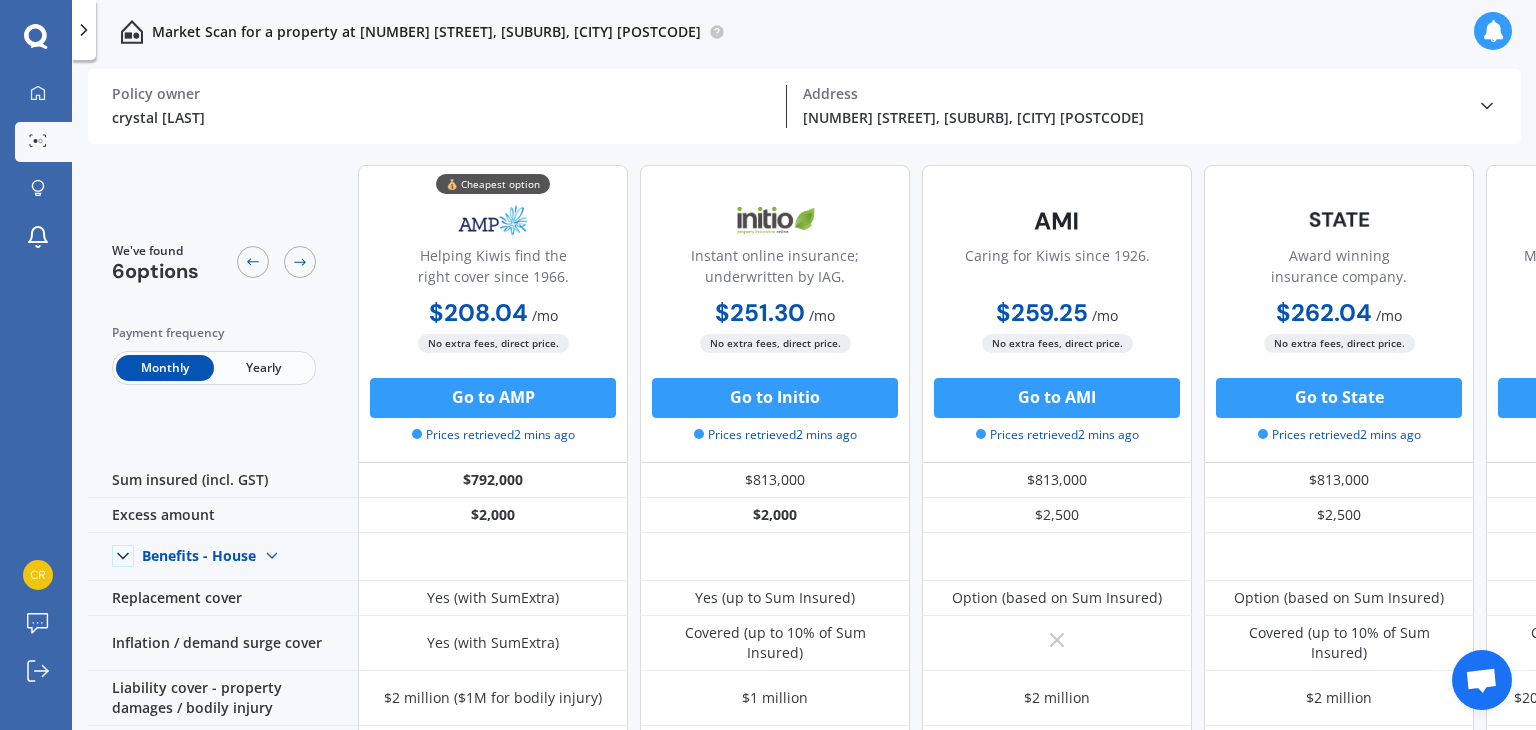 scroll, scrollTop: 0, scrollLeft: 512, axis: horizontal 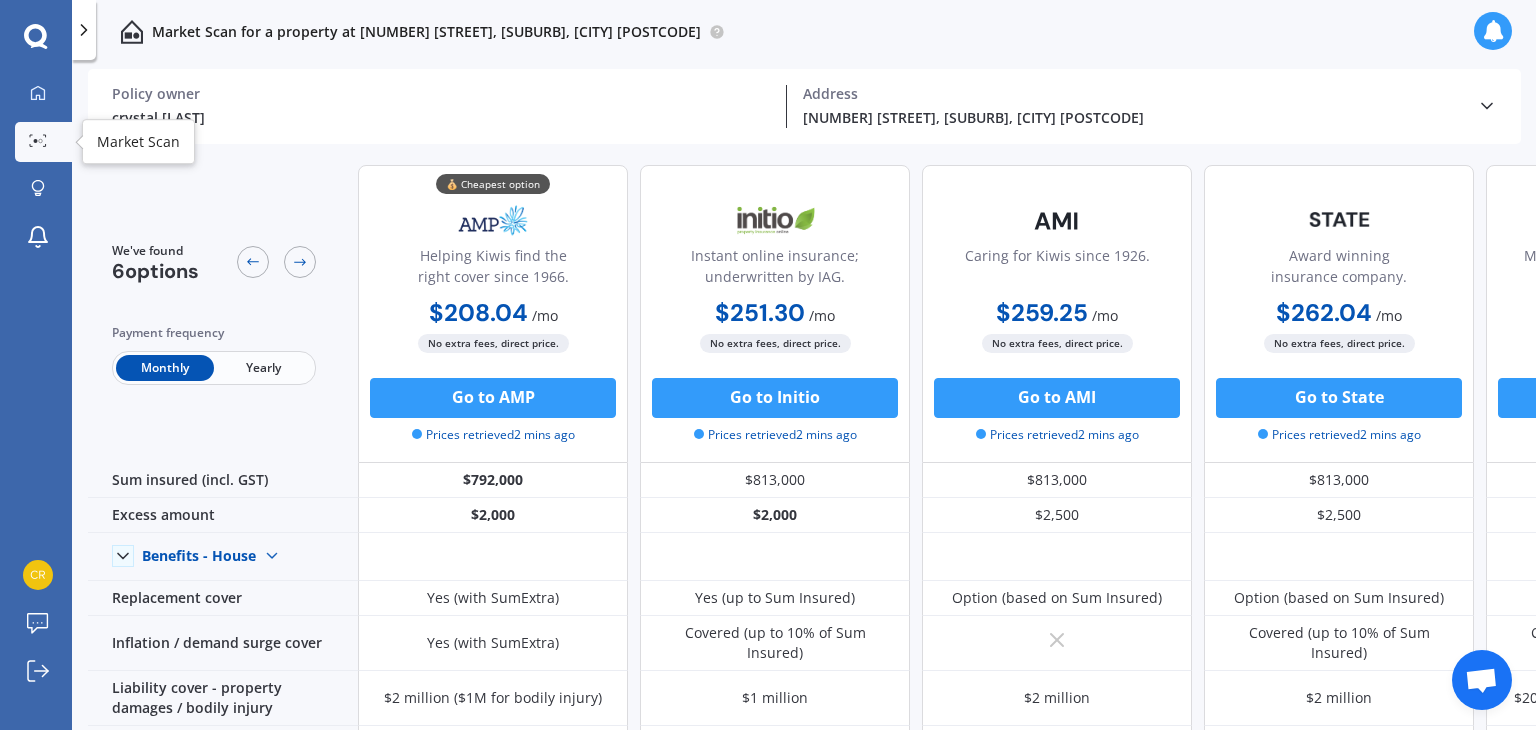 click 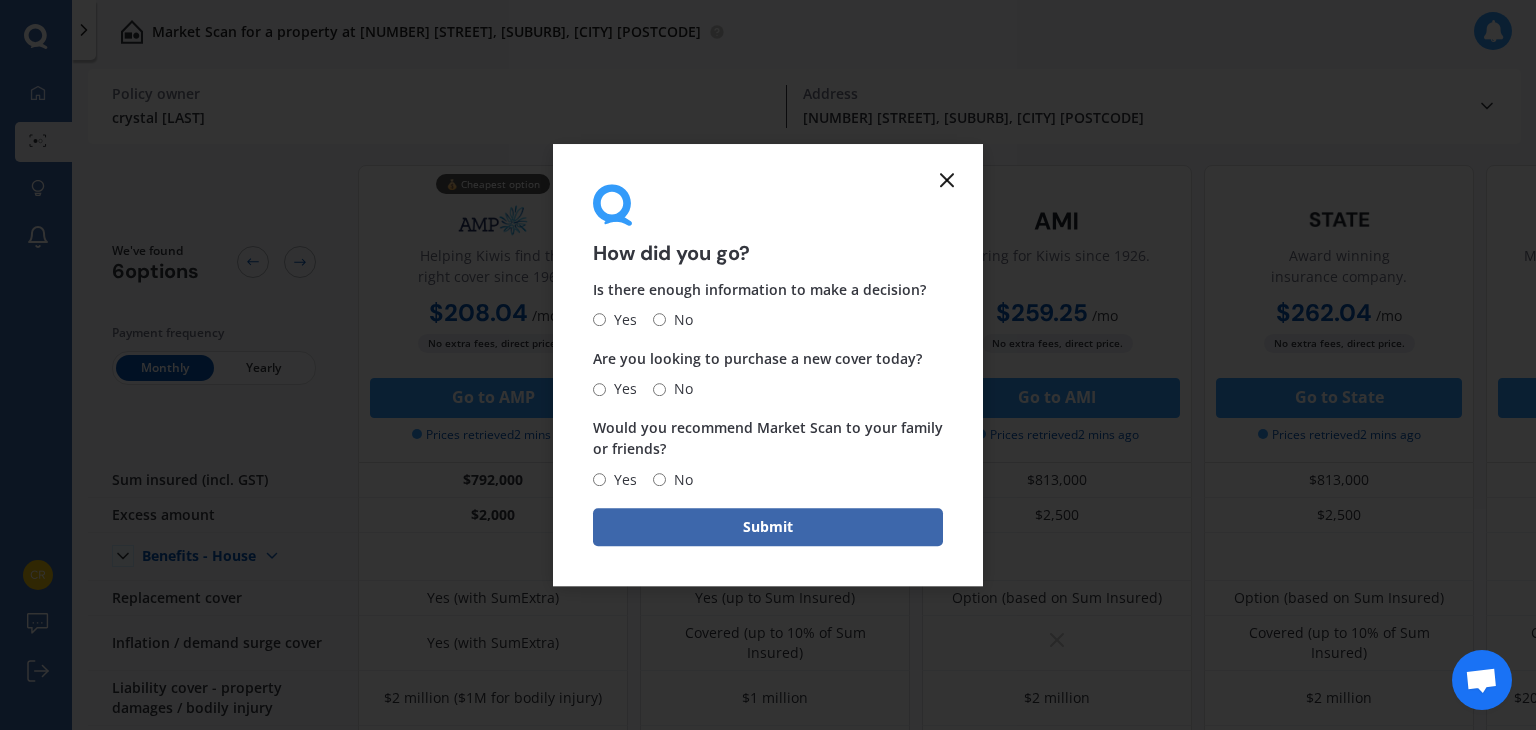 click 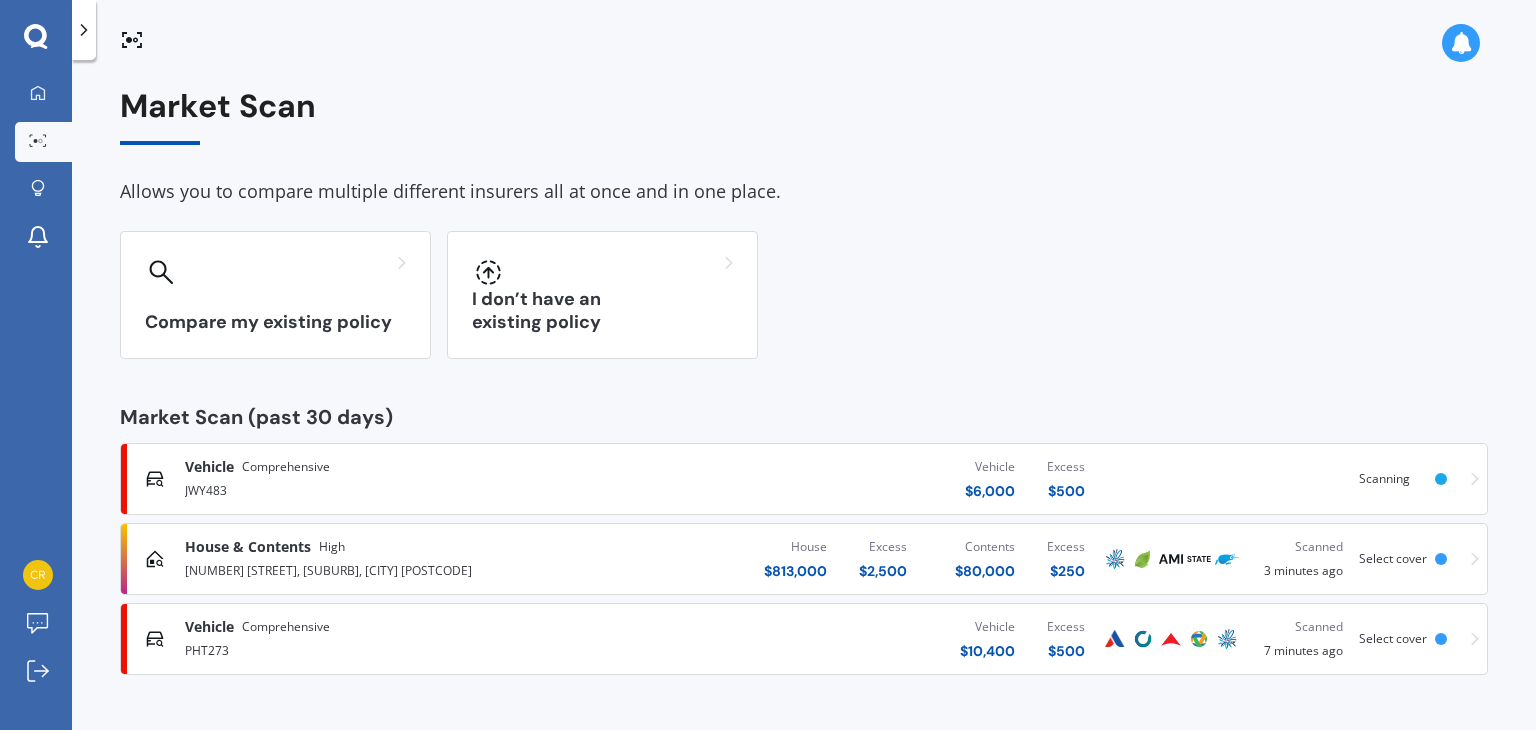 click on "JWY483" at bounding box center (404, 489) 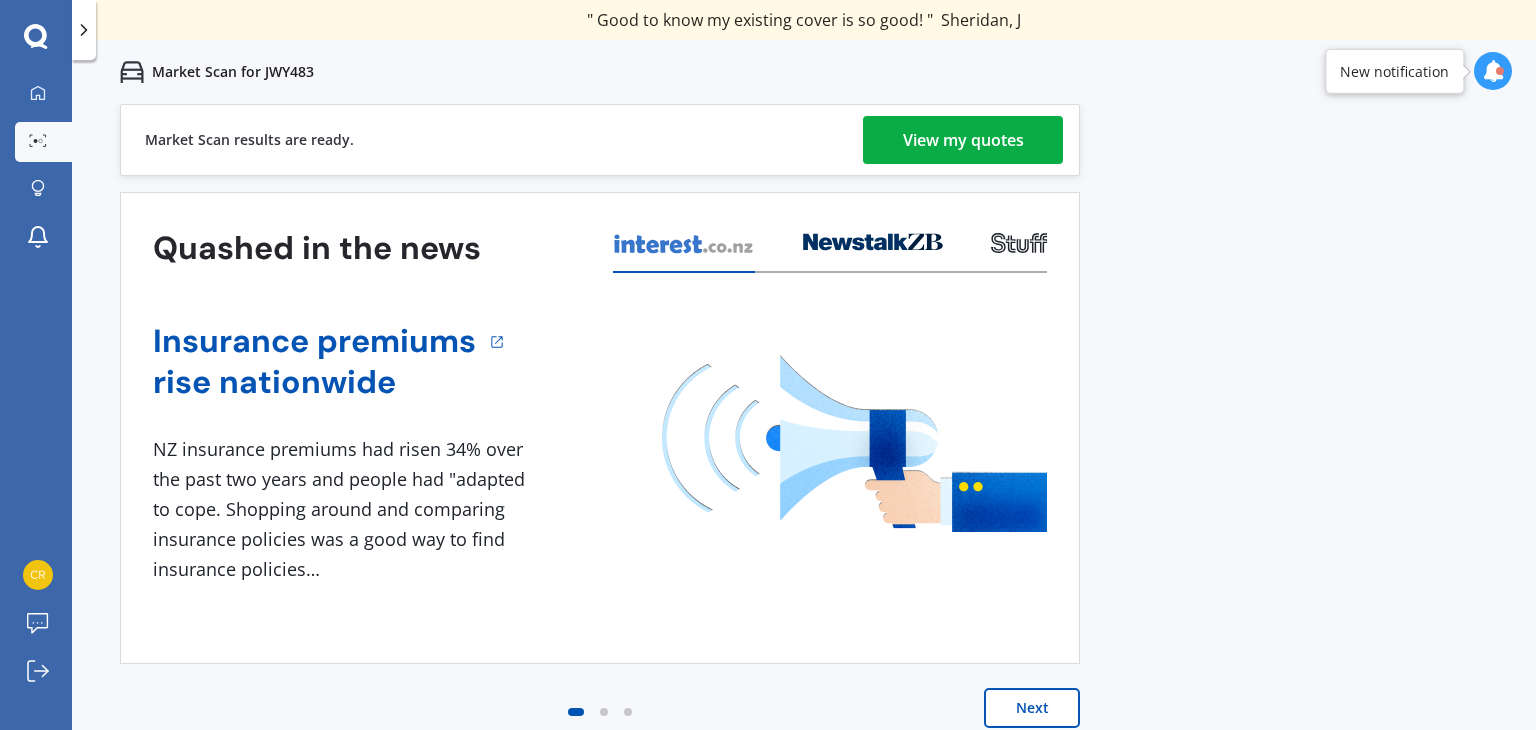 click on "View my quotes" at bounding box center [963, 140] 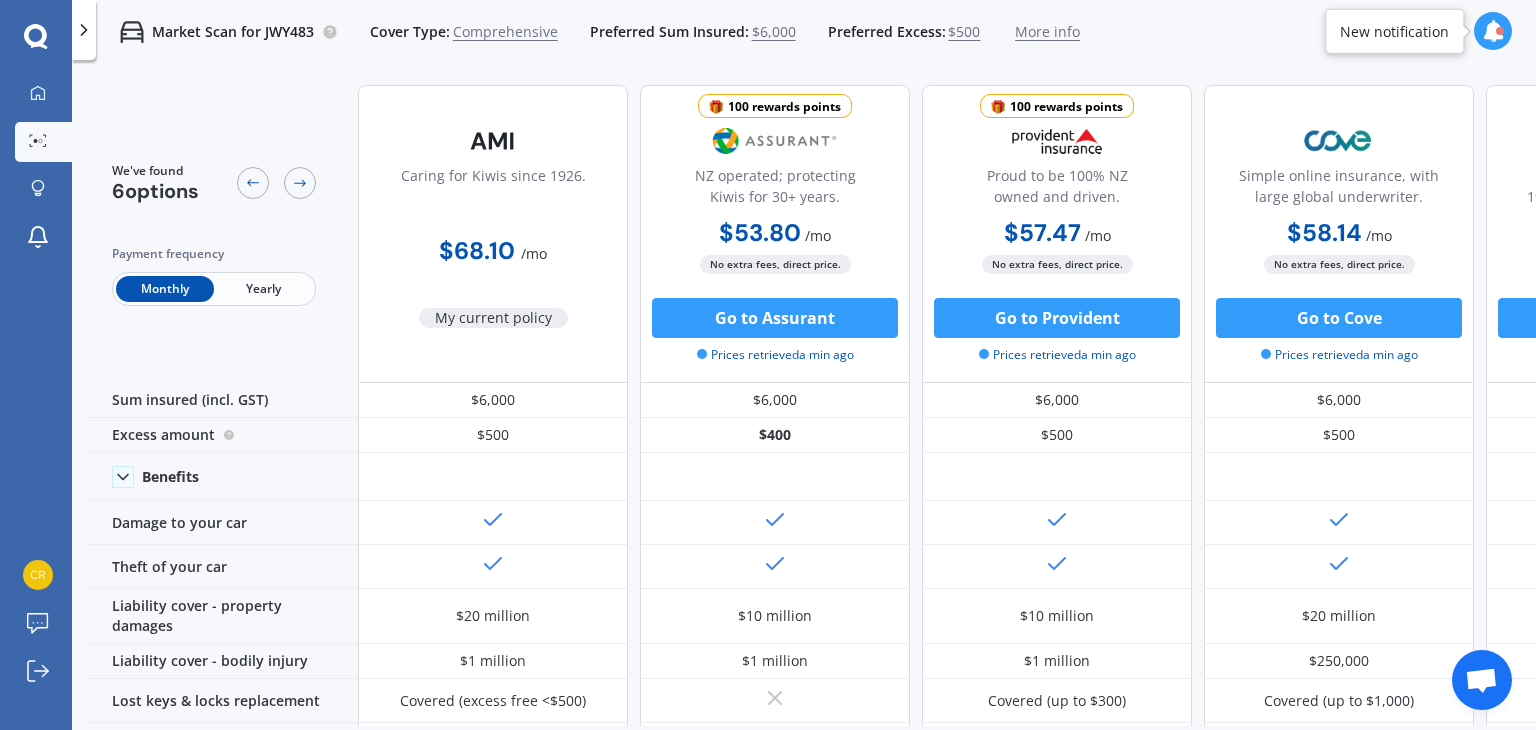 click on "We've found 6  options Payment frequency Monthly Yearly Caring for Kiwis since 1926. $68.10   /  mo My current policy 100 rewards points NZ operated; protecting Kiwis for 30+ years. $53.80   /  mo $645.65   /  yr $53.80   /  mo No extra fees, direct price. Go to Assurant Prices retrieved  a min ago 100 rewards points Proud to be 100% NZ owned and driven. $57.47   /  mo $574.68   /  yr $57.47   /  mo No extra fees, direct price. Go to Provident Prices retrieved  a min ago Simple online insurance, with large global underwriter. $58.14   /  mo $629.07   /  yr $58.14   /  mo No extra fees, direct price. Go to Cove Prices retrieved  a min ago 100 rewards points Trusted by Kiwis since 1971. Underwritten by Vero. $58.97   /  mo $707.70   /  yr $58.97   /  mo No extra fees, direct price. Go to Autosure Prices retrieved  a min ago Helping Kiwis find the right cover since 1966. $63.50   /  mo $755.19   /  yr $63.50   /  mo No extra fees, direct price. Go to AMP Prices retrieved  a min ago Sum insured (incl. GST) $6,000" at bounding box center [812, 431] 